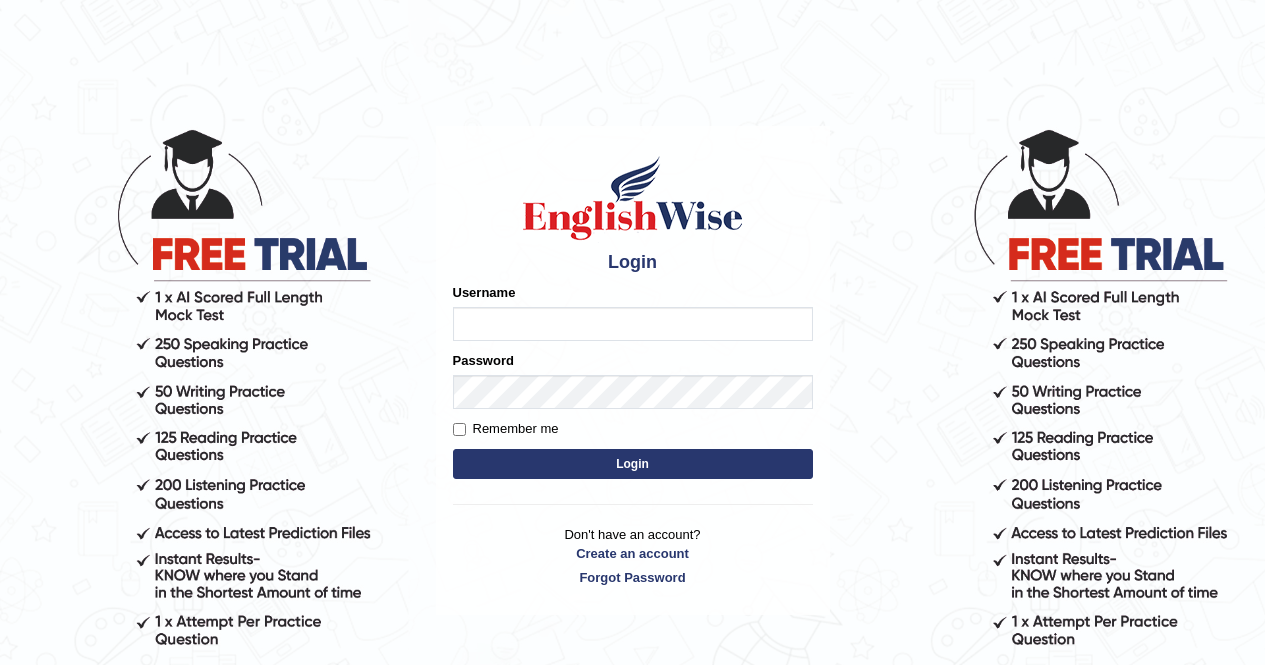 scroll, scrollTop: 0, scrollLeft: 0, axis: both 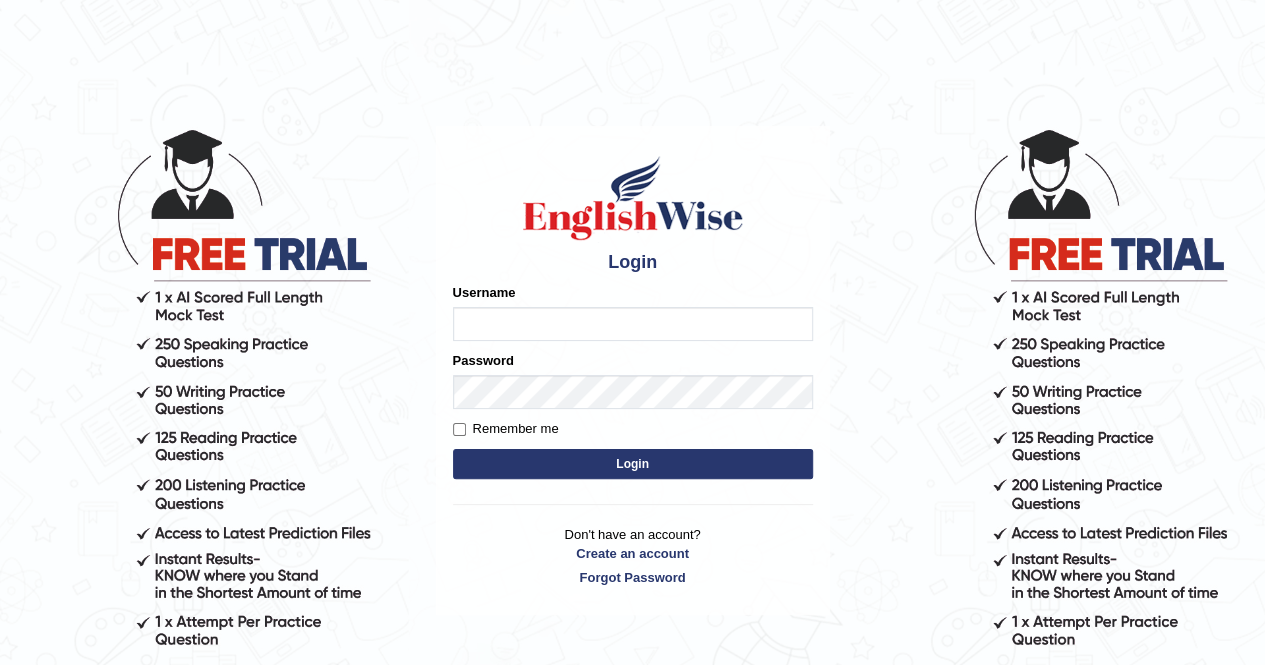 click on "Login" at bounding box center (633, 464) 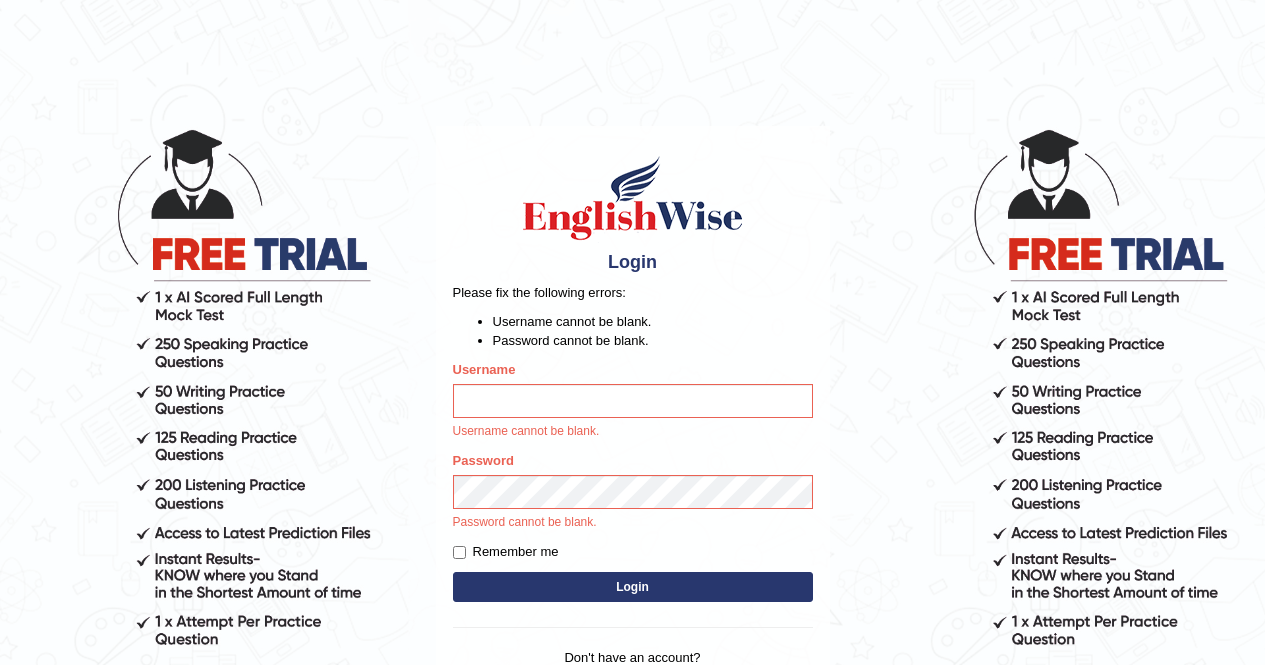 scroll, scrollTop: 0, scrollLeft: 0, axis: both 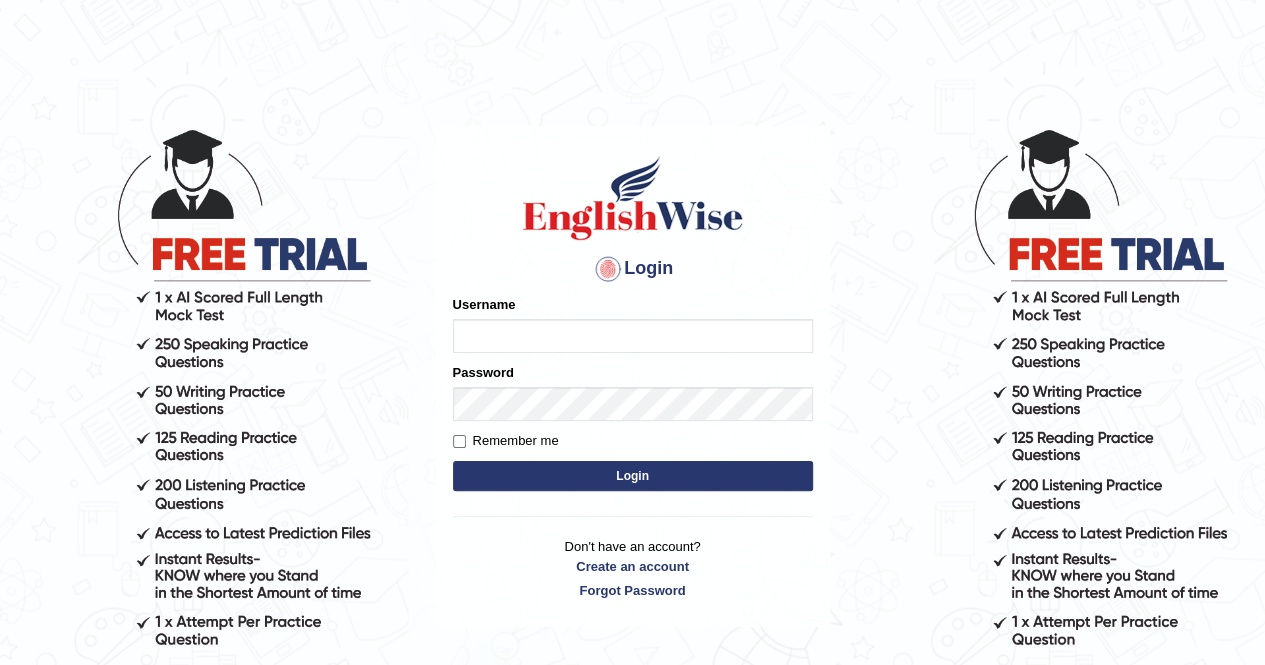type on "poonam7777" 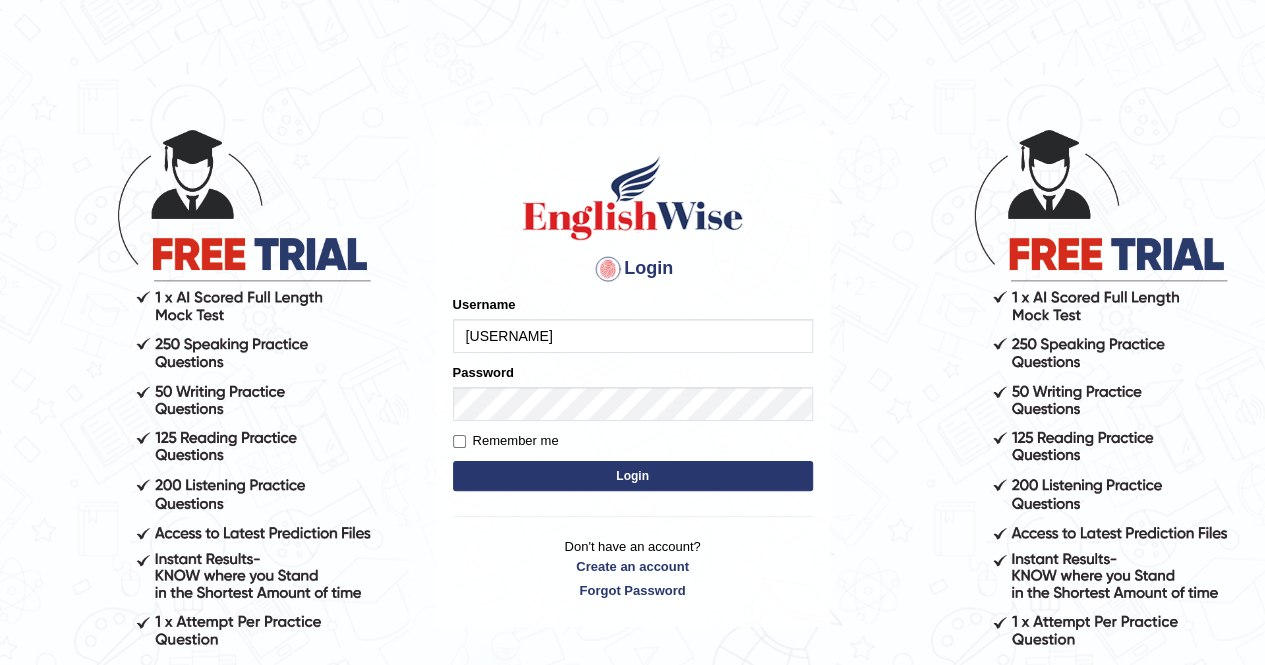 click on "Login" at bounding box center [633, 476] 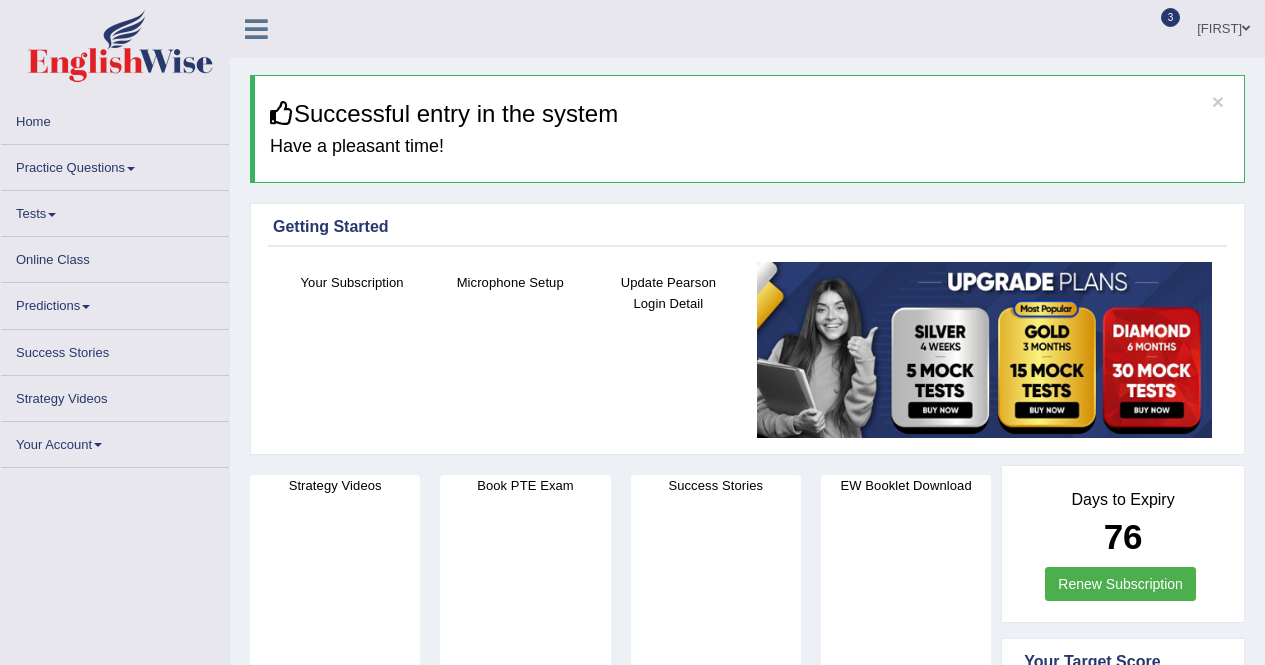 scroll, scrollTop: 0, scrollLeft: 0, axis: both 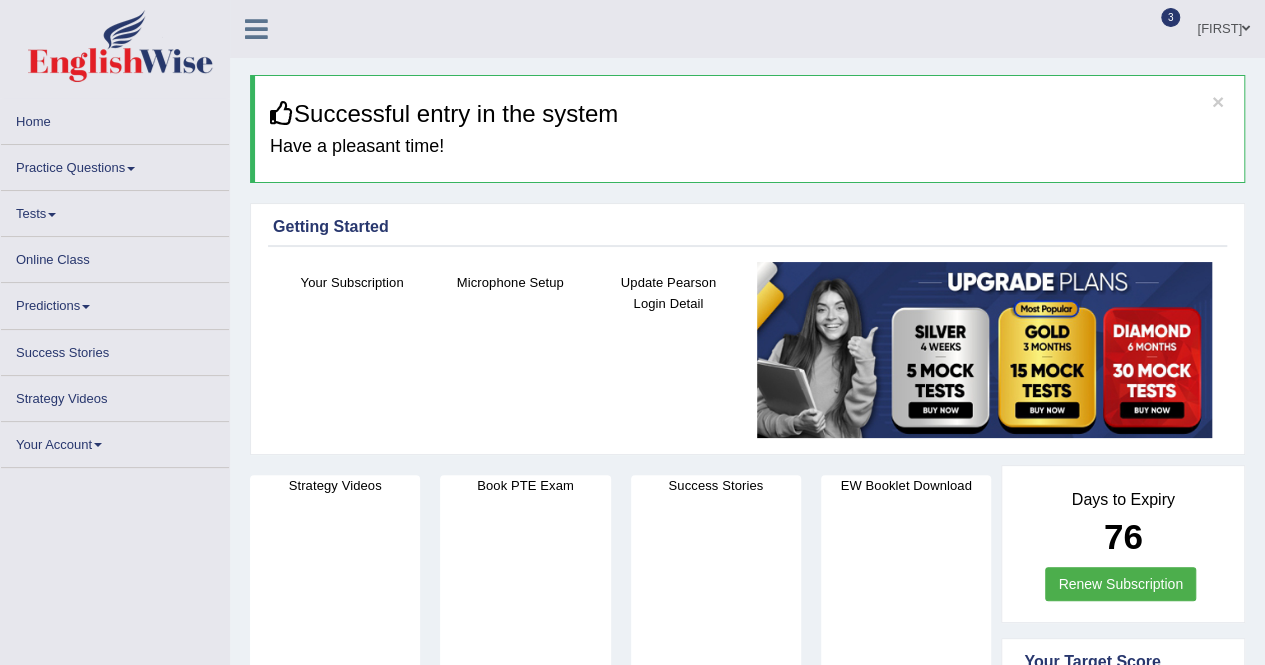click on "Online Class" at bounding box center [115, 256] 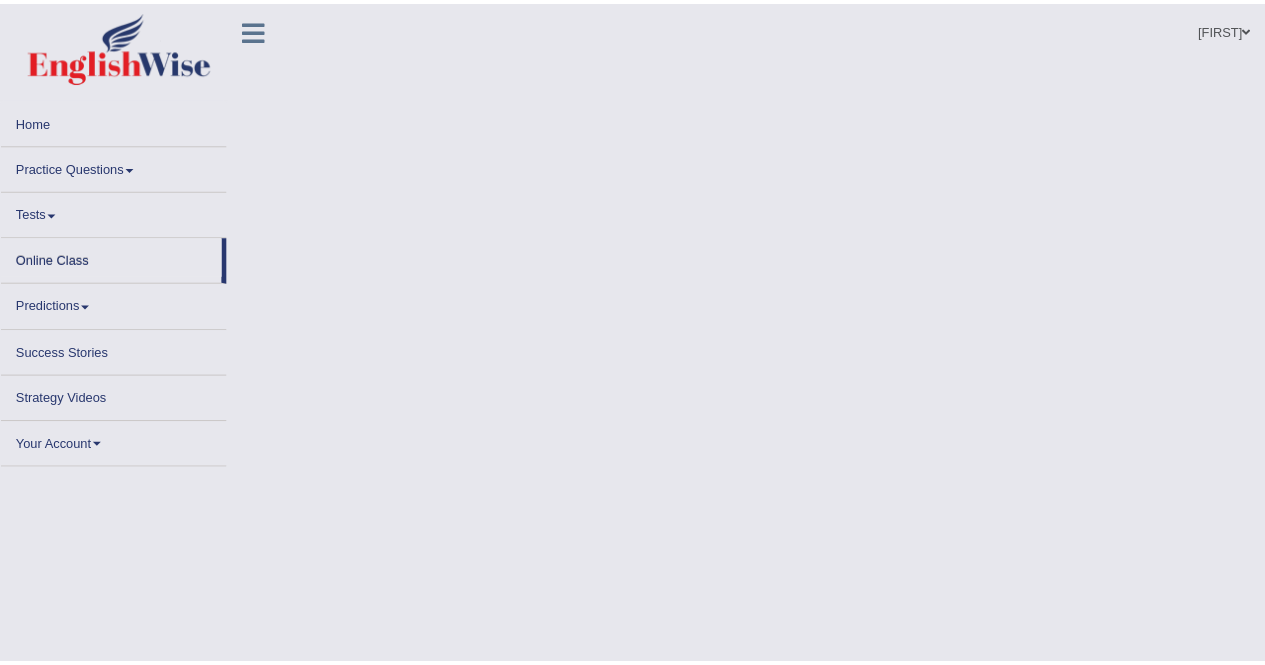 scroll, scrollTop: 0, scrollLeft: 0, axis: both 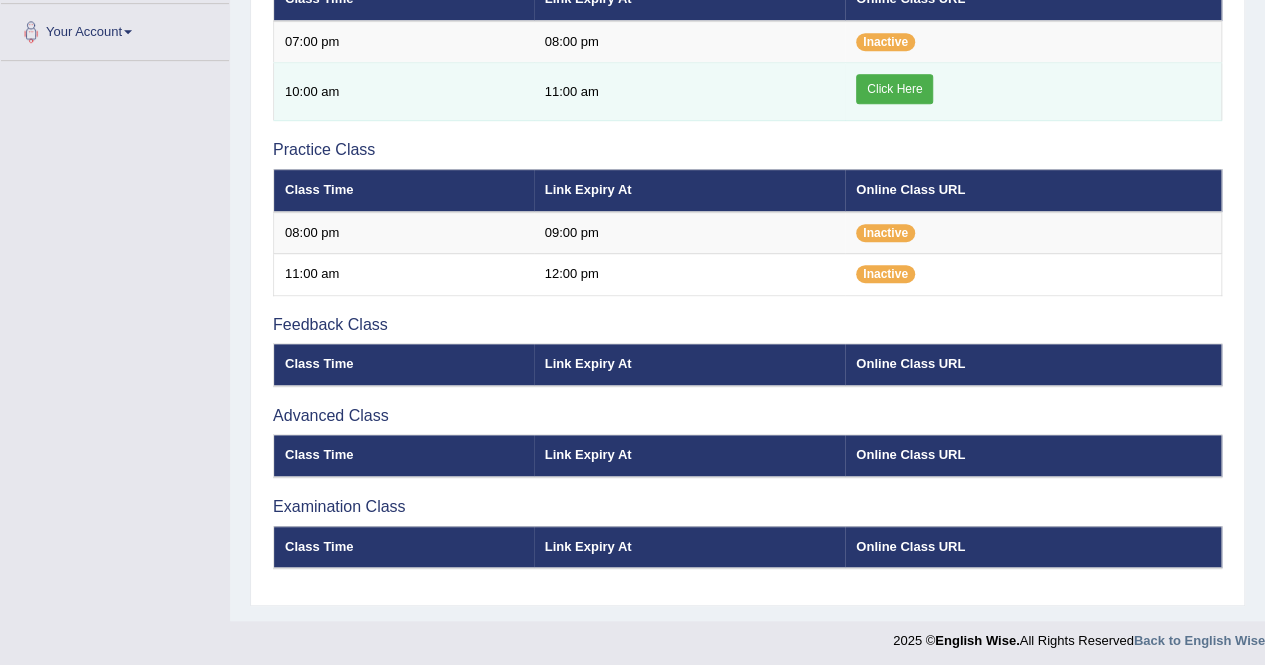 click on "Click Here" at bounding box center (894, 89) 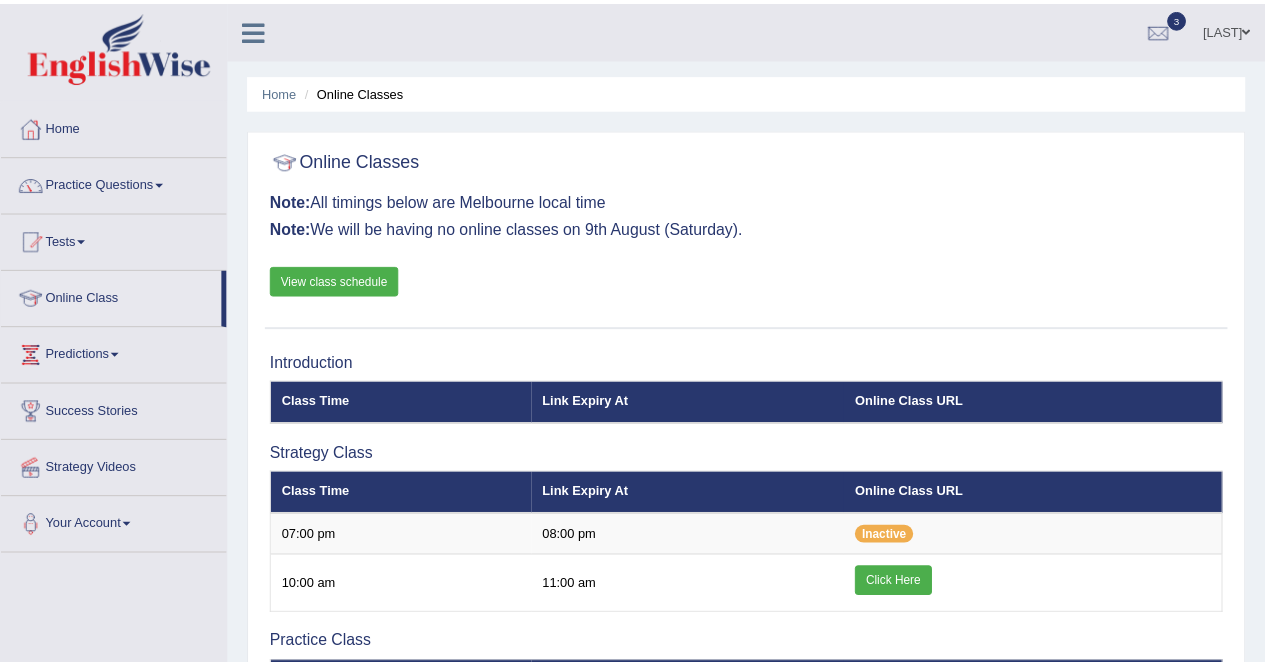scroll, scrollTop: 494, scrollLeft: 0, axis: vertical 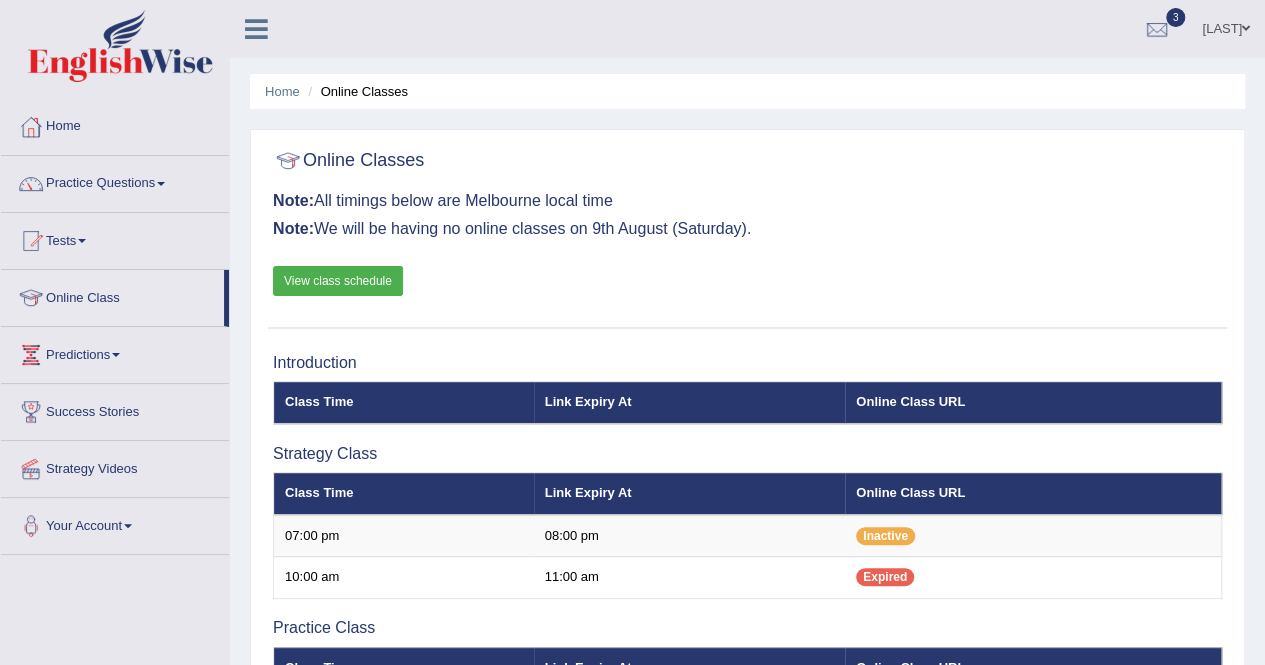 click on "Practice Questions" at bounding box center (115, 181) 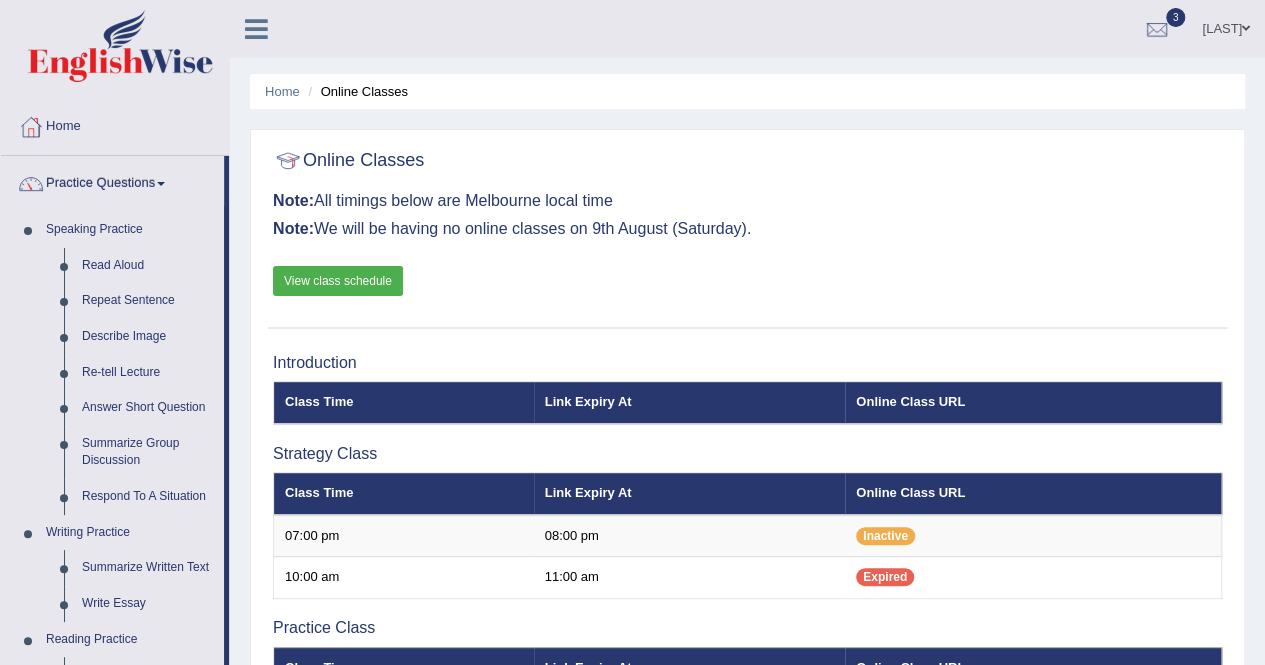 scroll, scrollTop: 582, scrollLeft: 0, axis: vertical 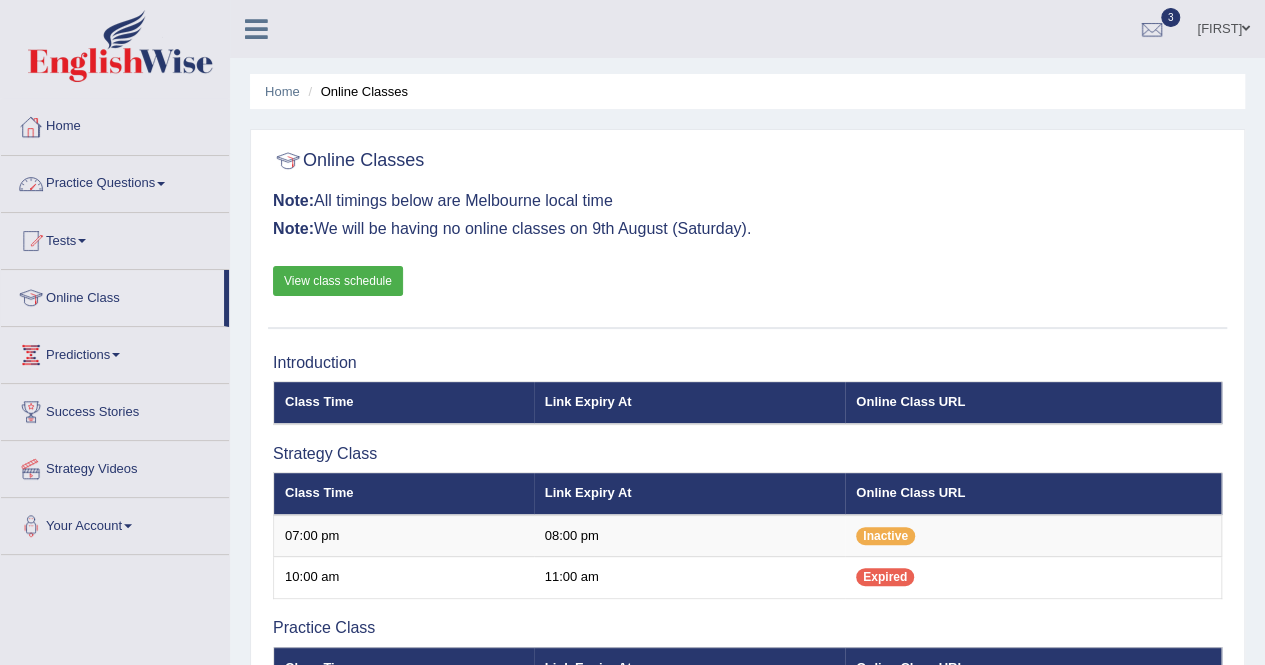 click on "Practice Questions" at bounding box center [115, 181] 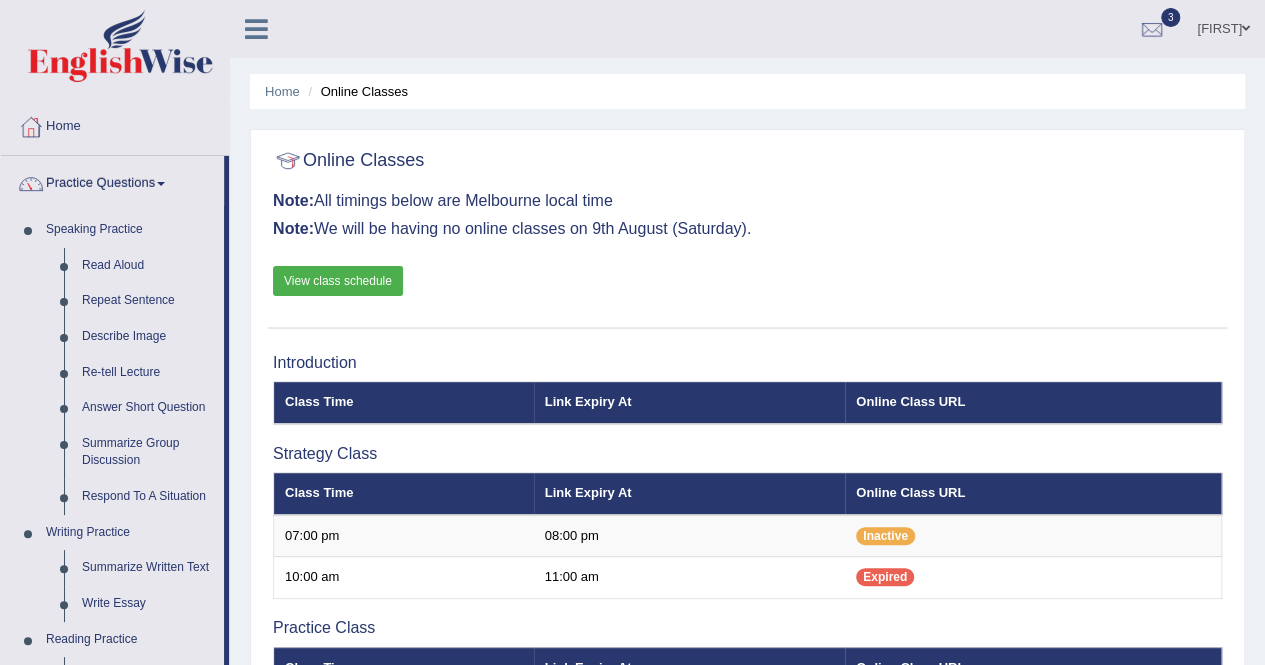 scroll, scrollTop: 582, scrollLeft: 0, axis: vertical 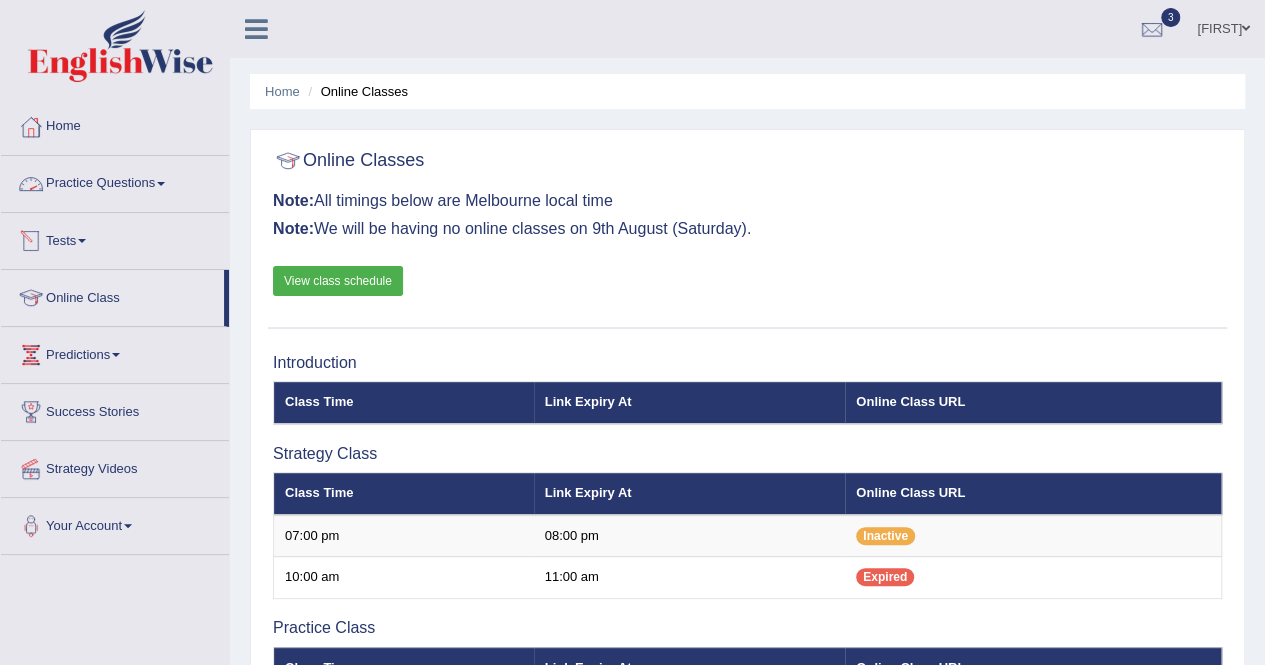 click on "Practice Questions" at bounding box center [115, 181] 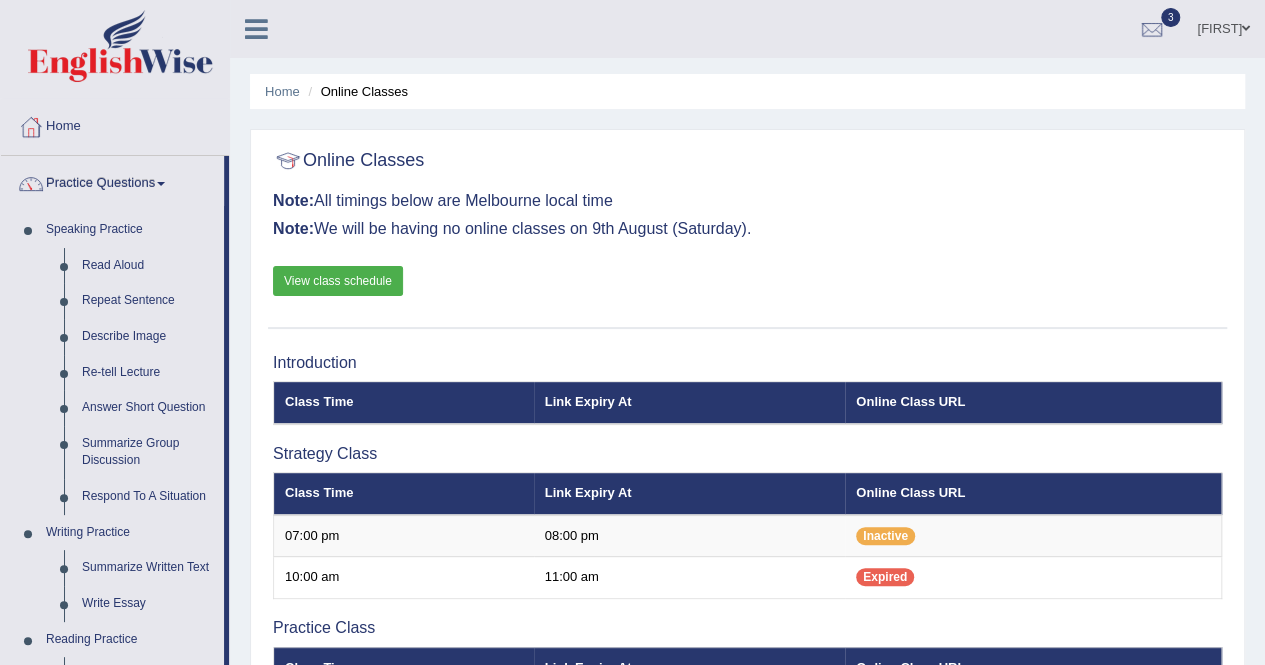 scroll, scrollTop: 582, scrollLeft: 0, axis: vertical 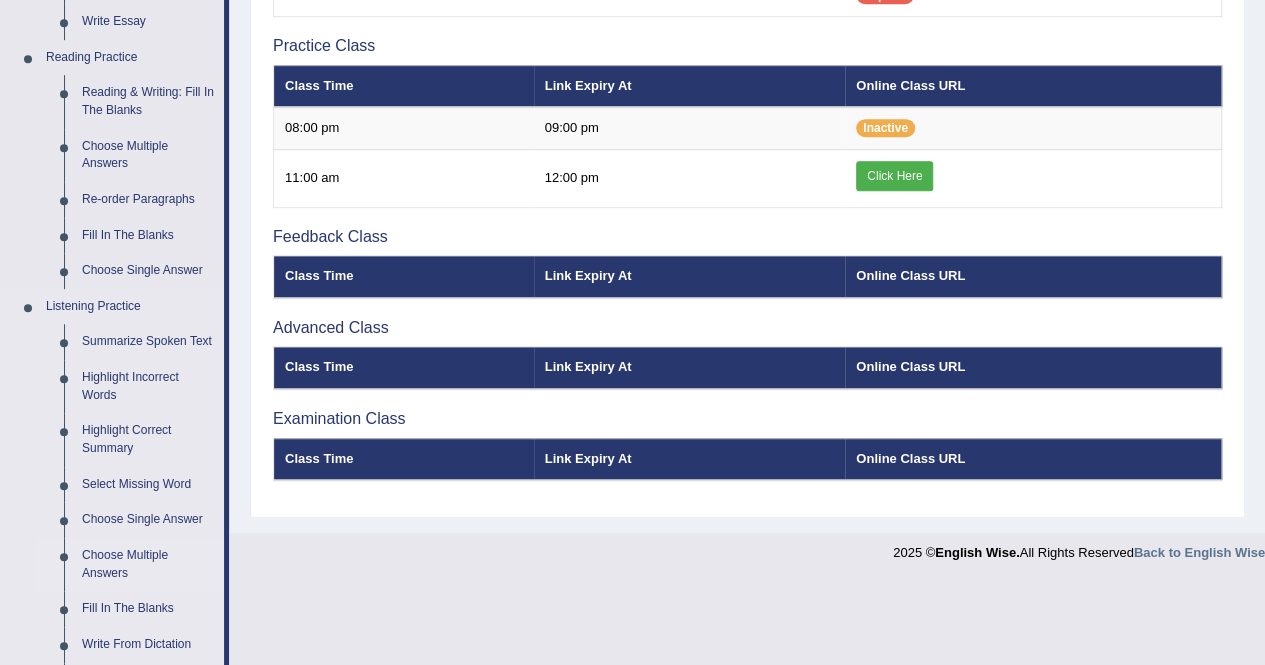 click on "Choose Multiple Answers" at bounding box center (148, 564) 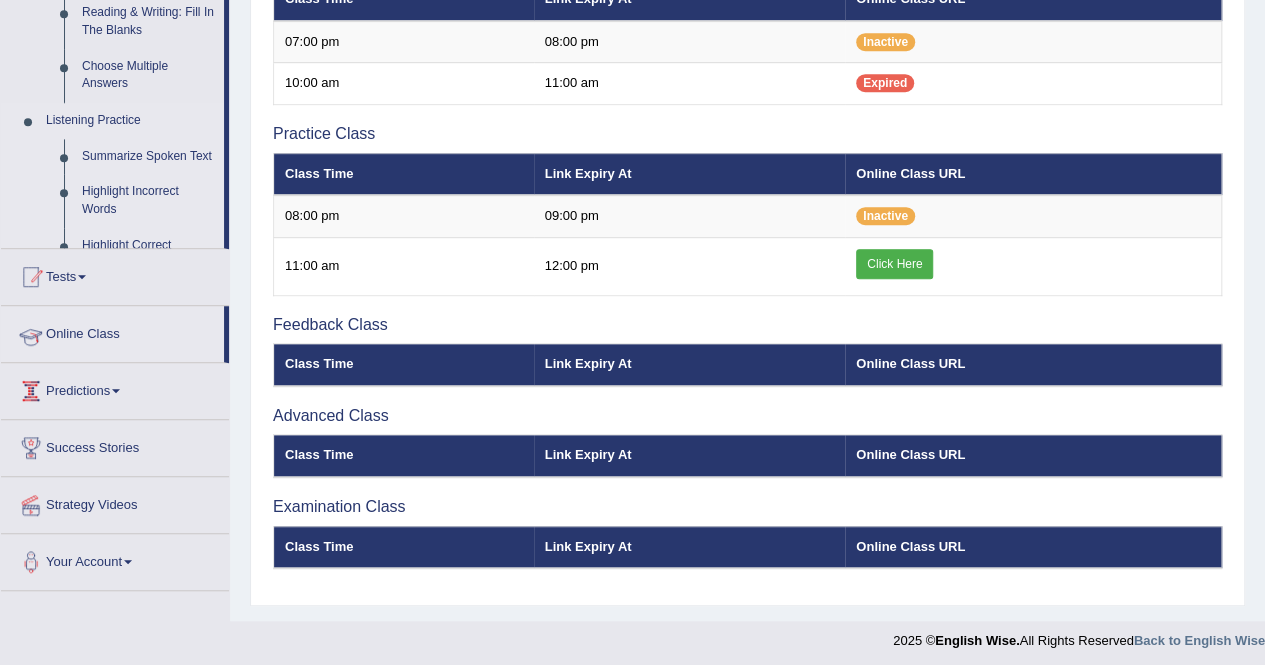 scroll, scrollTop: 232, scrollLeft: 0, axis: vertical 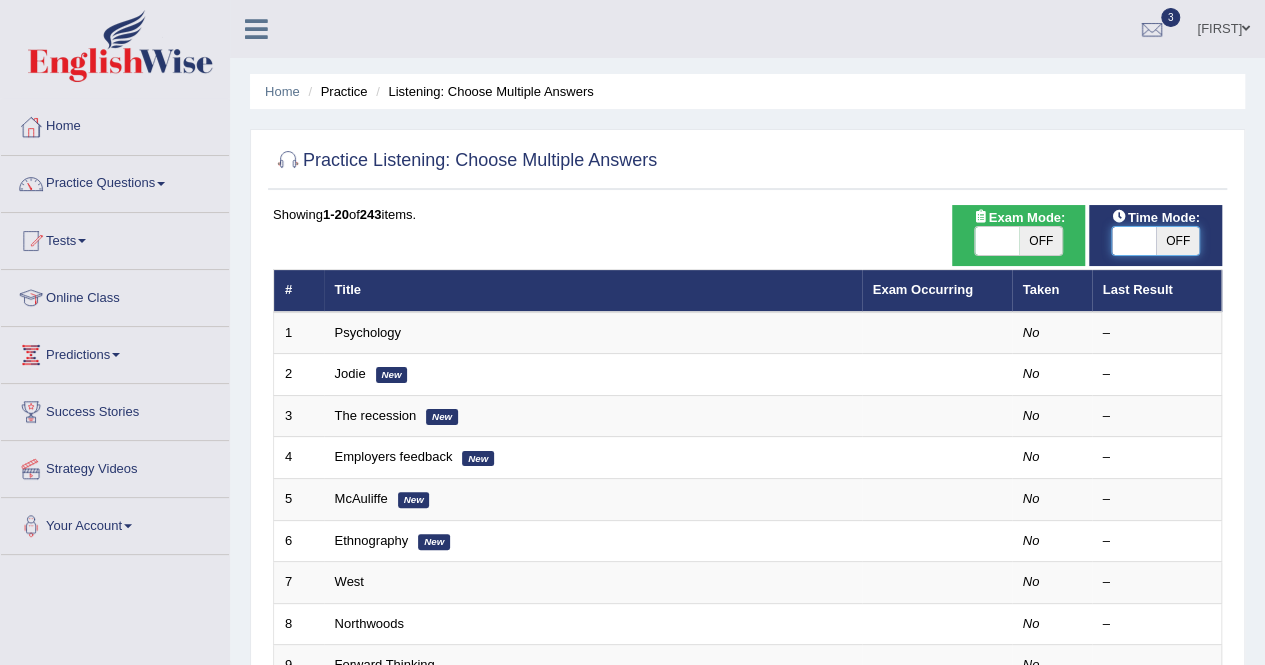 click at bounding box center [1134, 241] 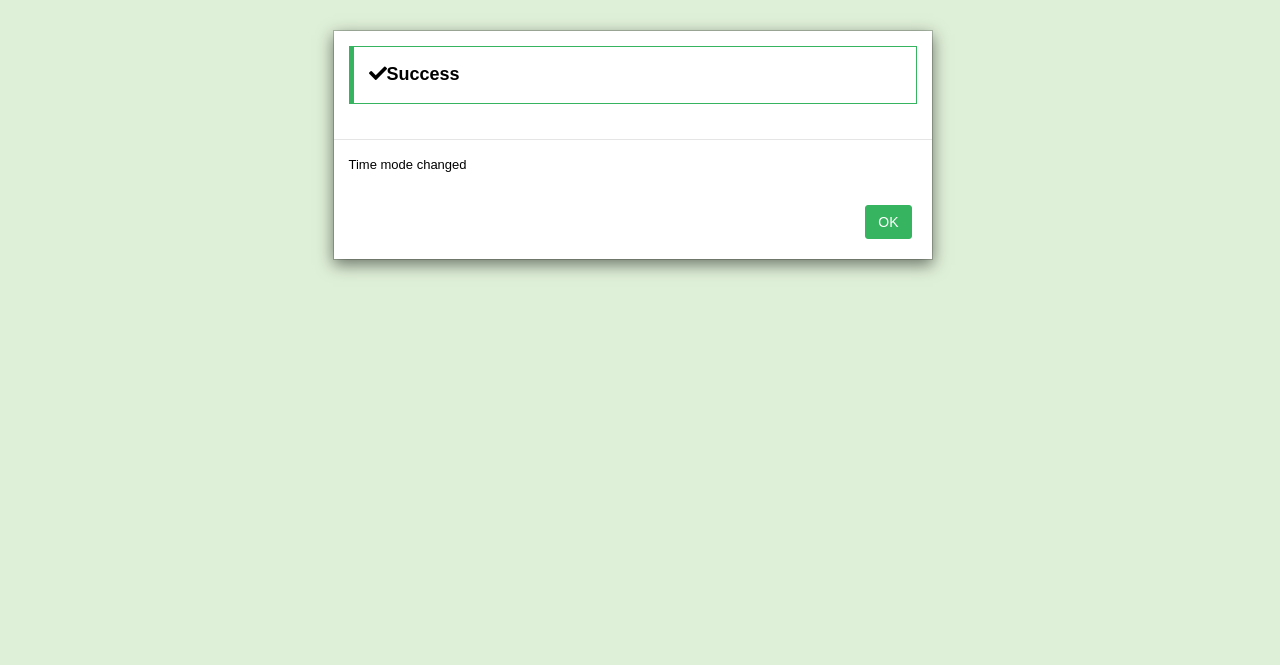 click on "OK" at bounding box center (888, 222) 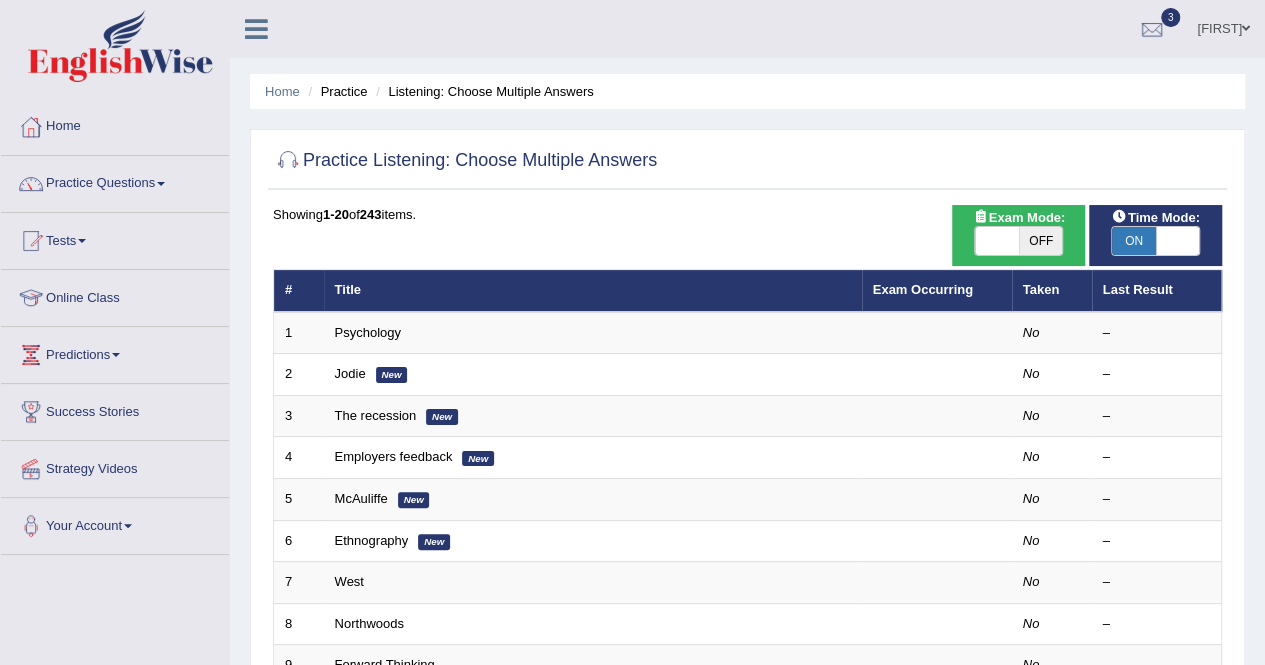click at bounding box center [997, 241] 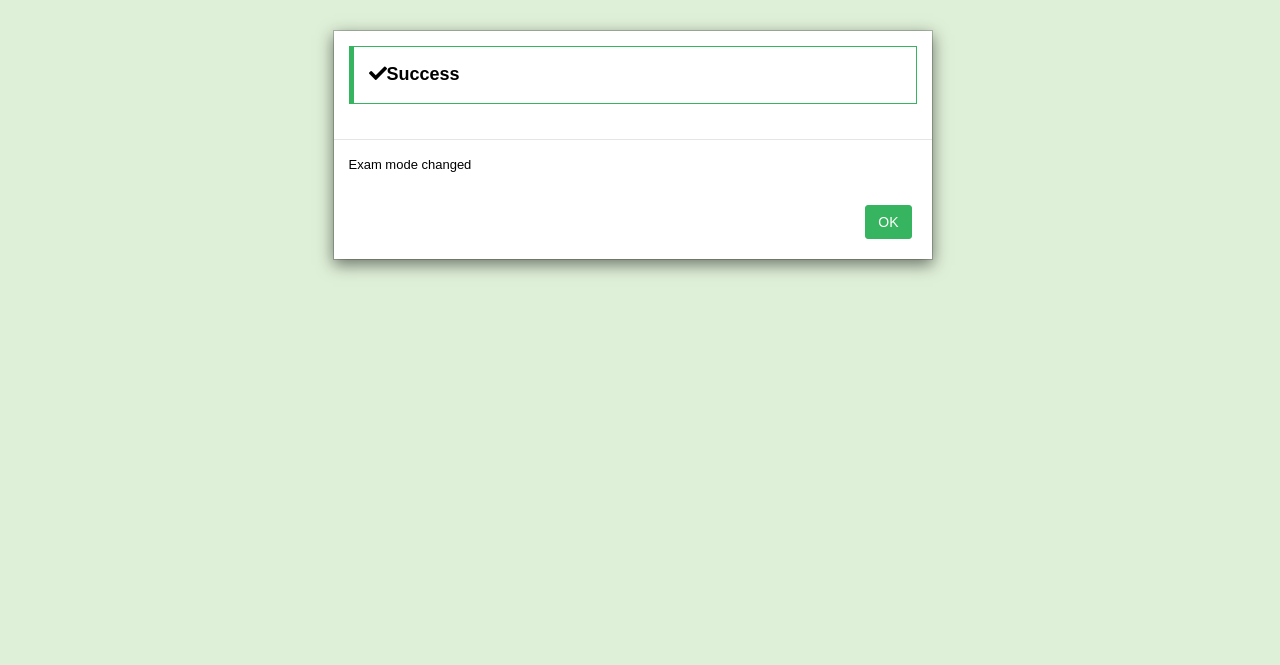 click on "OK" at bounding box center [888, 222] 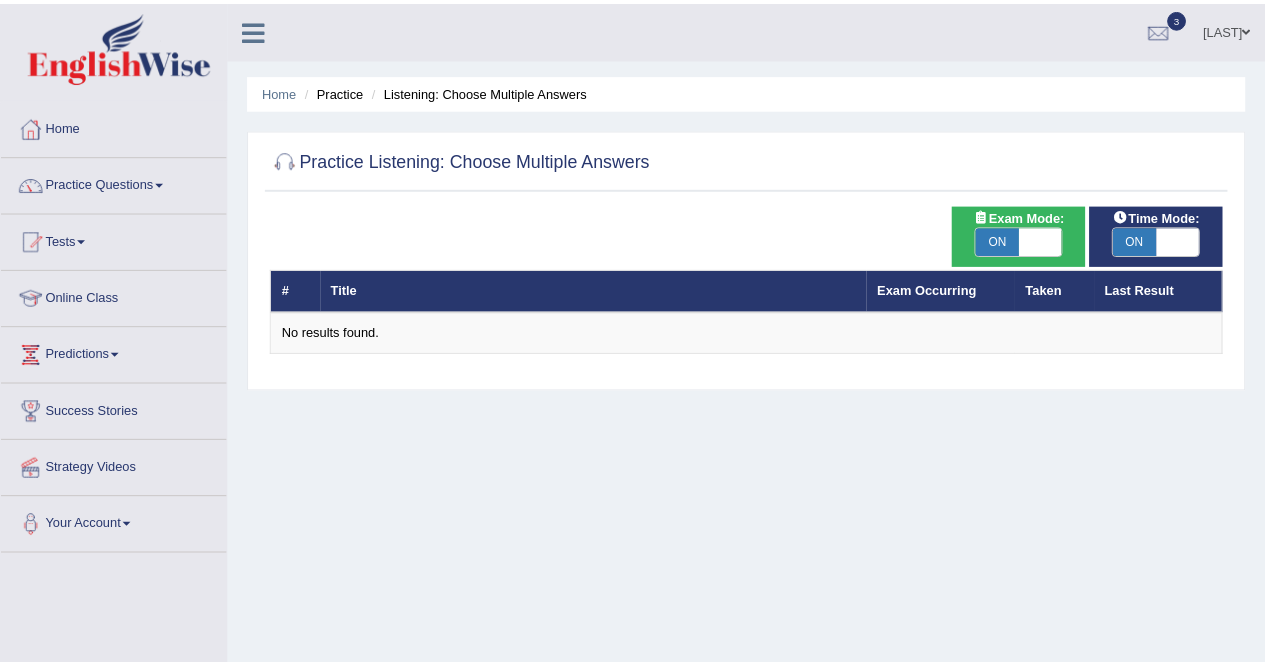 scroll, scrollTop: 0, scrollLeft: 0, axis: both 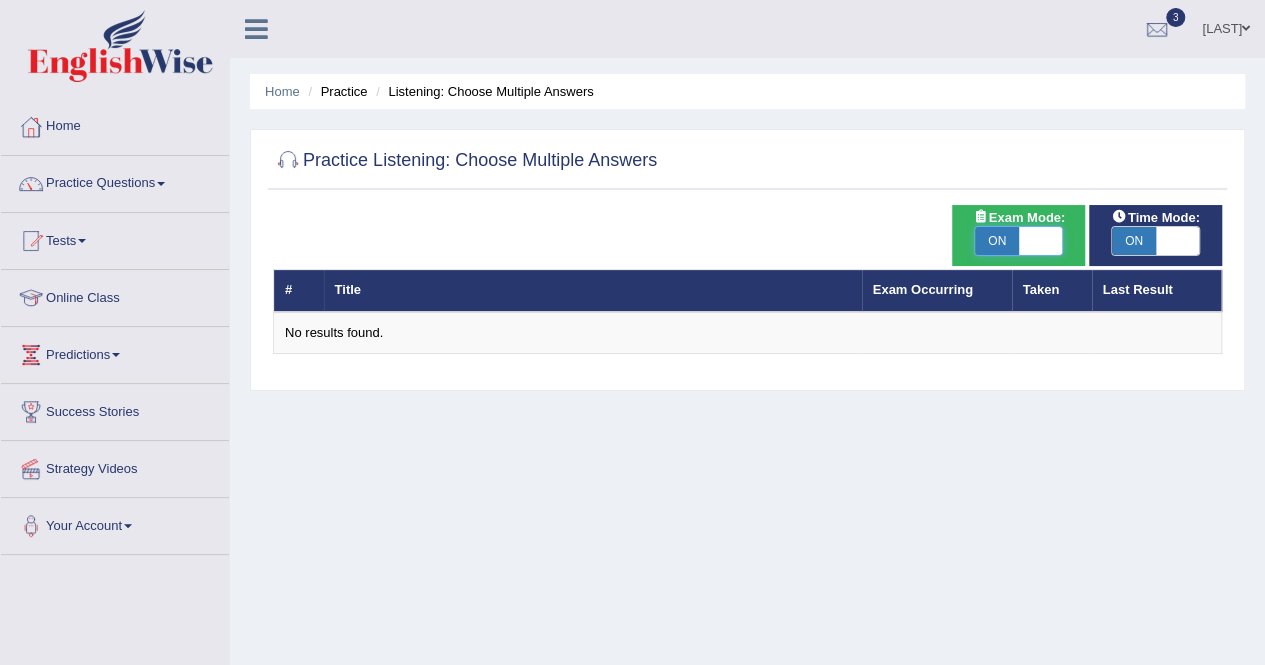 click at bounding box center (1041, 241) 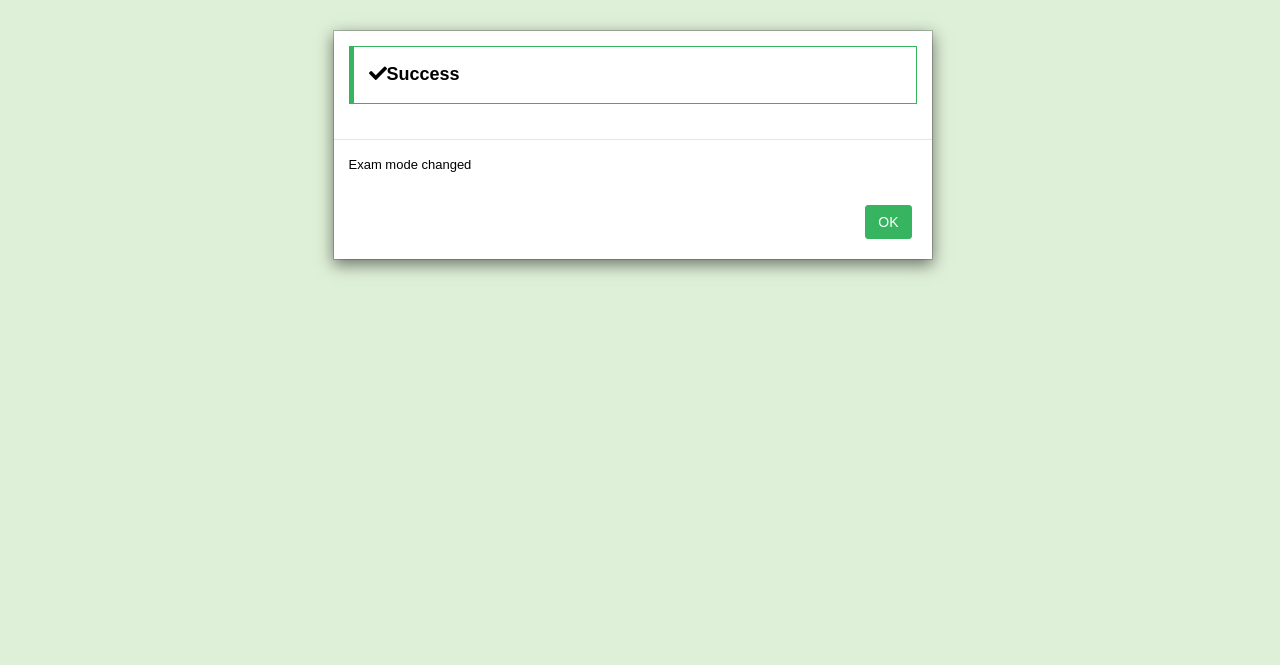 click on "OK" at bounding box center [888, 222] 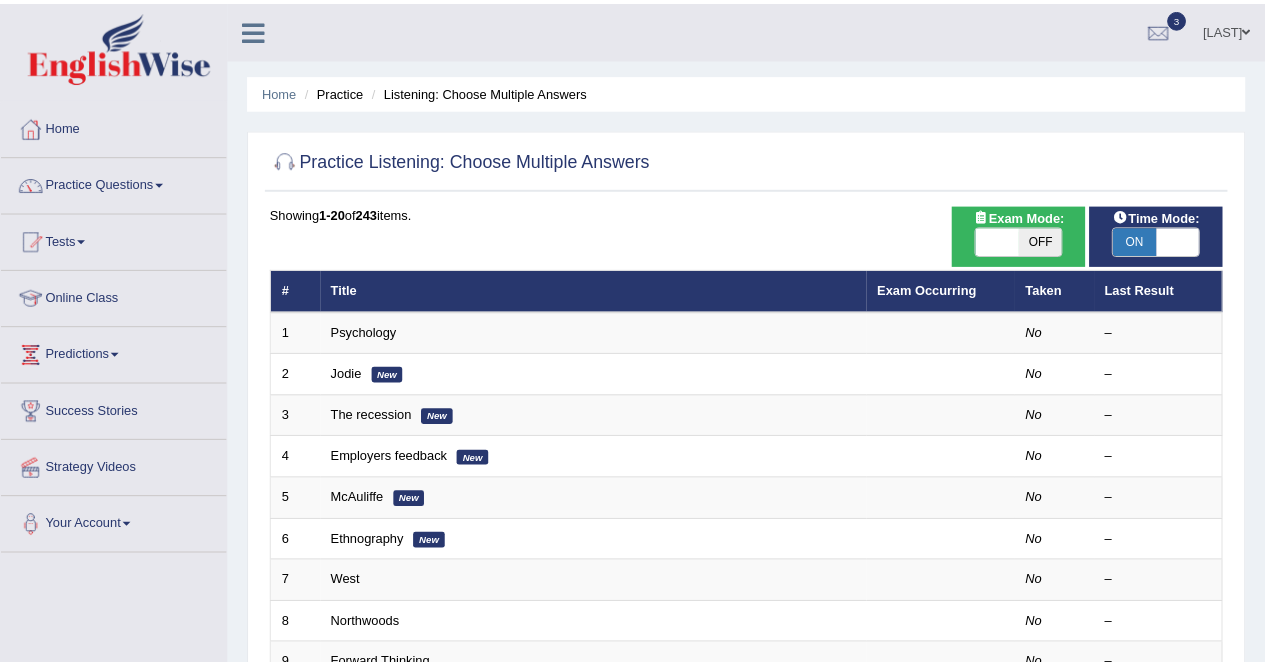 scroll, scrollTop: 0, scrollLeft: 0, axis: both 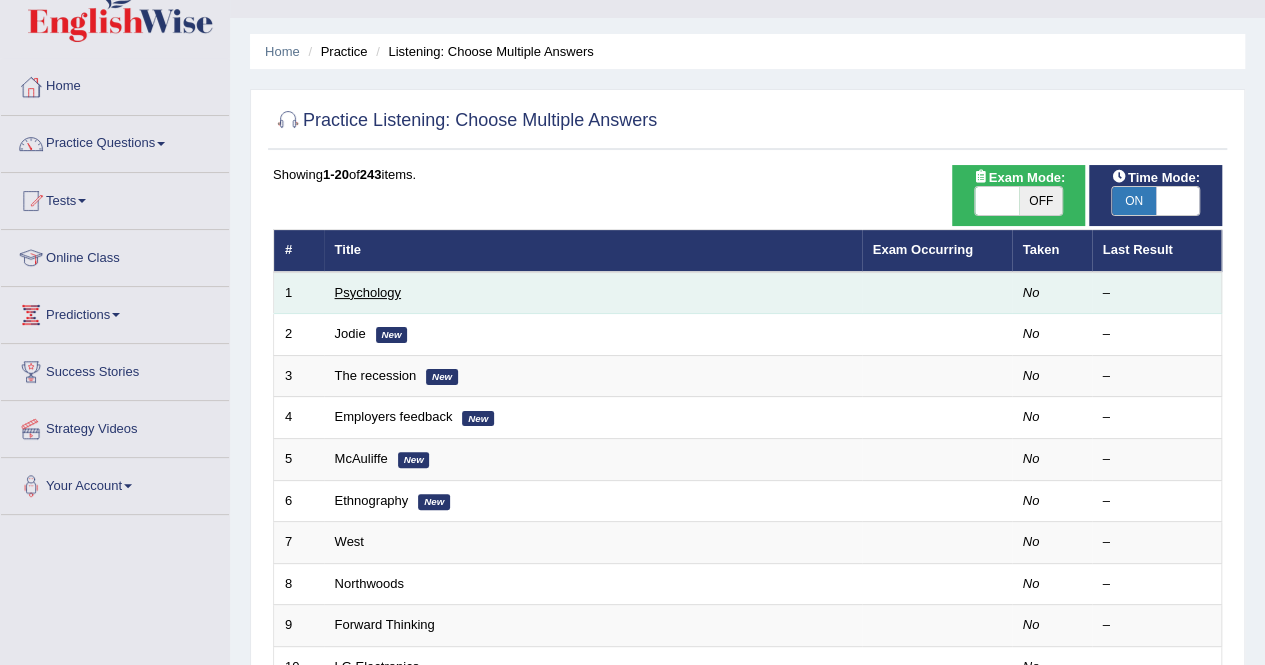 click on "Psychology" at bounding box center [368, 292] 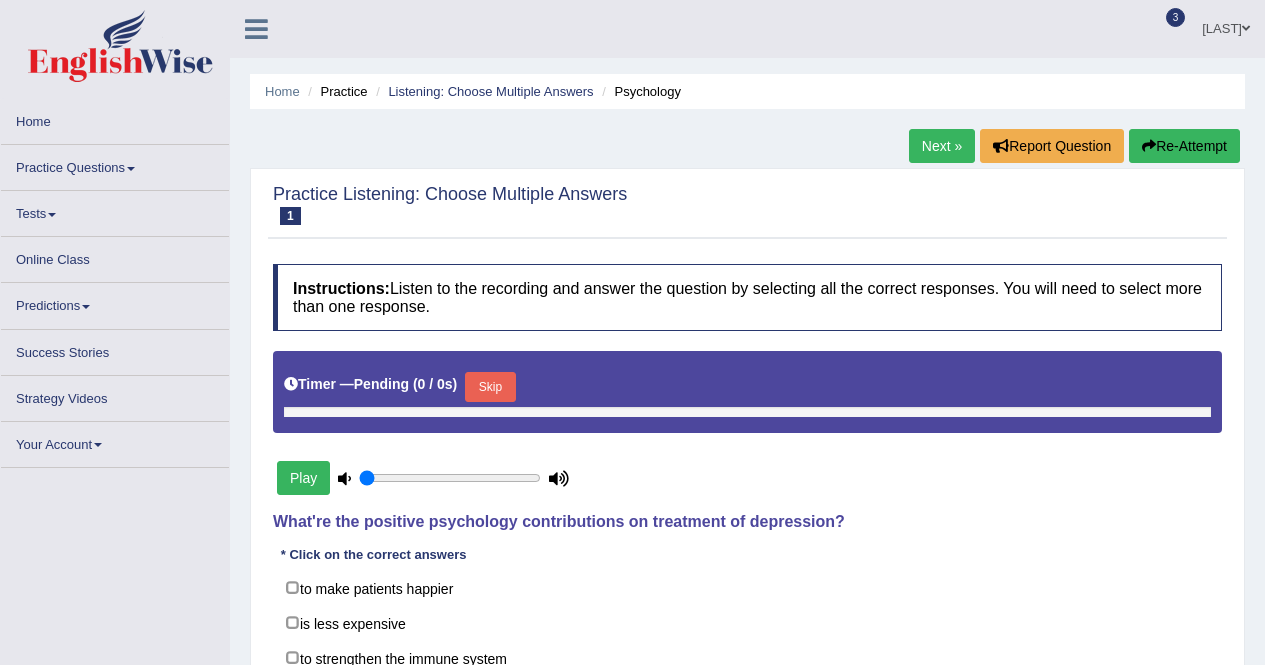 scroll, scrollTop: 0, scrollLeft: 0, axis: both 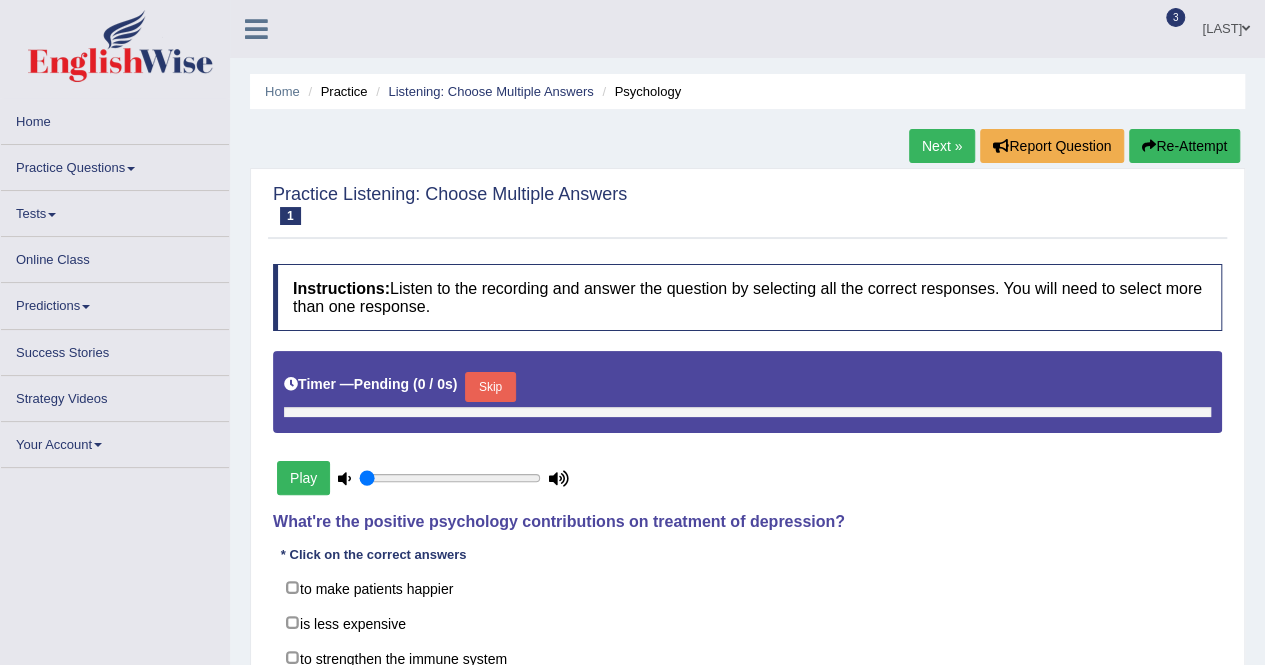 type on "1" 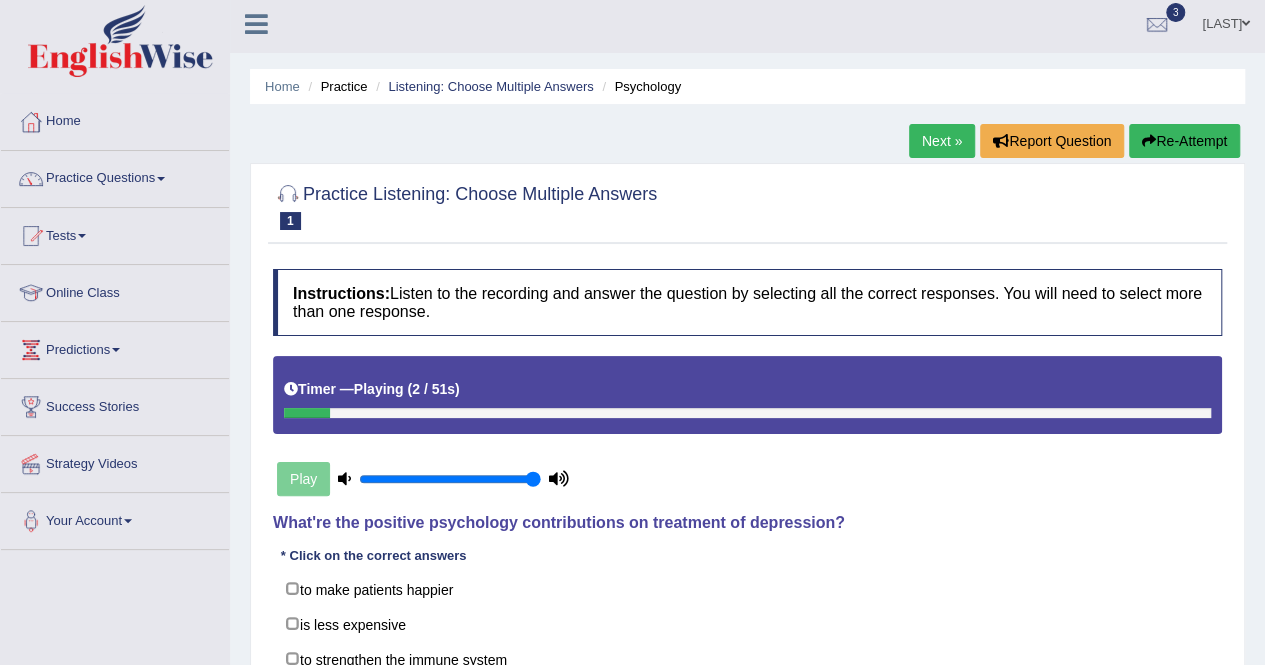 scroll, scrollTop: 0, scrollLeft: 0, axis: both 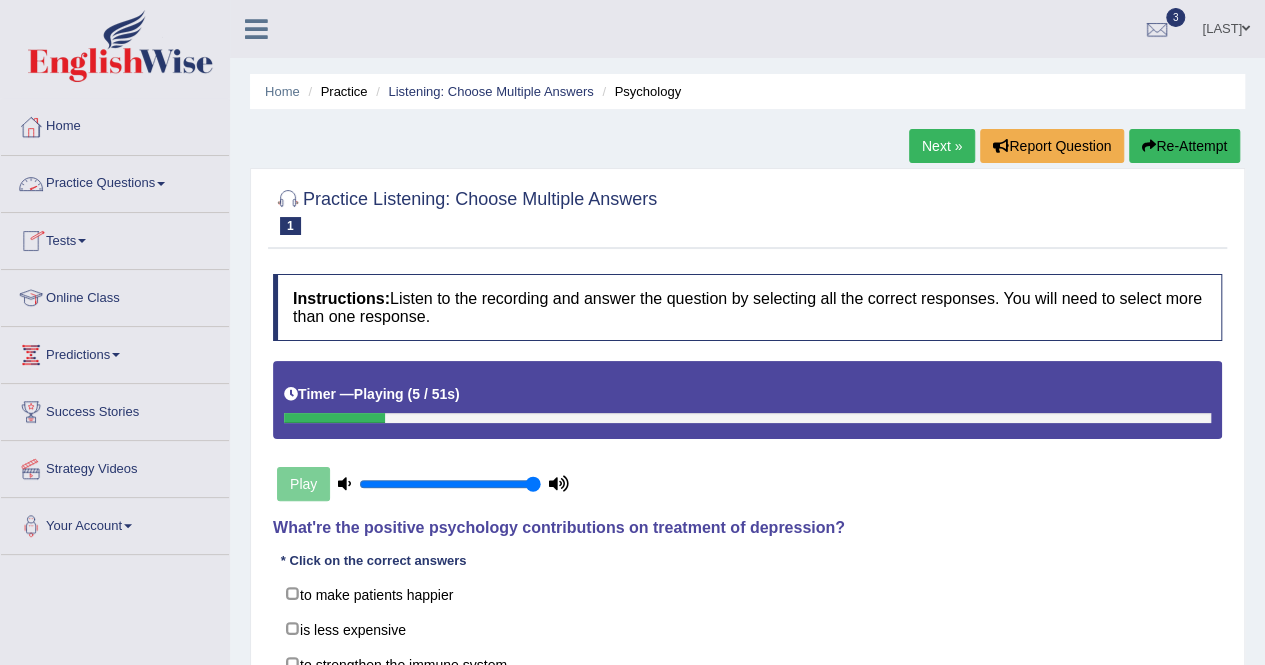 click on "Practice Questions" at bounding box center [115, 181] 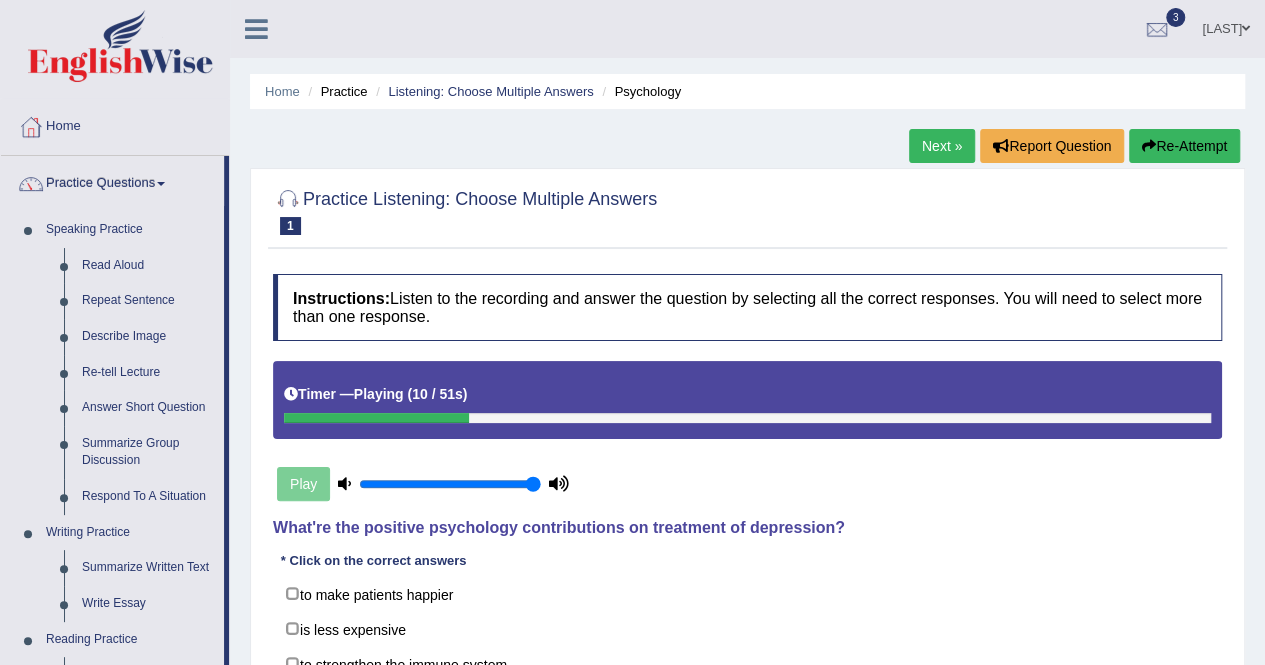 scroll, scrollTop: 582, scrollLeft: 0, axis: vertical 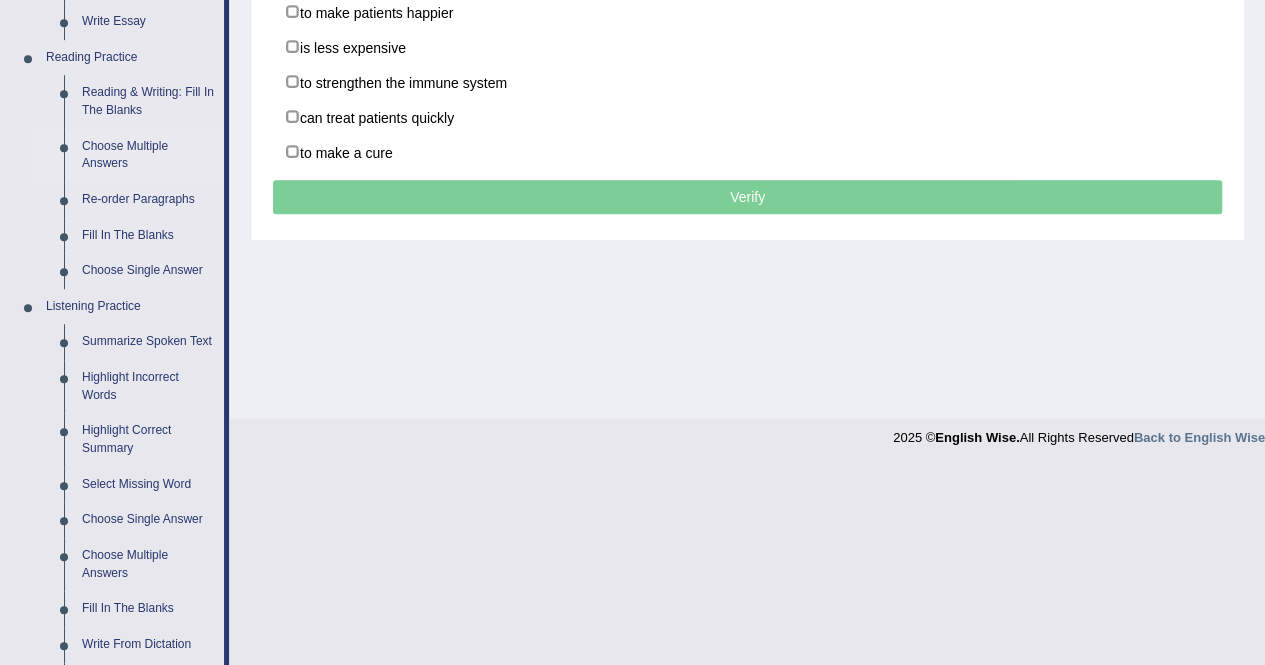 click on "Choose Multiple Answers" at bounding box center (148, 155) 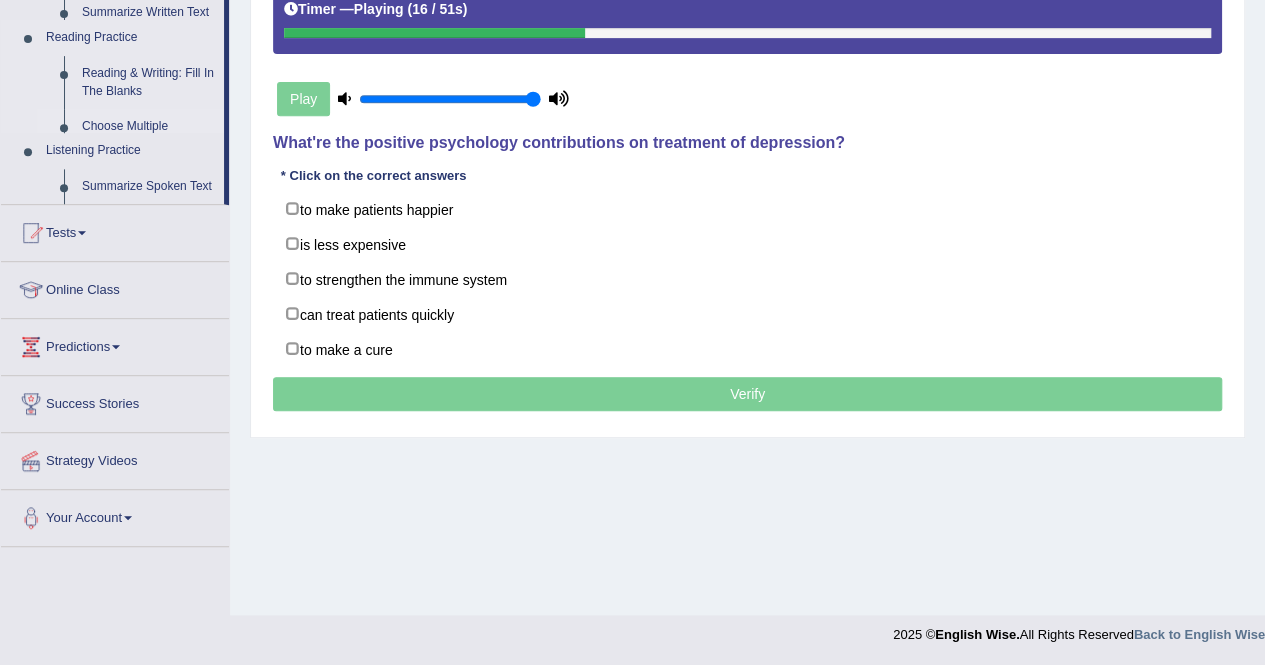 scroll, scrollTop: 384, scrollLeft: 0, axis: vertical 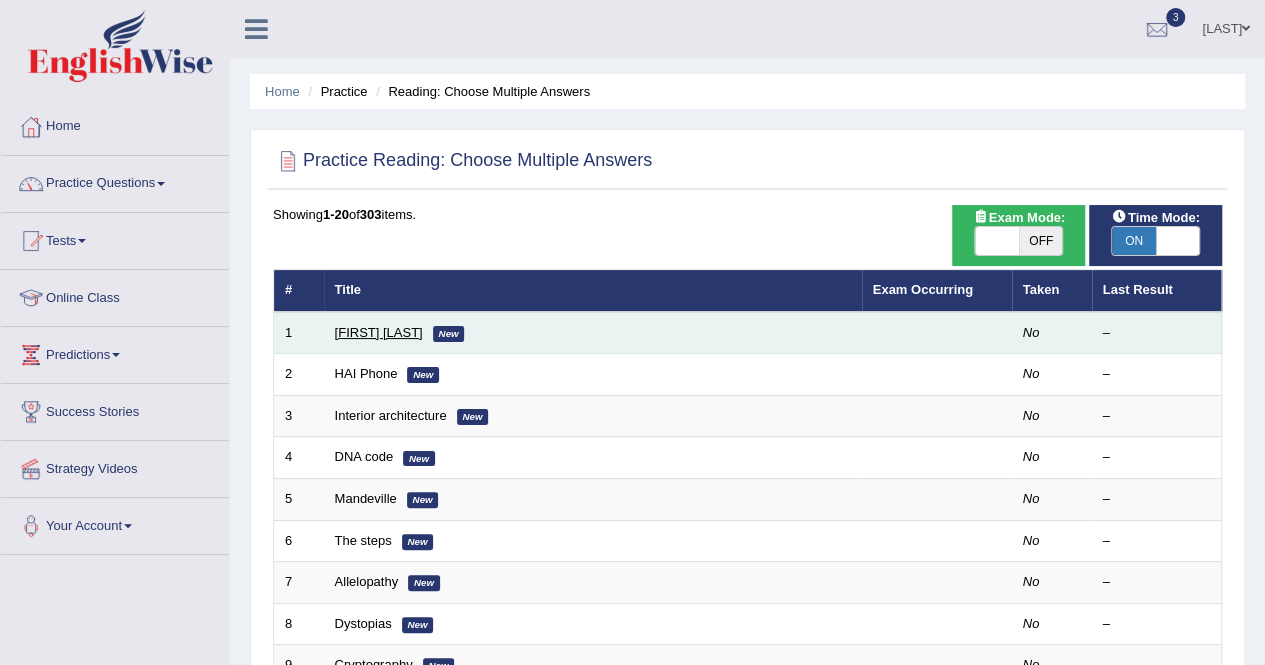 click on "[FIRST] [LAST]" at bounding box center [379, 332] 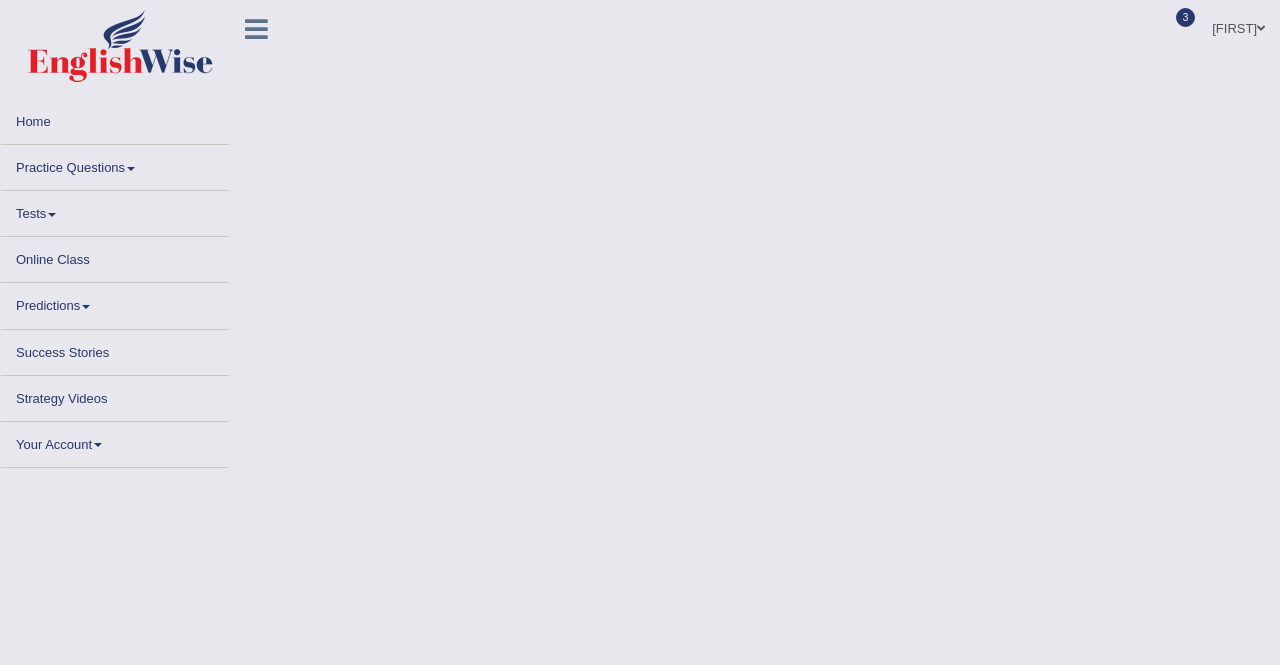 scroll, scrollTop: 0, scrollLeft: 0, axis: both 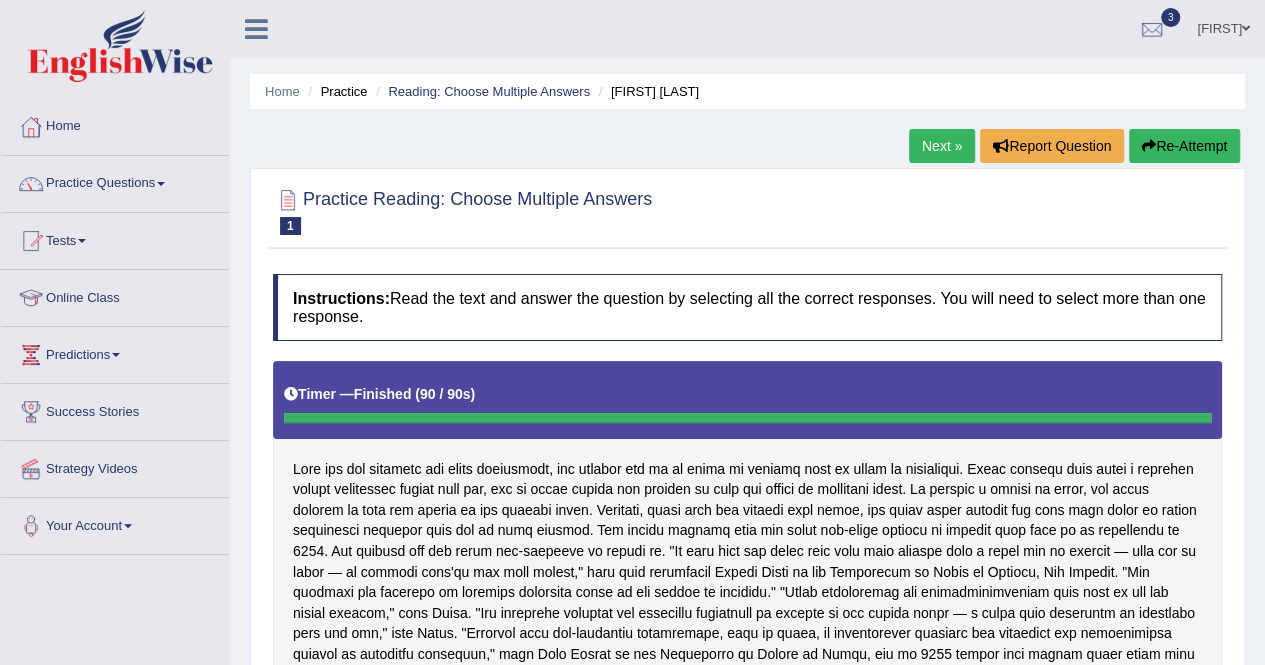 click on "Next »" at bounding box center (942, 146) 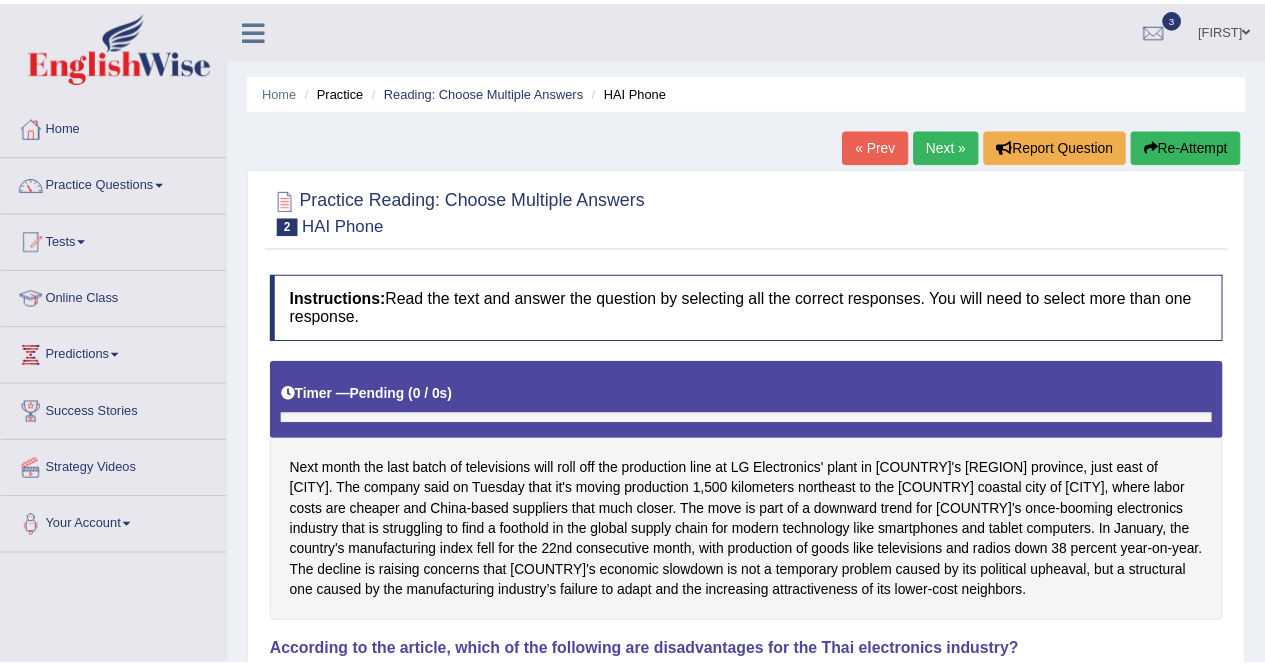 scroll, scrollTop: 0, scrollLeft: 0, axis: both 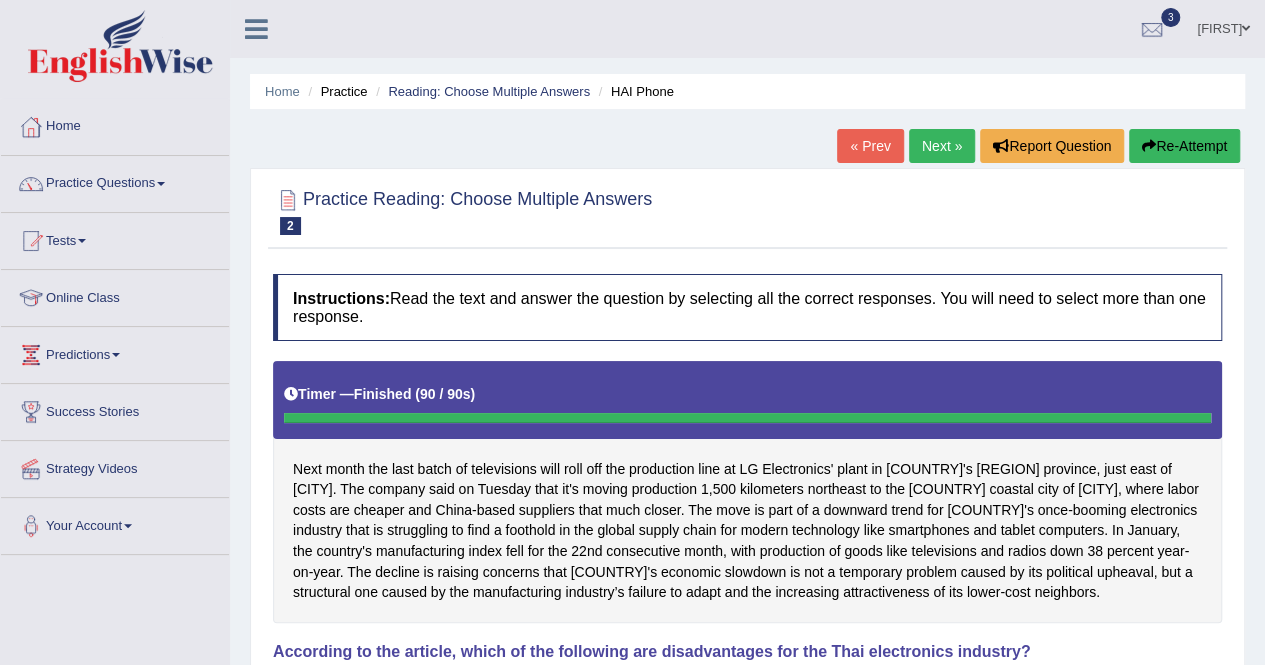 click on "Next »" at bounding box center (942, 146) 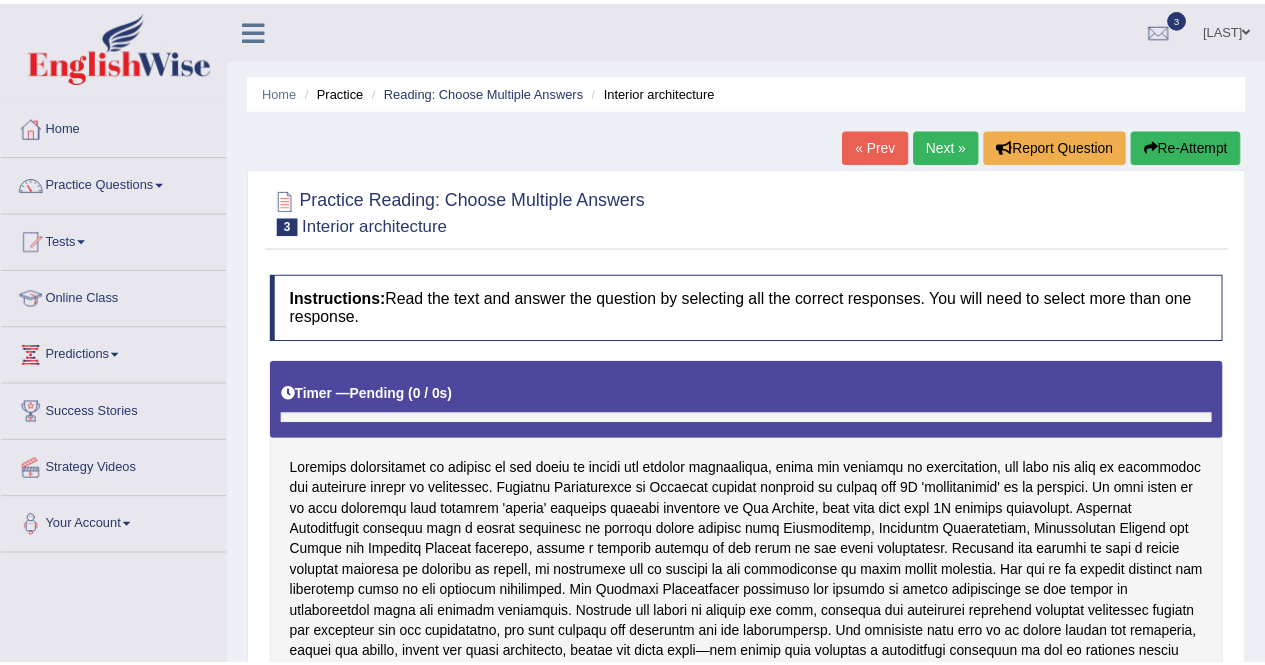 scroll, scrollTop: 0, scrollLeft: 0, axis: both 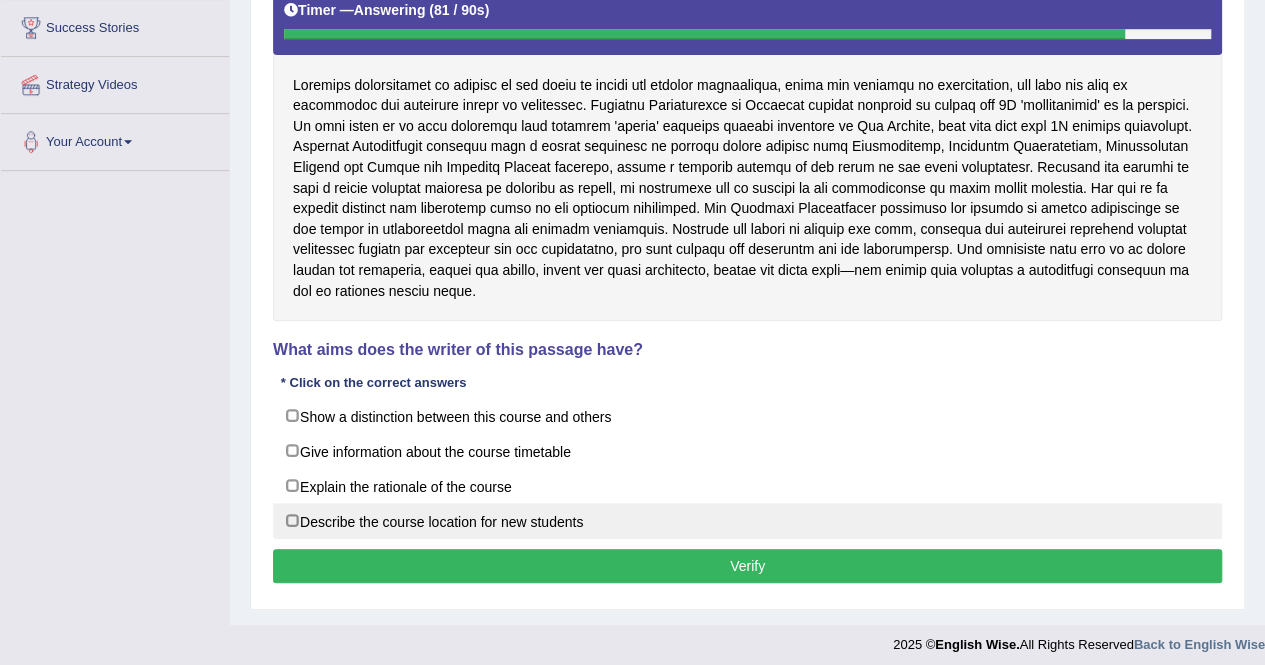 click on "Describe the course location for new students" at bounding box center [747, 521] 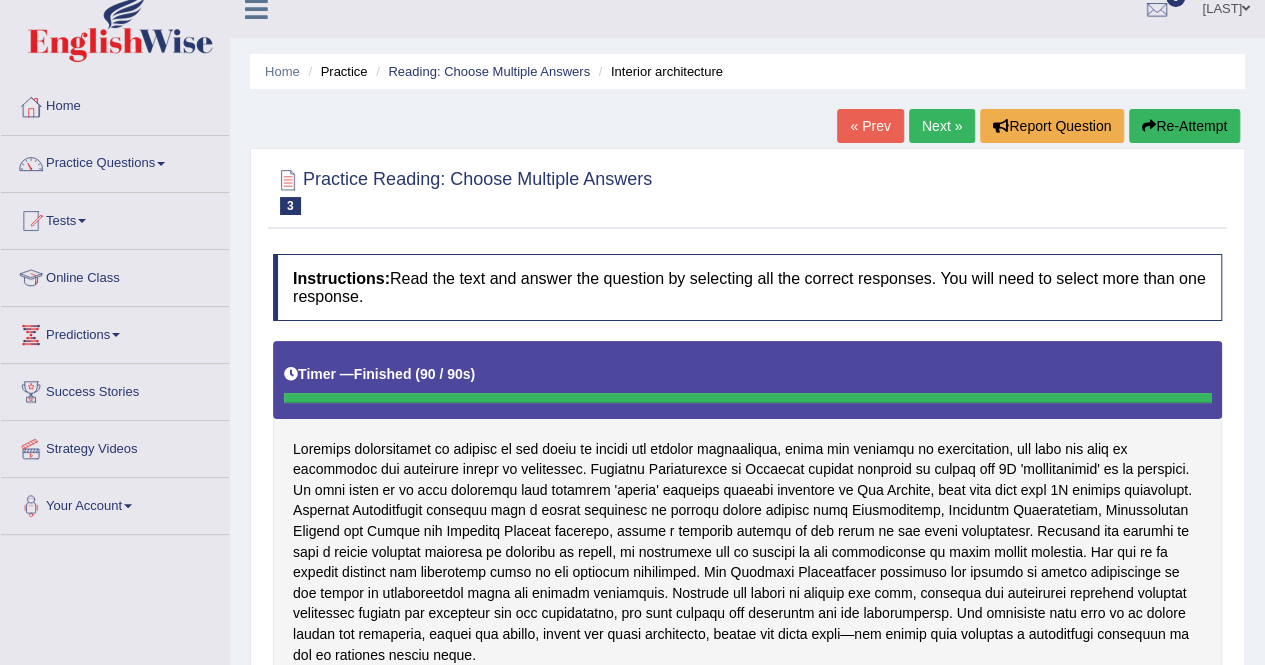 scroll, scrollTop: 0, scrollLeft: 0, axis: both 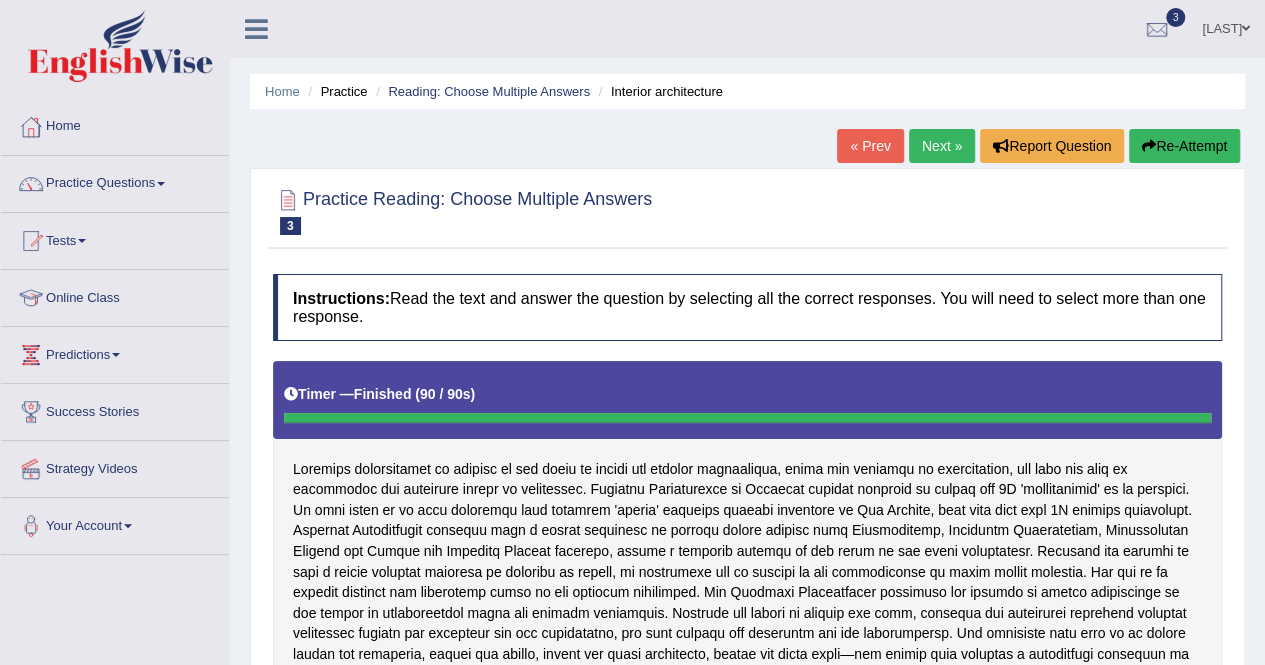 click on "Next »" at bounding box center [942, 146] 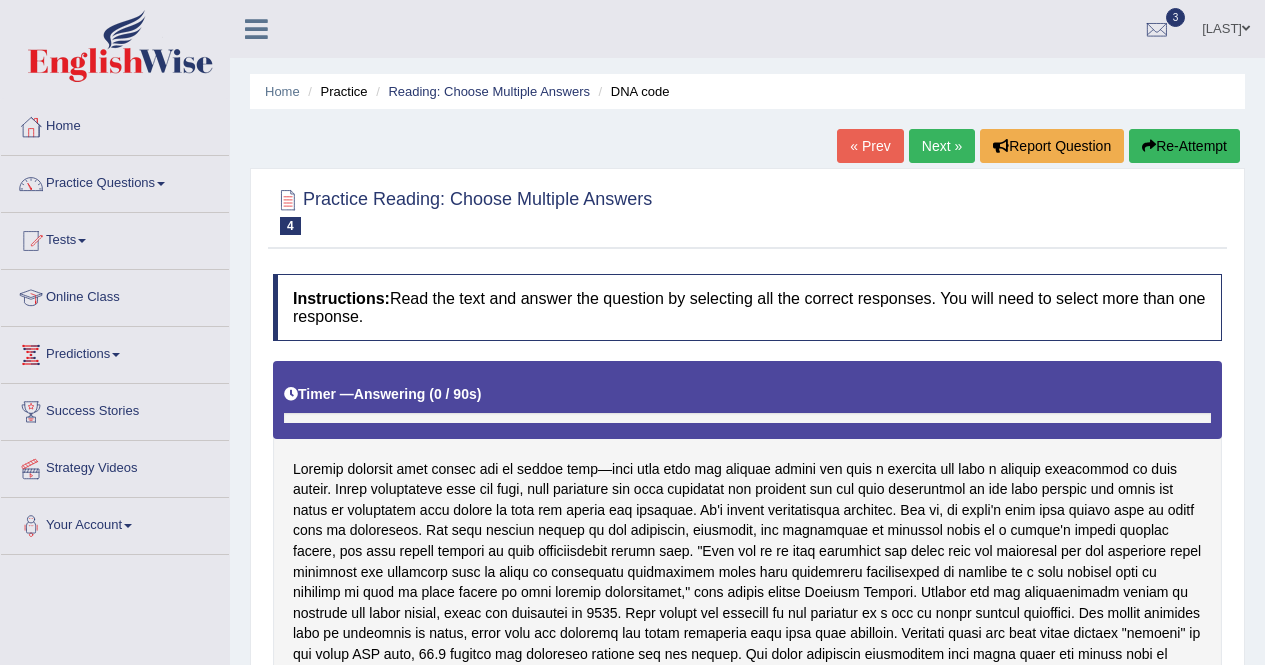 scroll, scrollTop: 0, scrollLeft: 0, axis: both 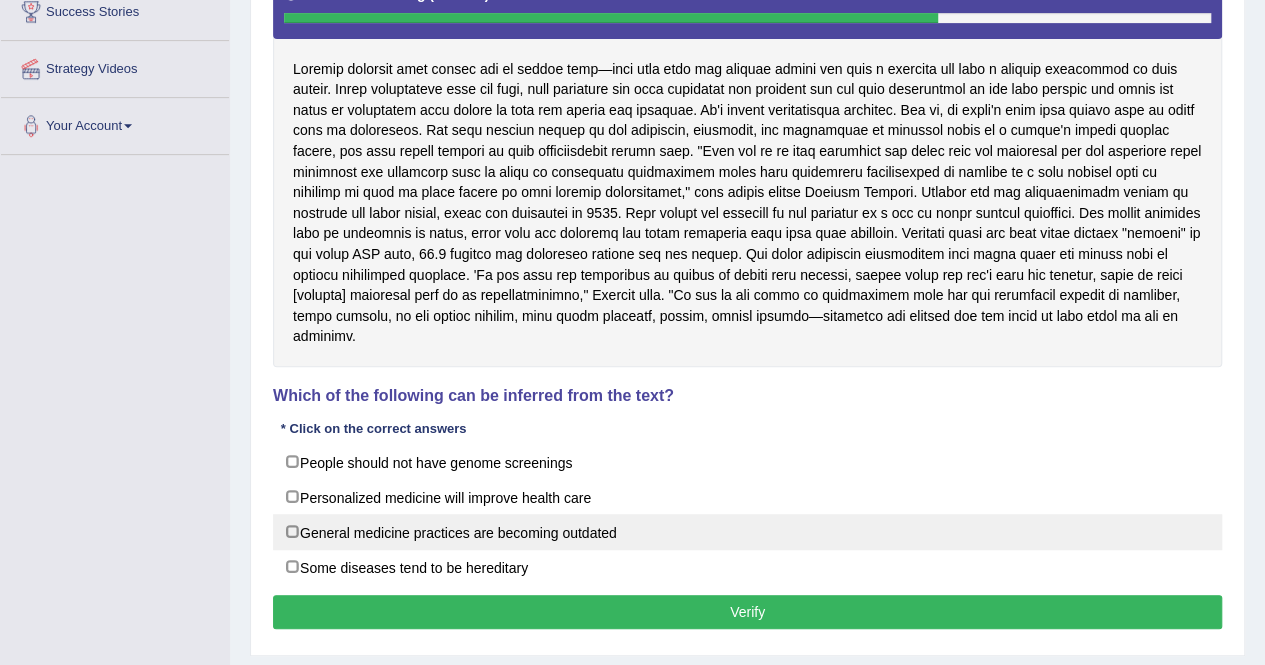 click on "General medicine practices are becoming outdated" at bounding box center (747, 532) 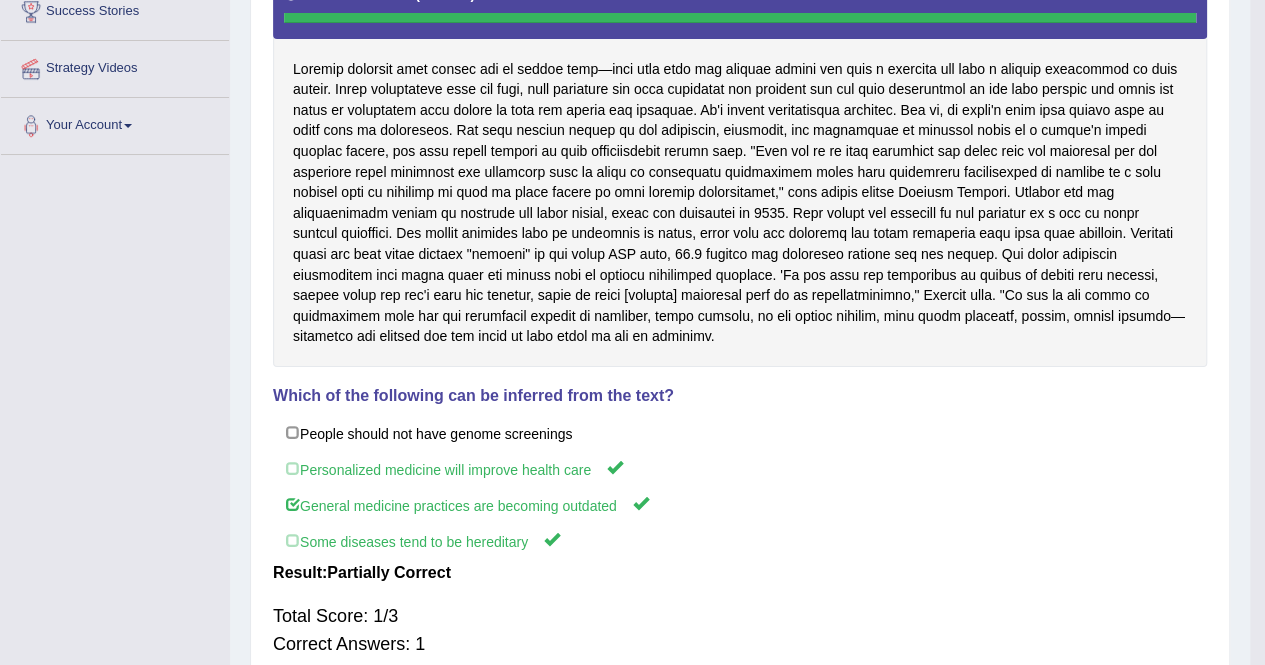 scroll, scrollTop: 385, scrollLeft: 0, axis: vertical 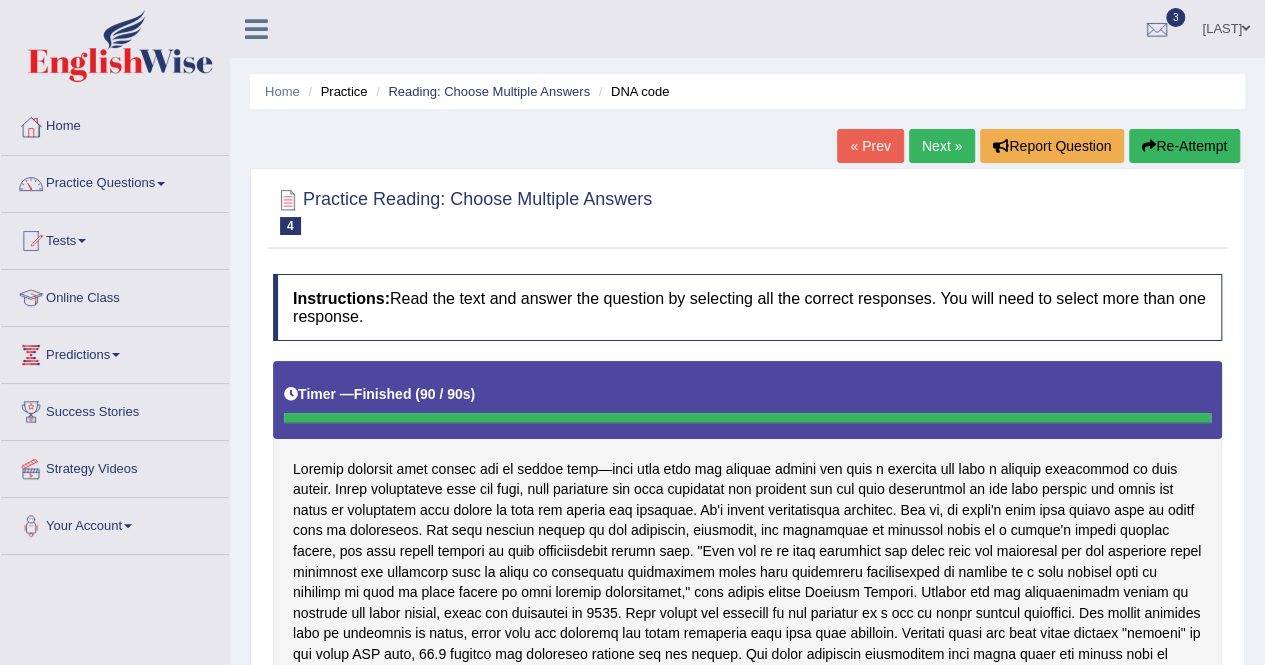 click on "Next »" at bounding box center (942, 146) 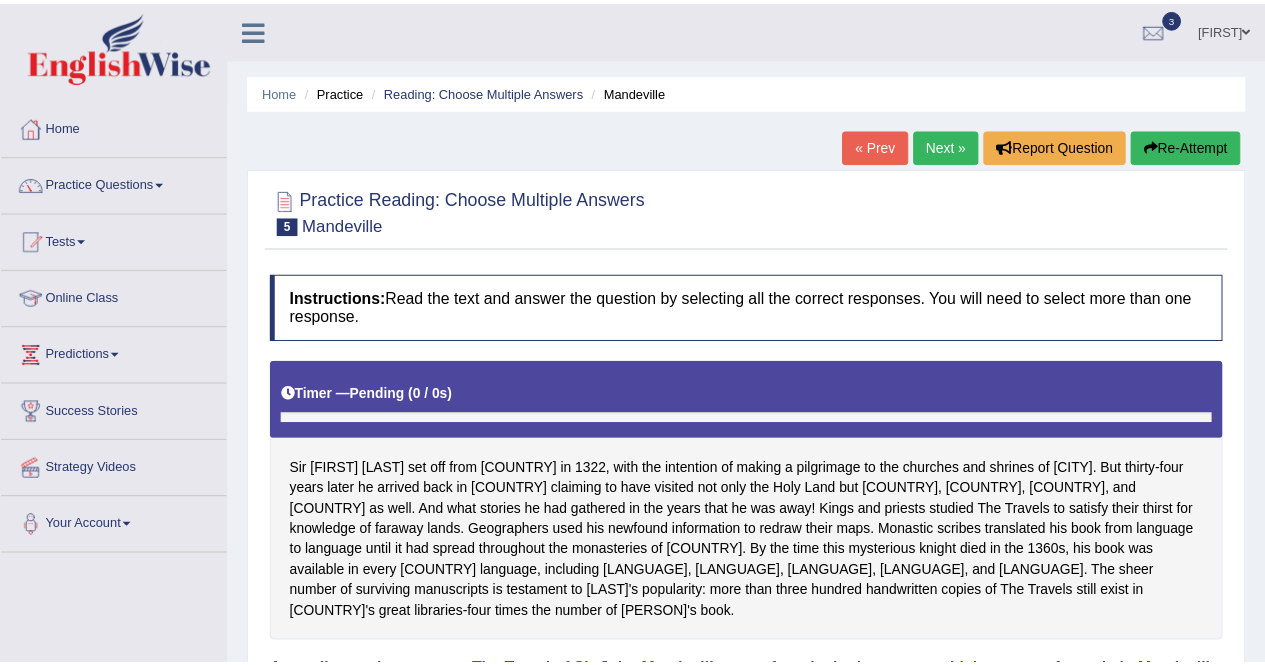 scroll, scrollTop: 0, scrollLeft: 0, axis: both 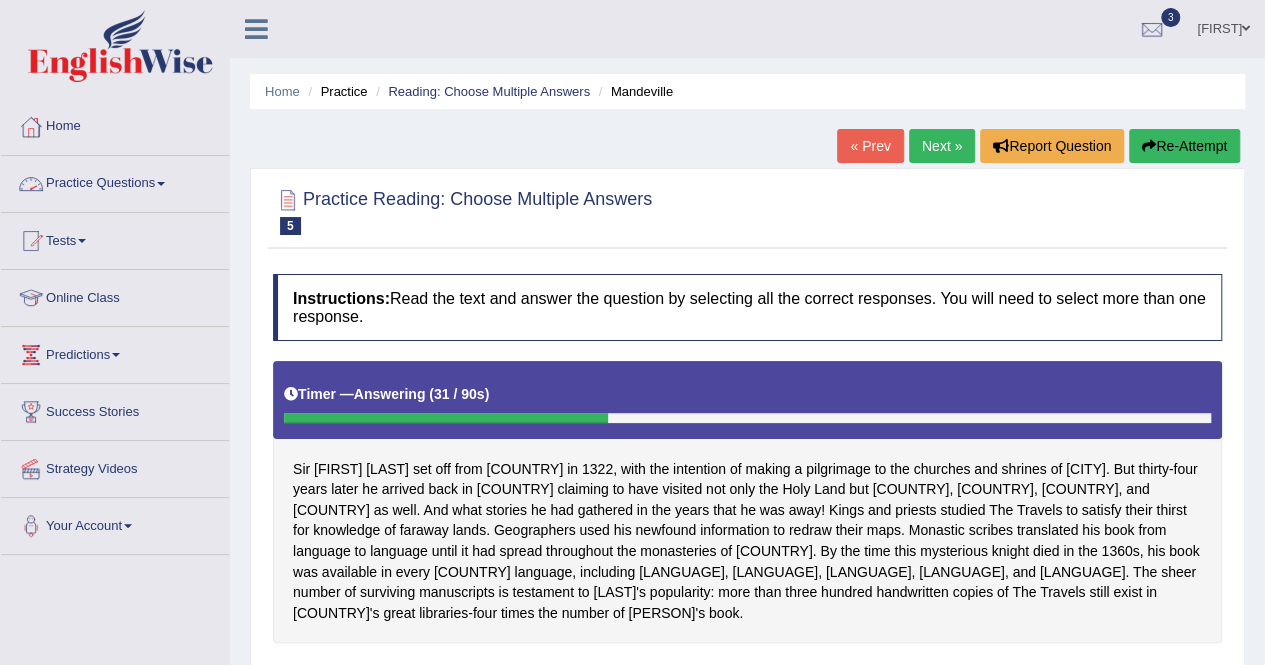 click on "Practice Questions" at bounding box center [115, 181] 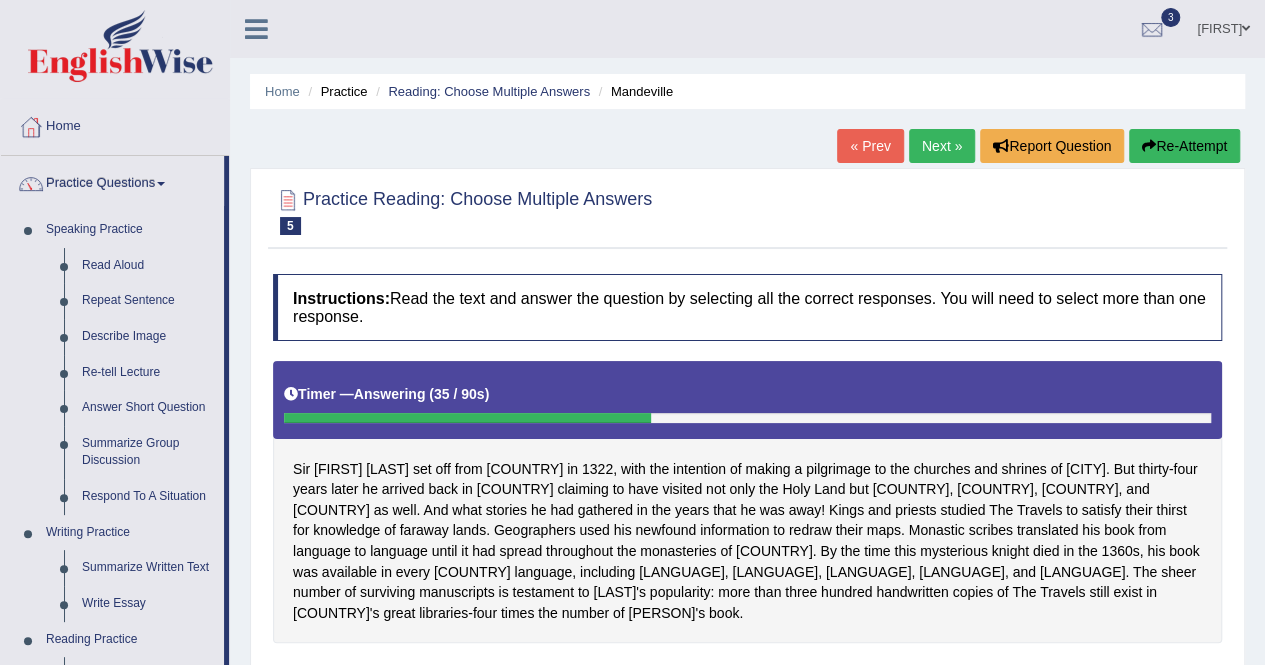 scroll, scrollTop: 582, scrollLeft: 0, axis: vertical 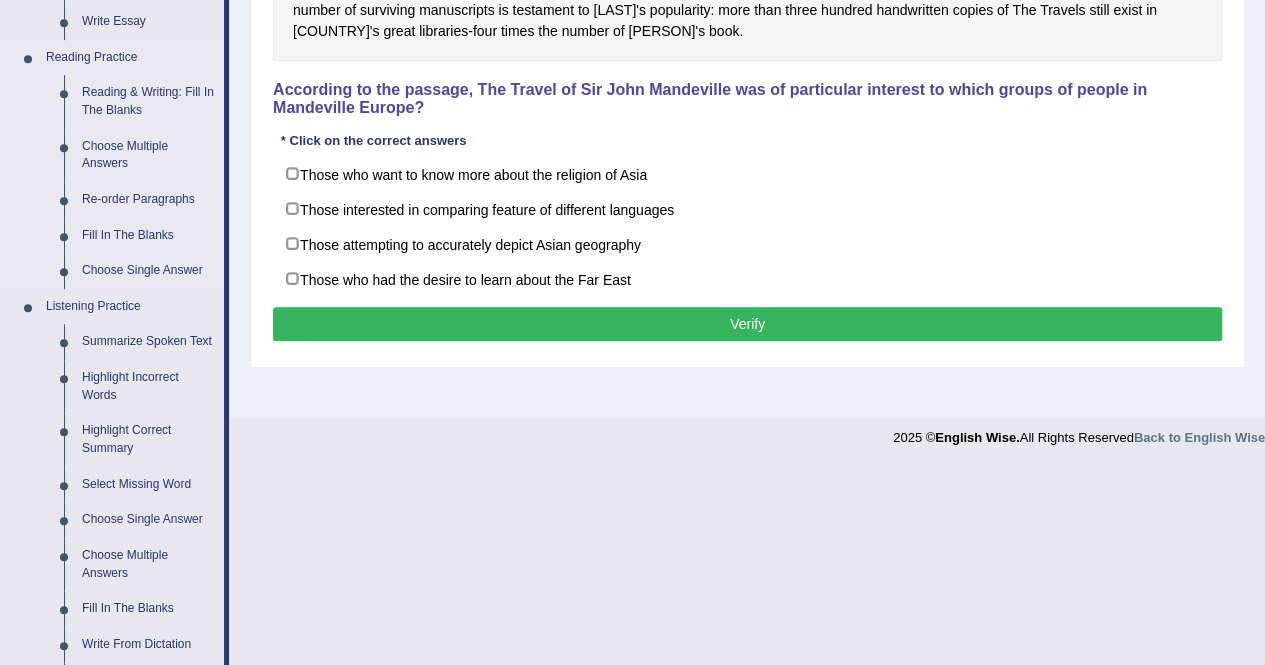 click on "Reading & Writing: Fill In The Blanks" at bounding box center [148, 101] 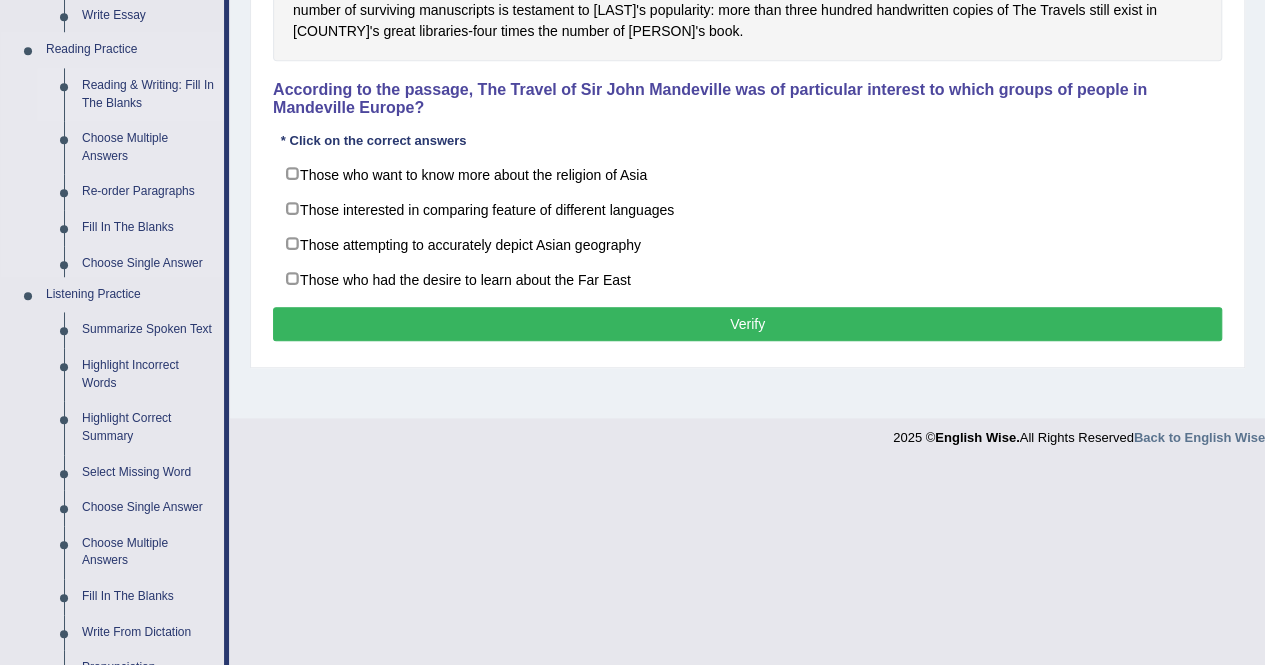 click on "Reading & Writing: Fill In The Blanks" at bounding box center (148, 94) 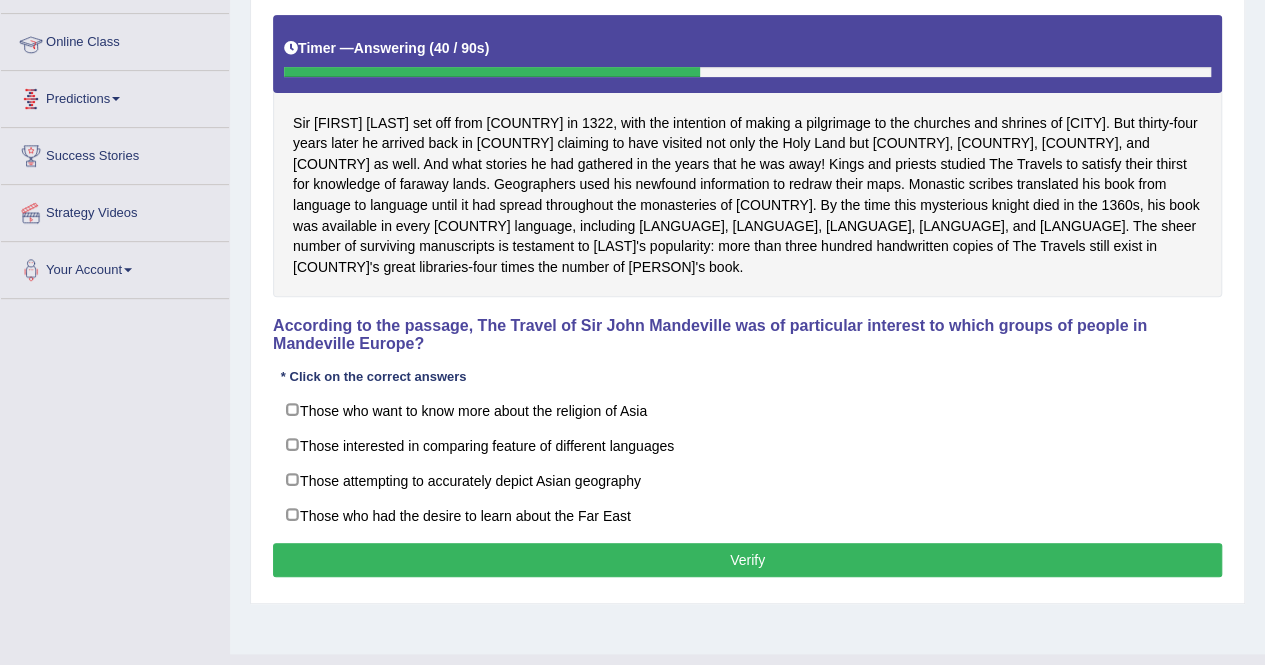 scroll, scrollTop: 384, scrollLeft: 0, axis: vertical 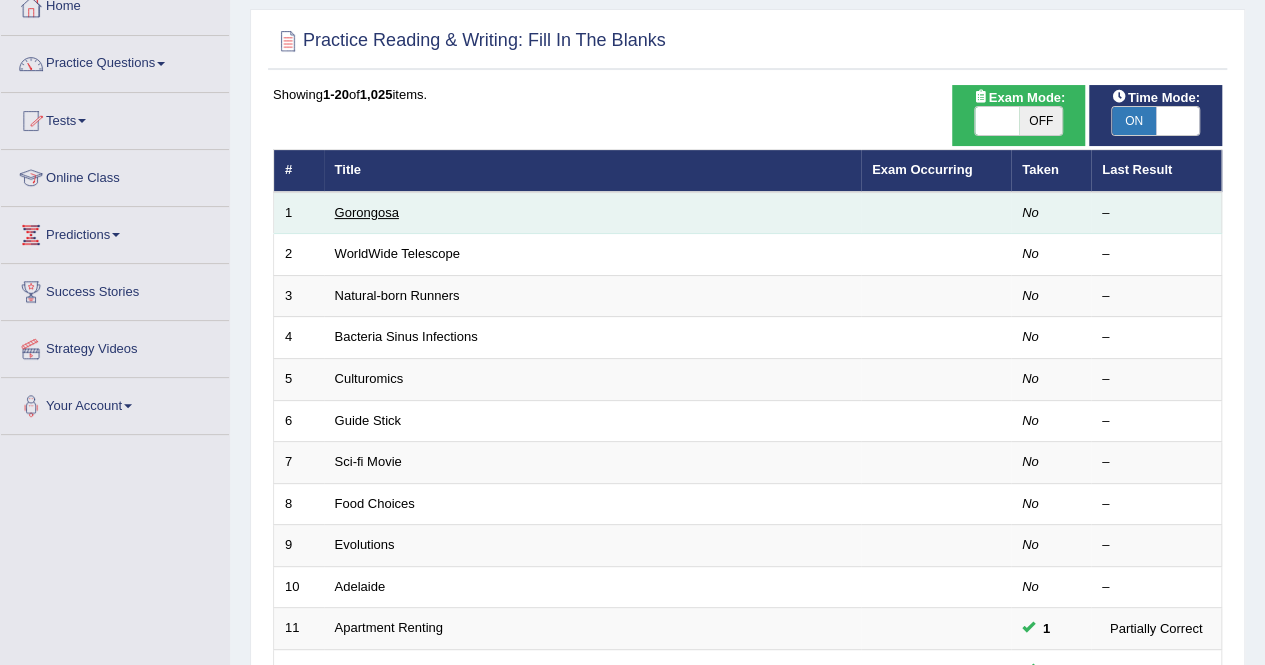 click on "Gorongosa" at bounding box center (367, 212) 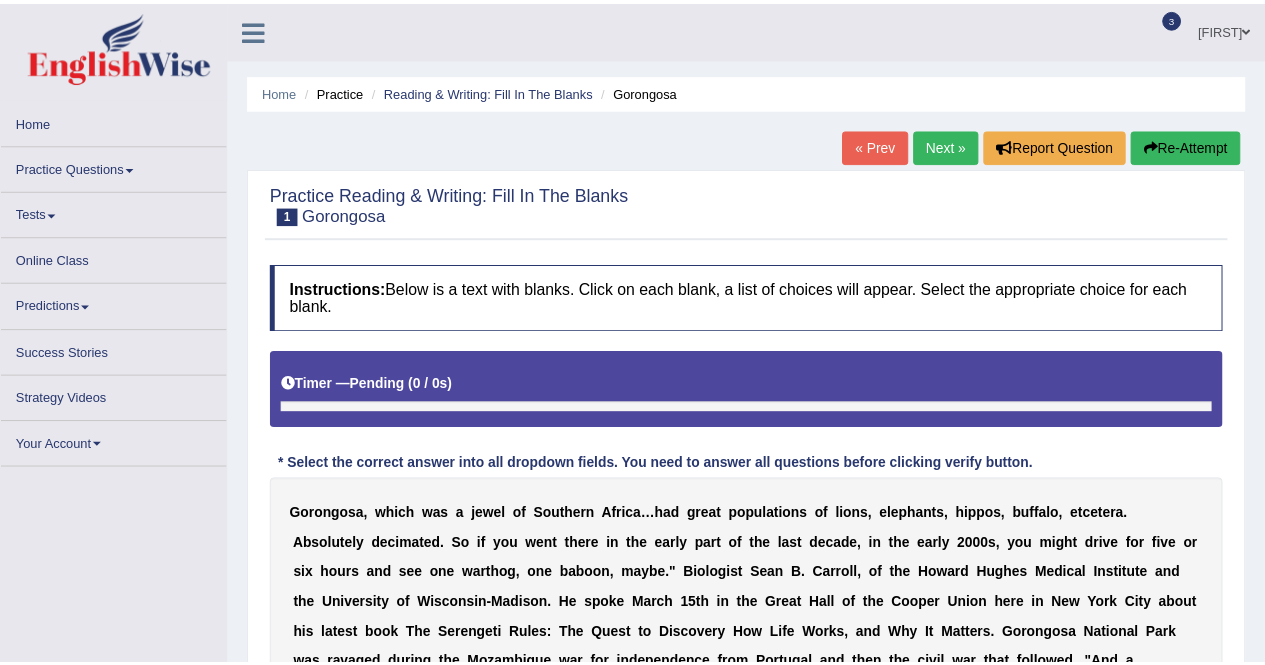 scroll, scrollTop: 0, scrollLeft: 0, axis: both 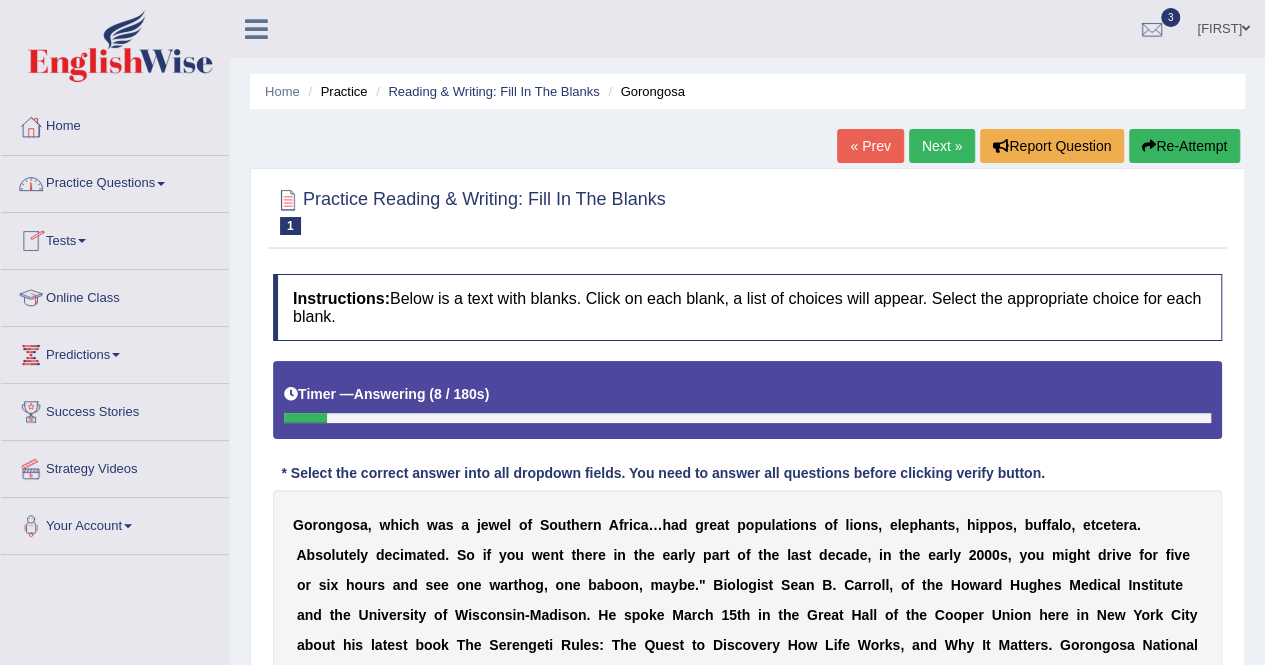 click on "Practice Questions" at bounding box center [115, 181] 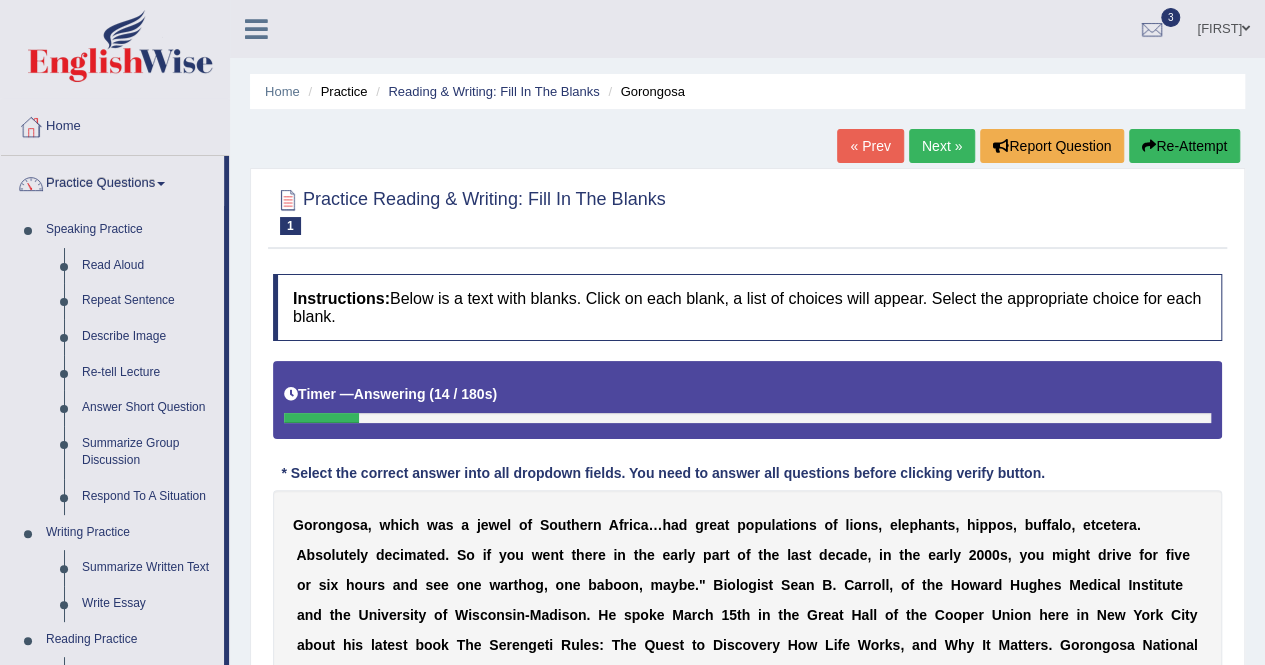 scroll, scrollTop: 582, scrollLeft: 0, axis: vertical 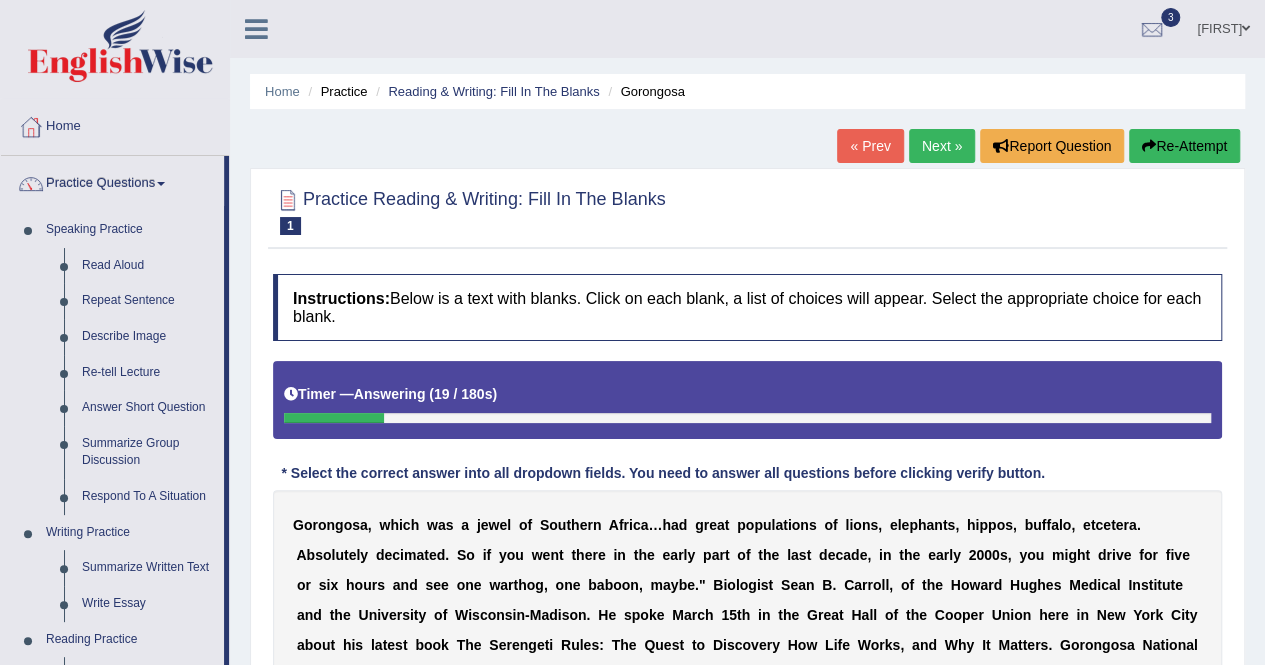 click on "« Prev" at bounding box center (870, 146) 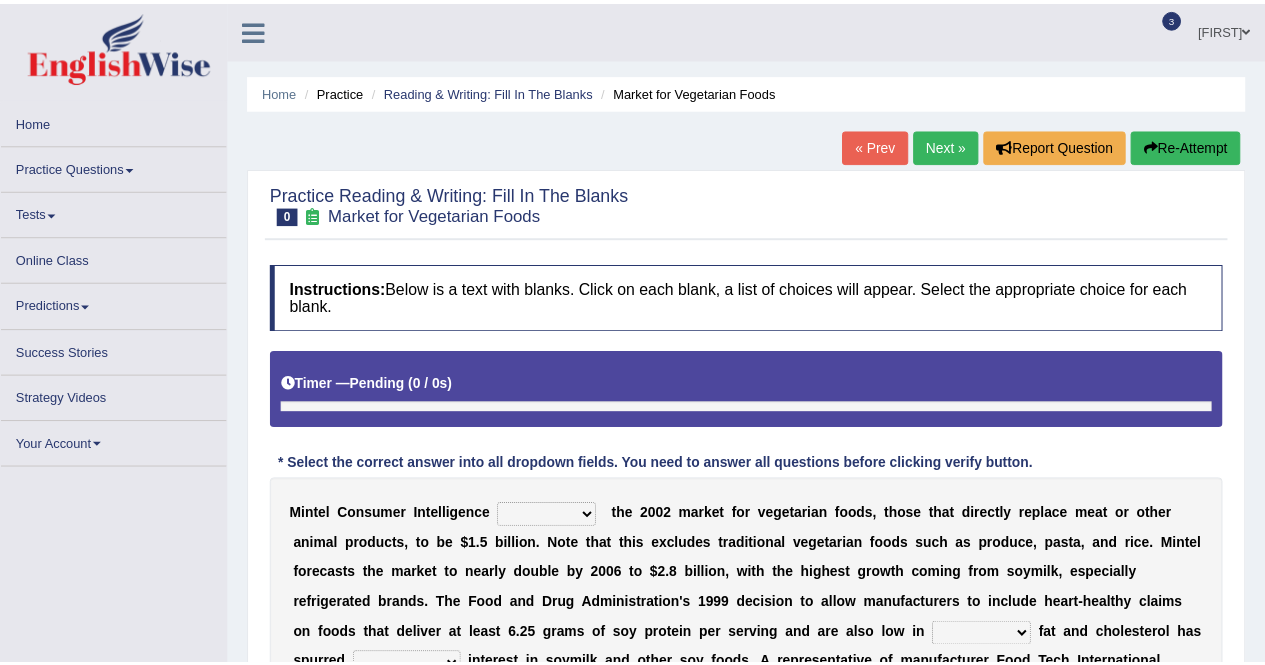 scroll, scrollTop: 0, scrollLeft: 0, axis: both 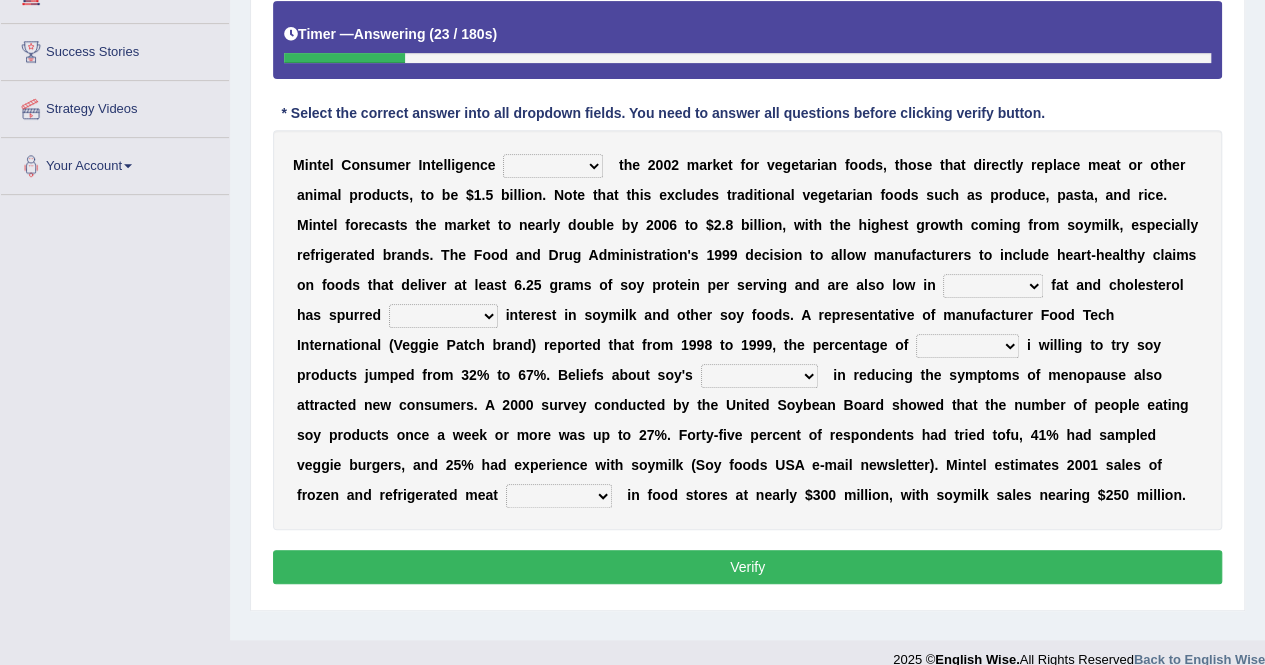 click on "deals fulfills creates estimates" at bounding box center (553, 166) 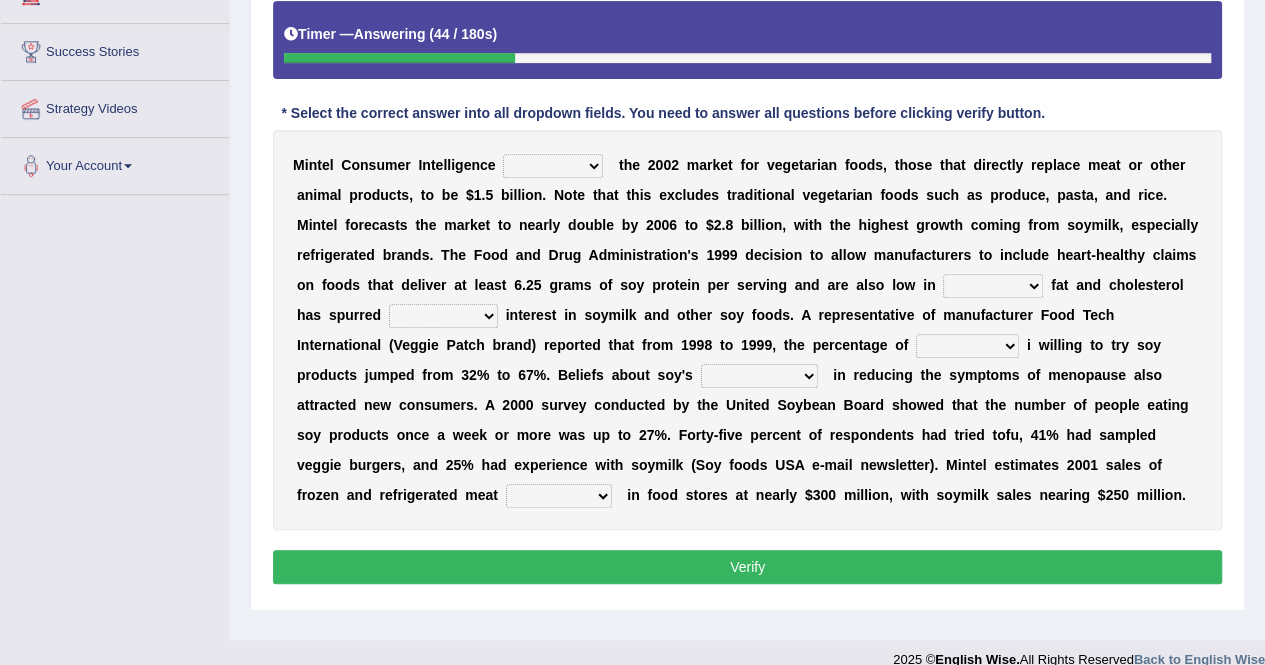 select on "estimates" 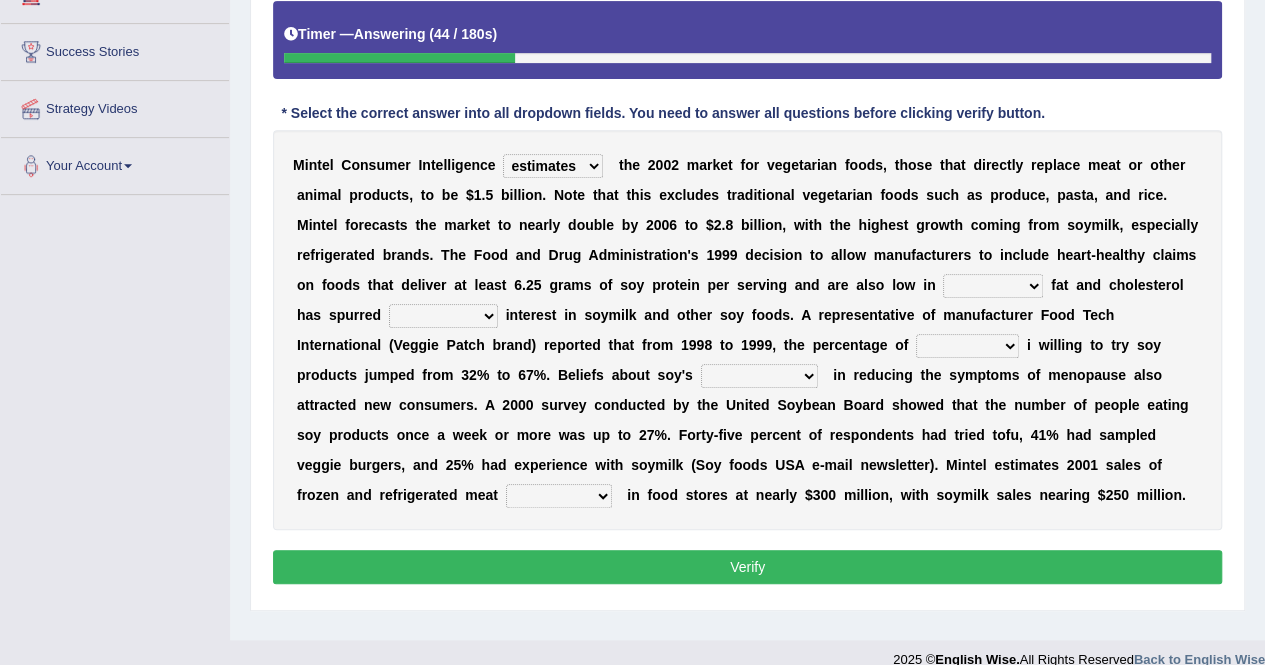 click on "deals fulfills creates estimates" at bounding box center [553, 166] 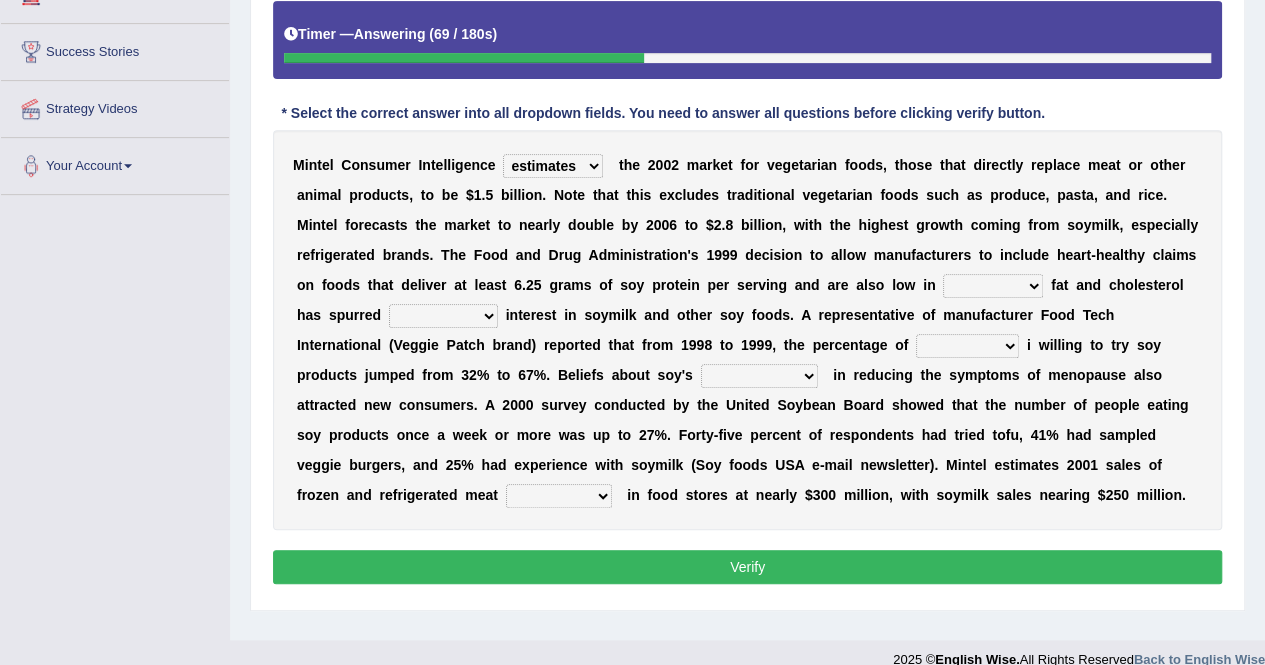 click on "saturated solid acid liquid" at bounding box center [993, 286] 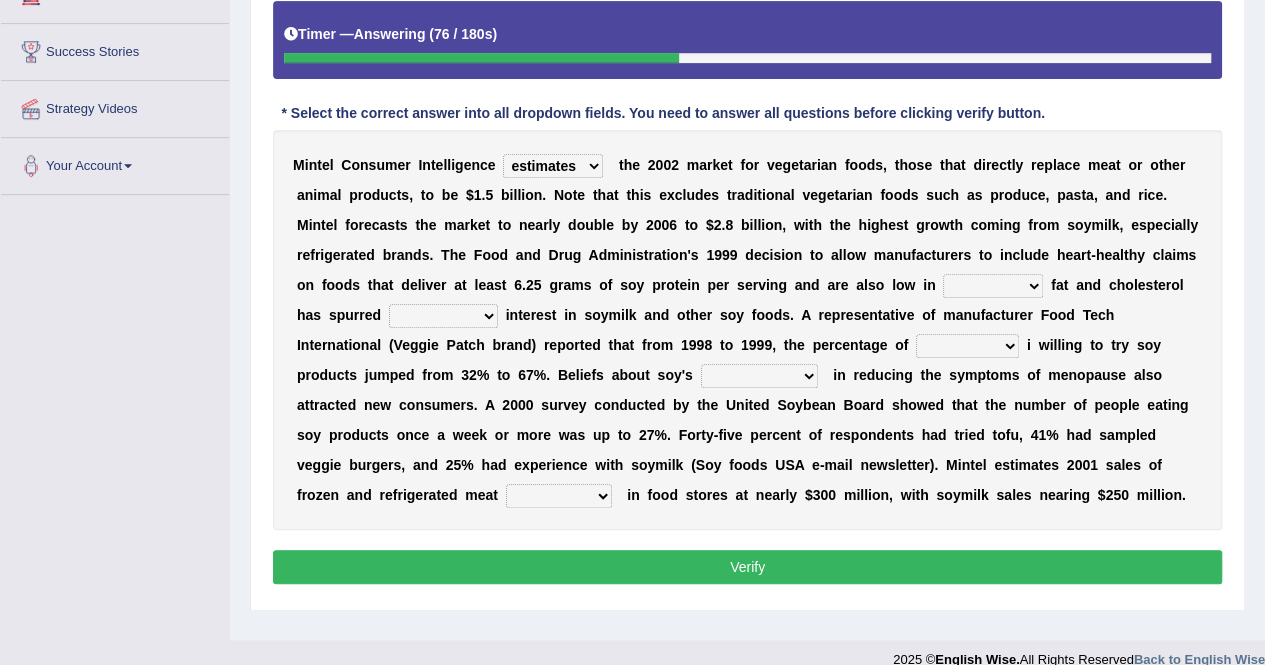 select on "saturated" 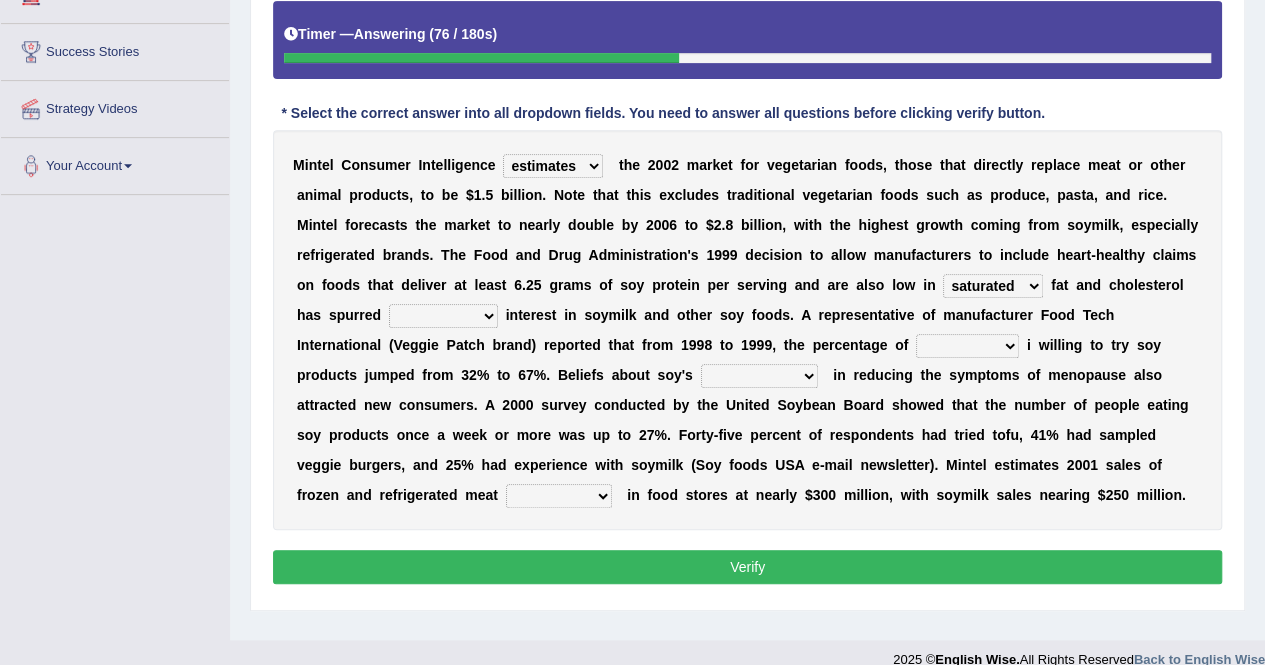 click on "saturated solid acid liquid" at bounding box center [993, 286] 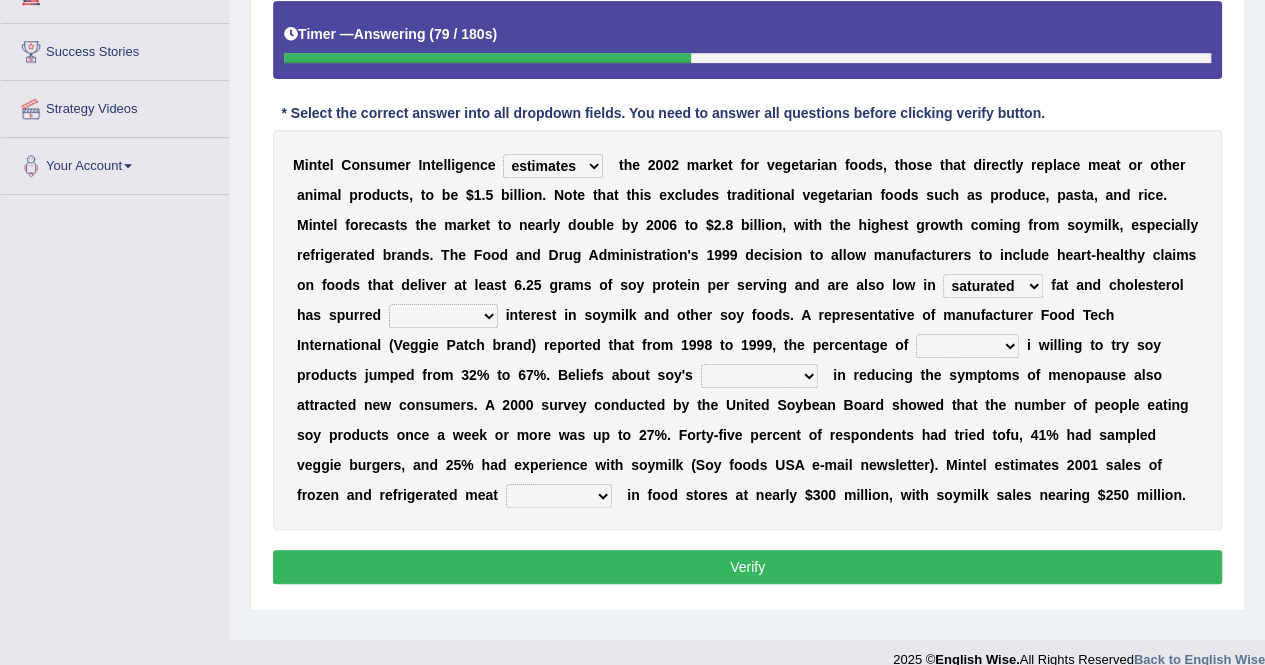 click at bounding box center (502, 315) 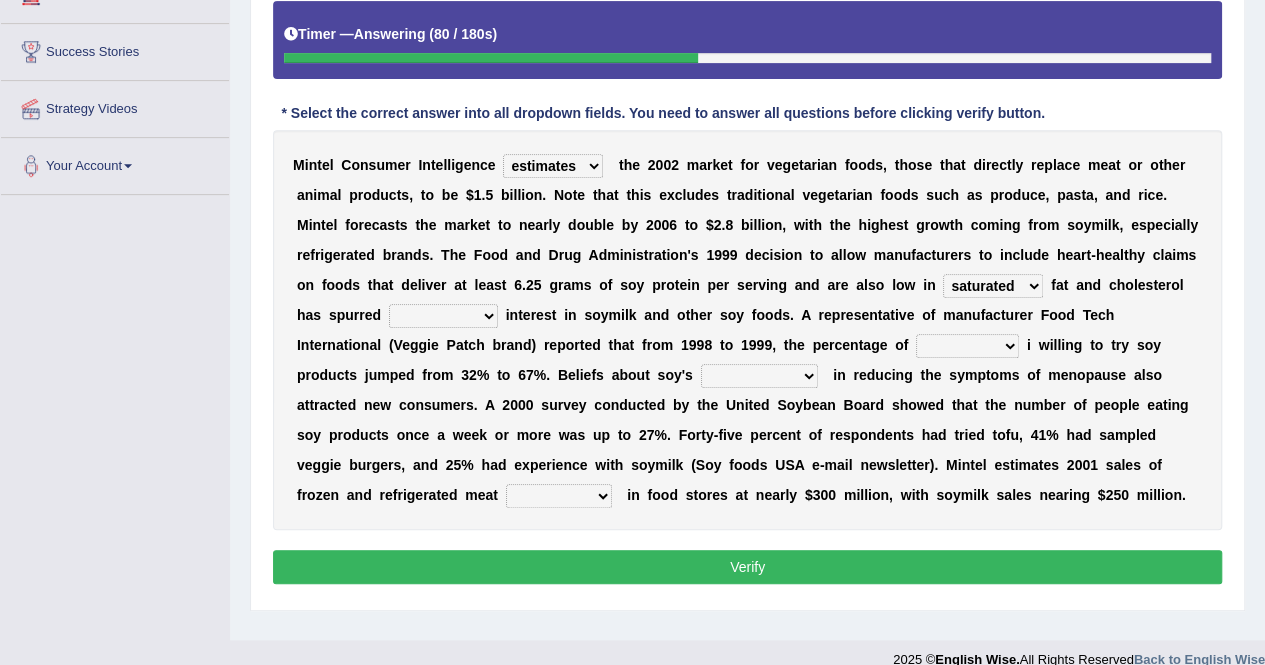 click on "good big tremendous extreme" at bounding box center [443, 316] 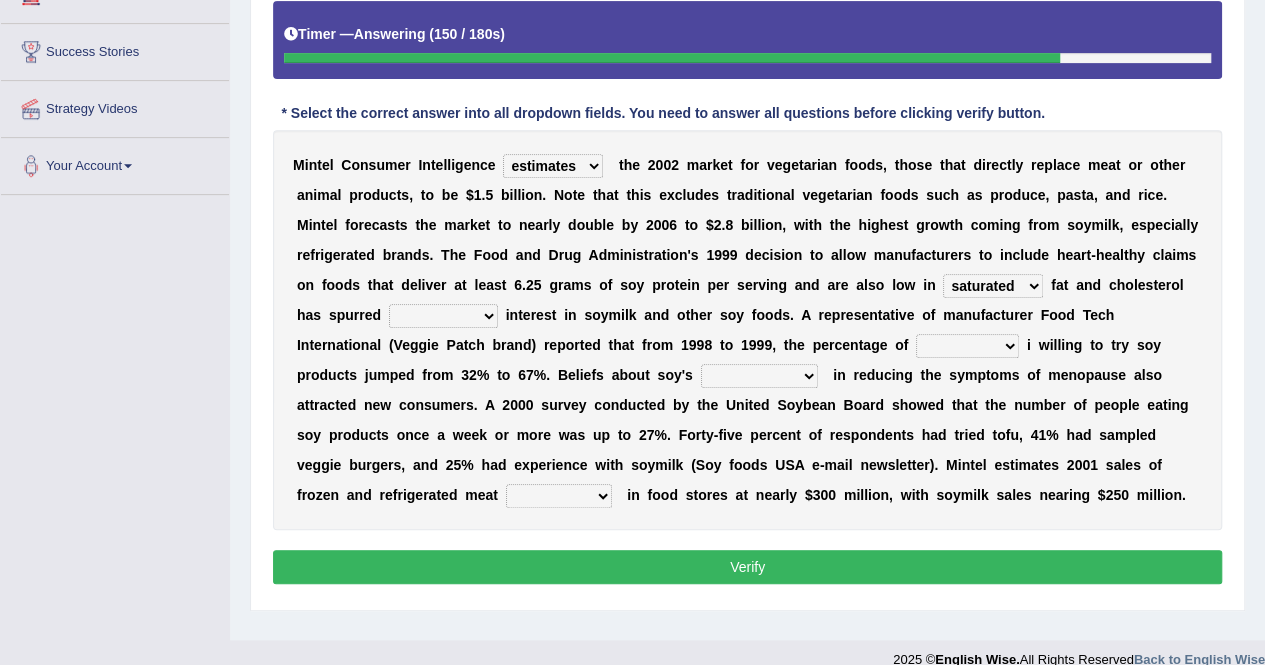 select on "tremendous" 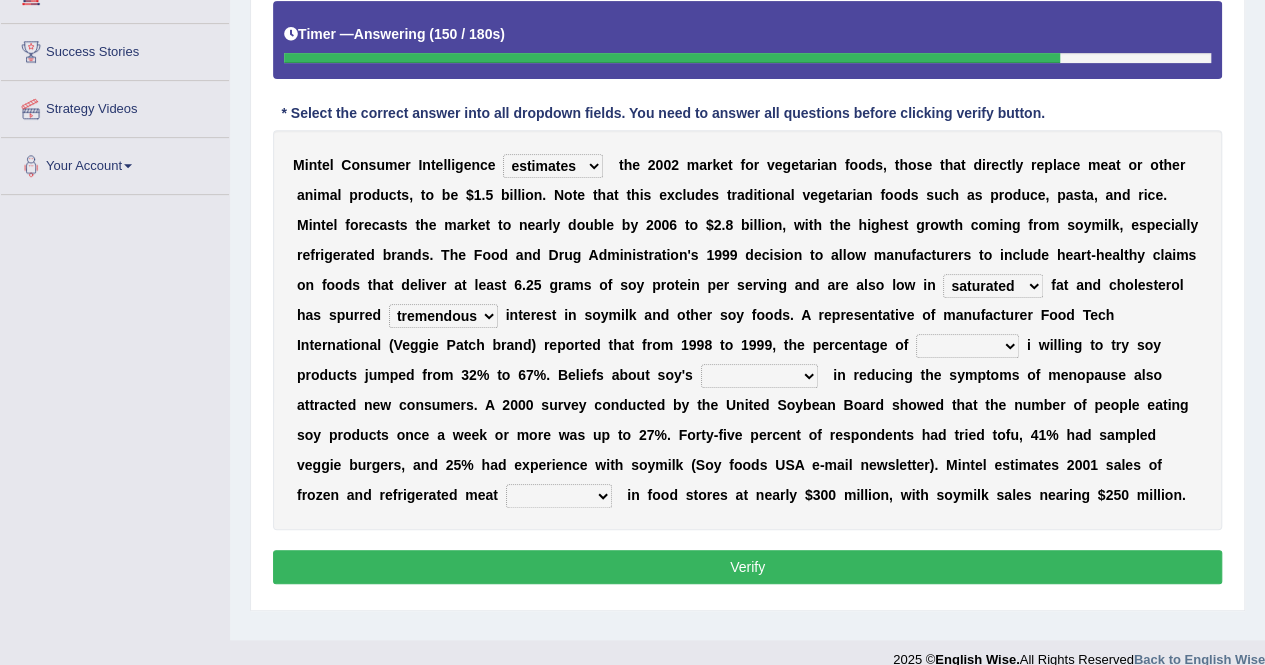 click on "good big tremendous extreme" at bounding box center (443, 316) 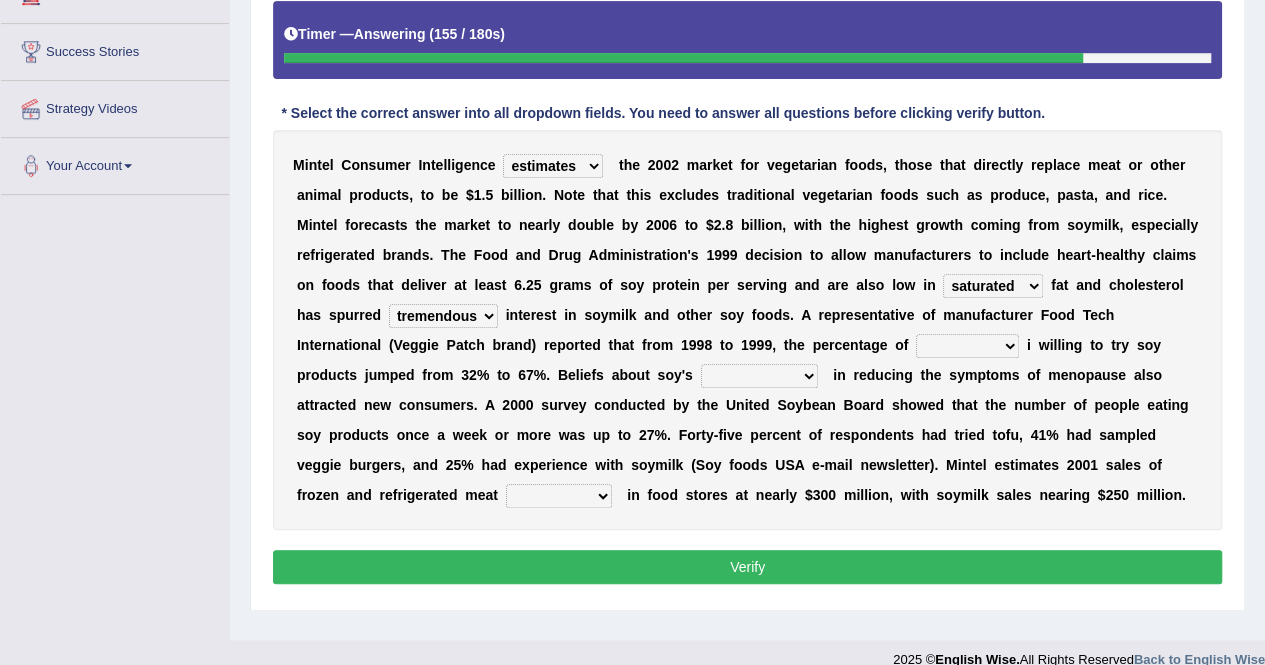 click on "guests consumers customers clients" at bounding box center [967, 346] 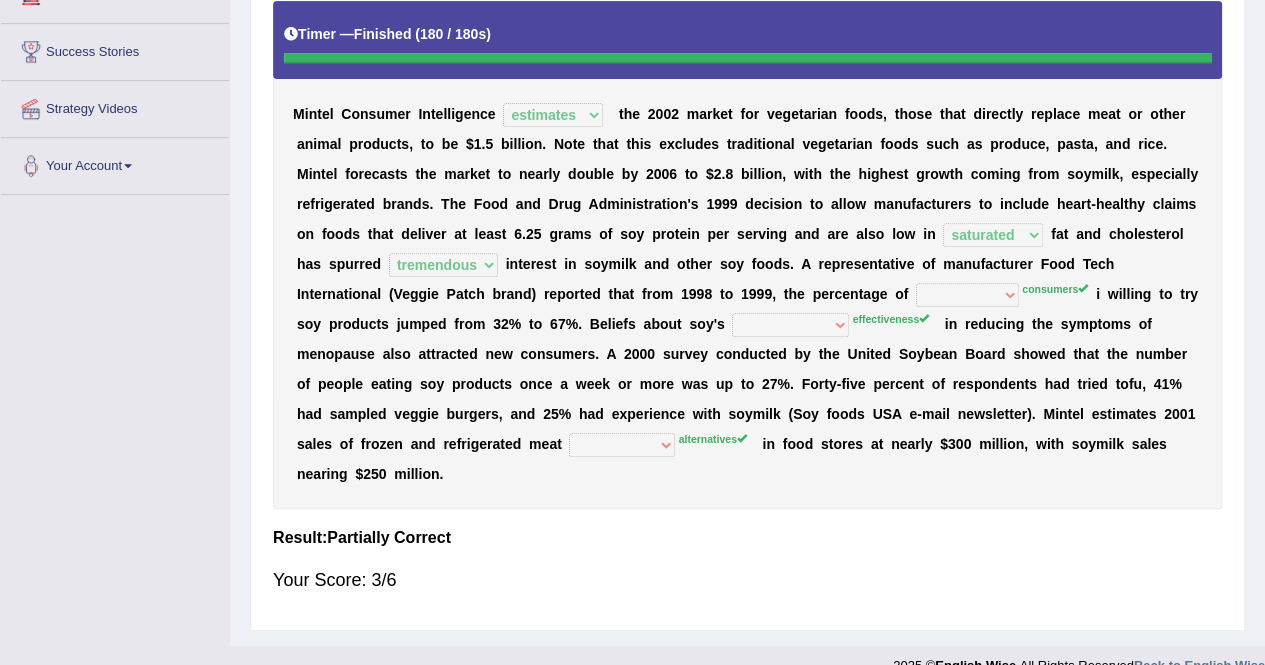 scroll, scrollTop: 0, scrollLeft: 0, axis: both 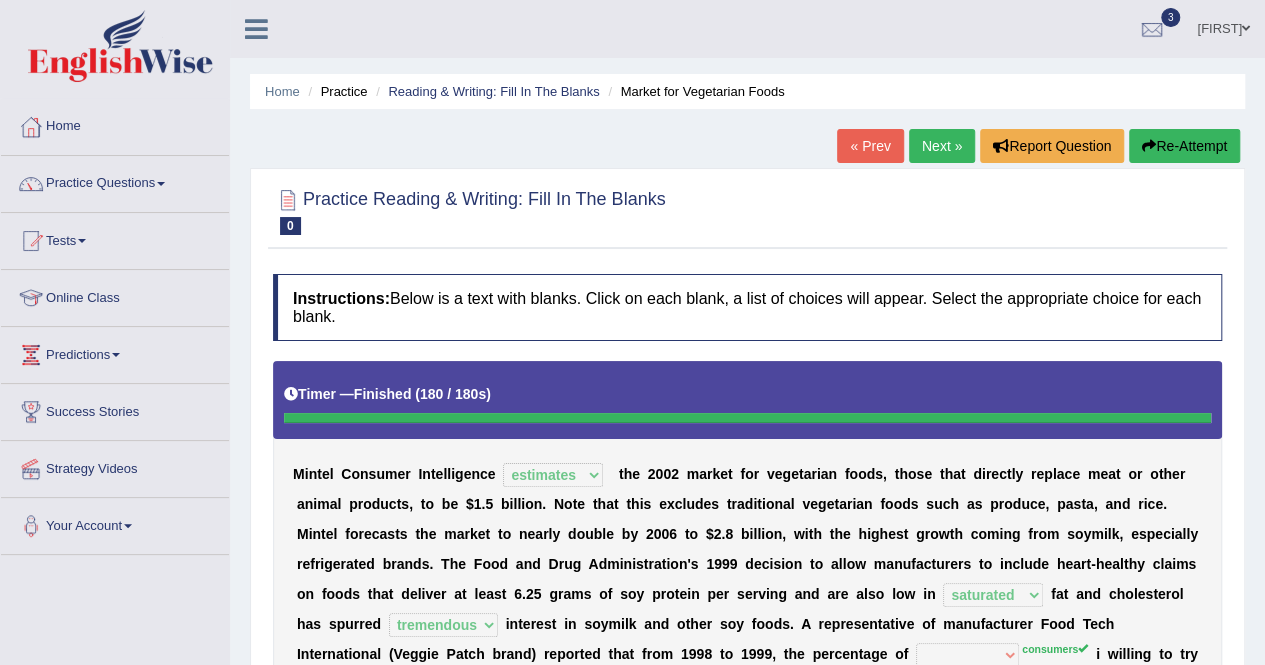 click on "« Prev" at bounding box center [870, 146] 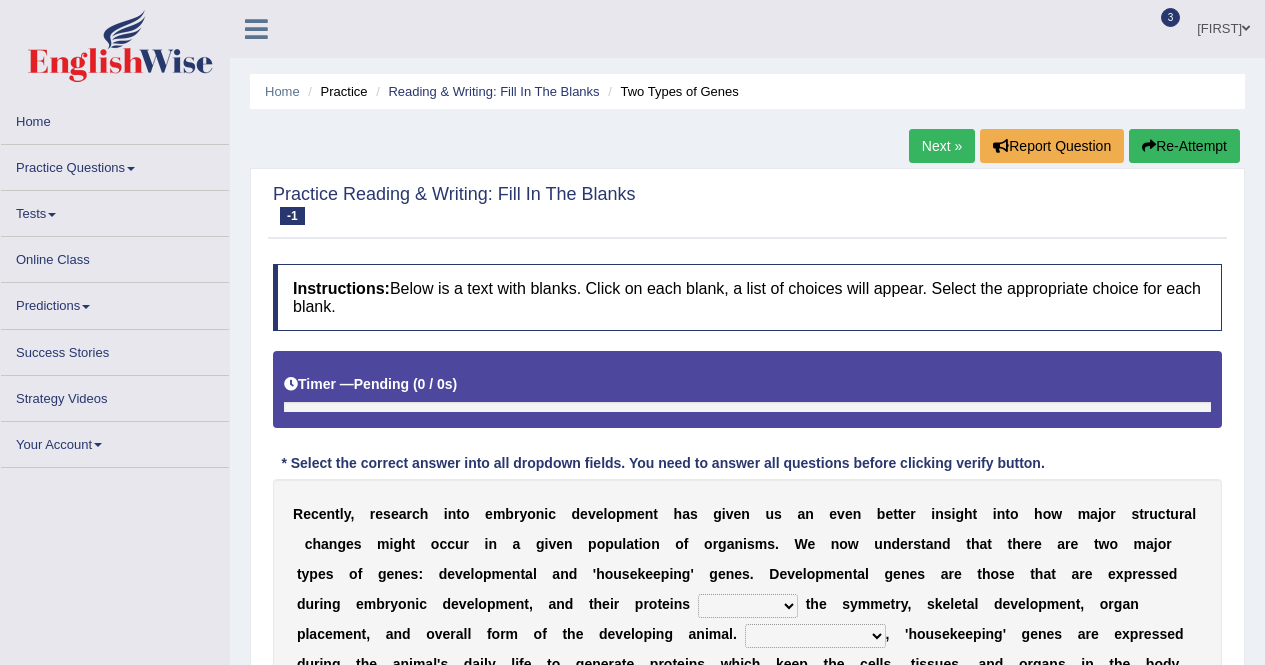 scroll, scrollTop: 0, scrollLeft: 0, axis: both 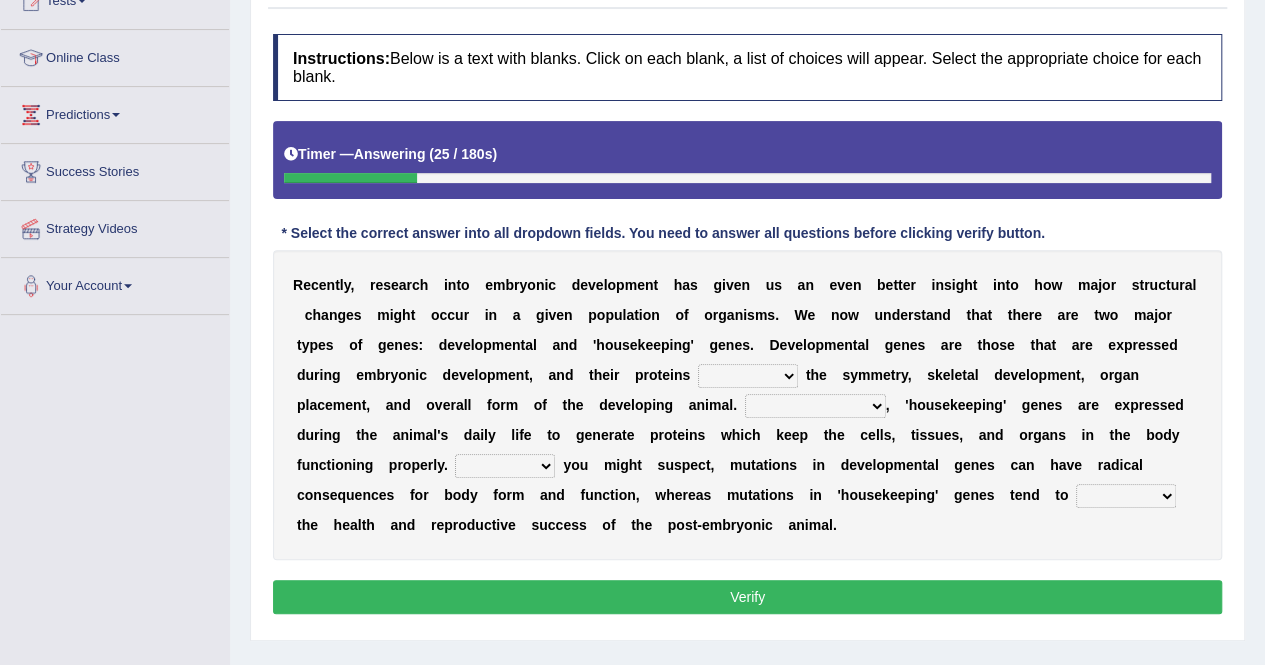 click on "push control hold elevate" at bounding box center (748, 376) 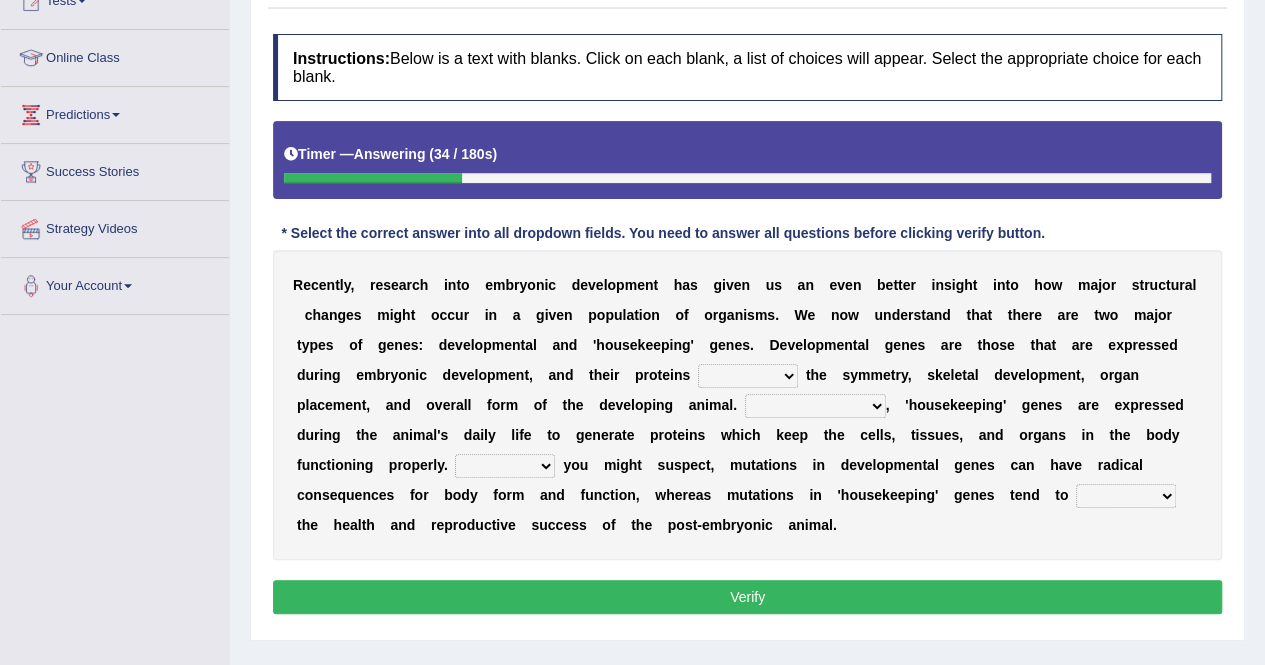 select on "hold" 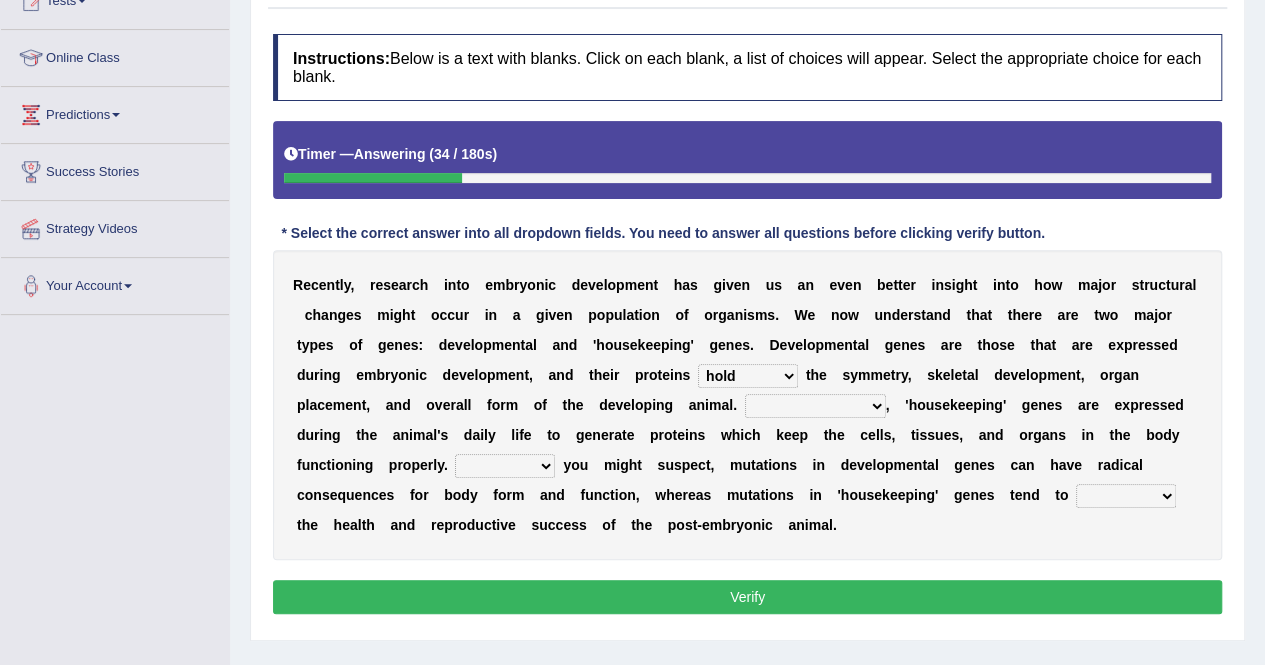 click on "push control hold elevate" at bounding box center (748, 376) 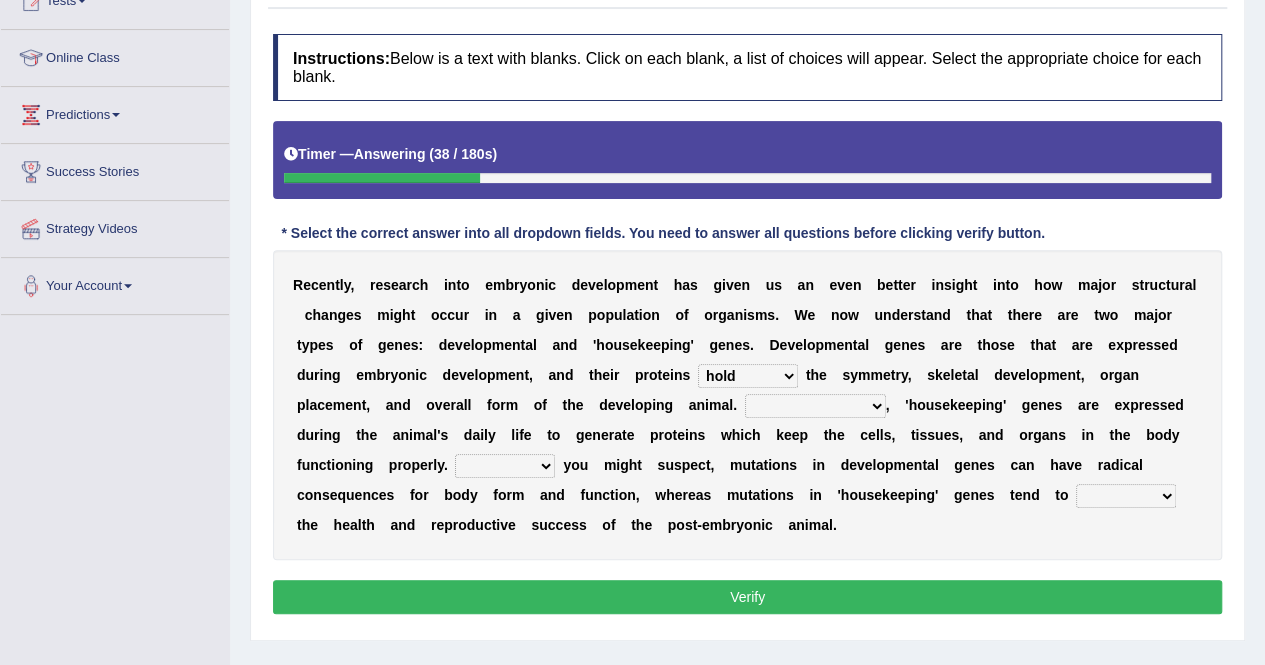 click on "Correspondingly Inclusively Conversely In contrast" at bounding box center [815, 406] 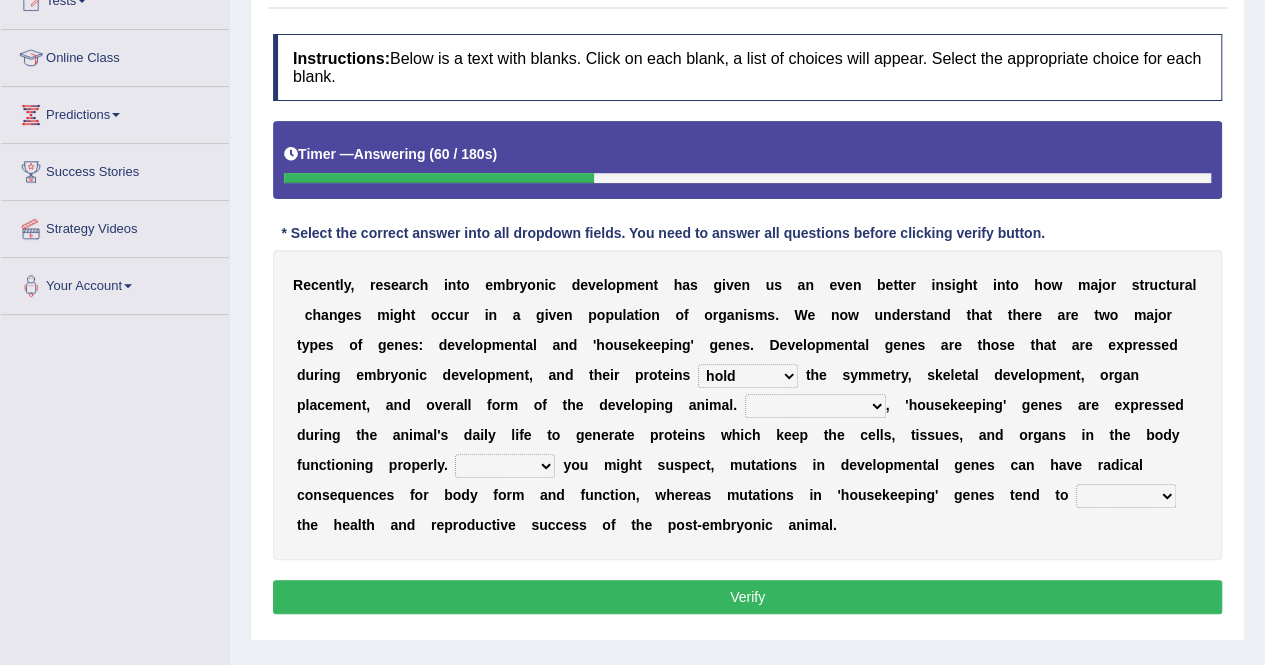 select on "In contrast" 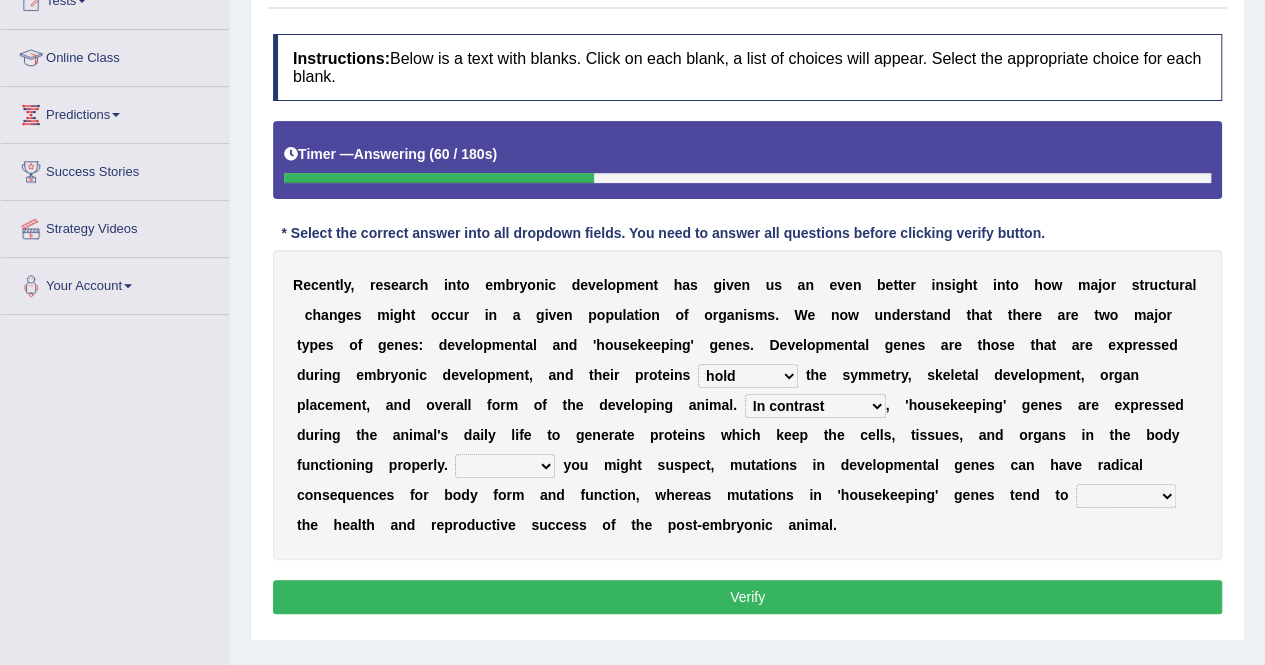 click on "Correspondingly Inclusively Conversely In contrast" at bounding box center (815, 406) 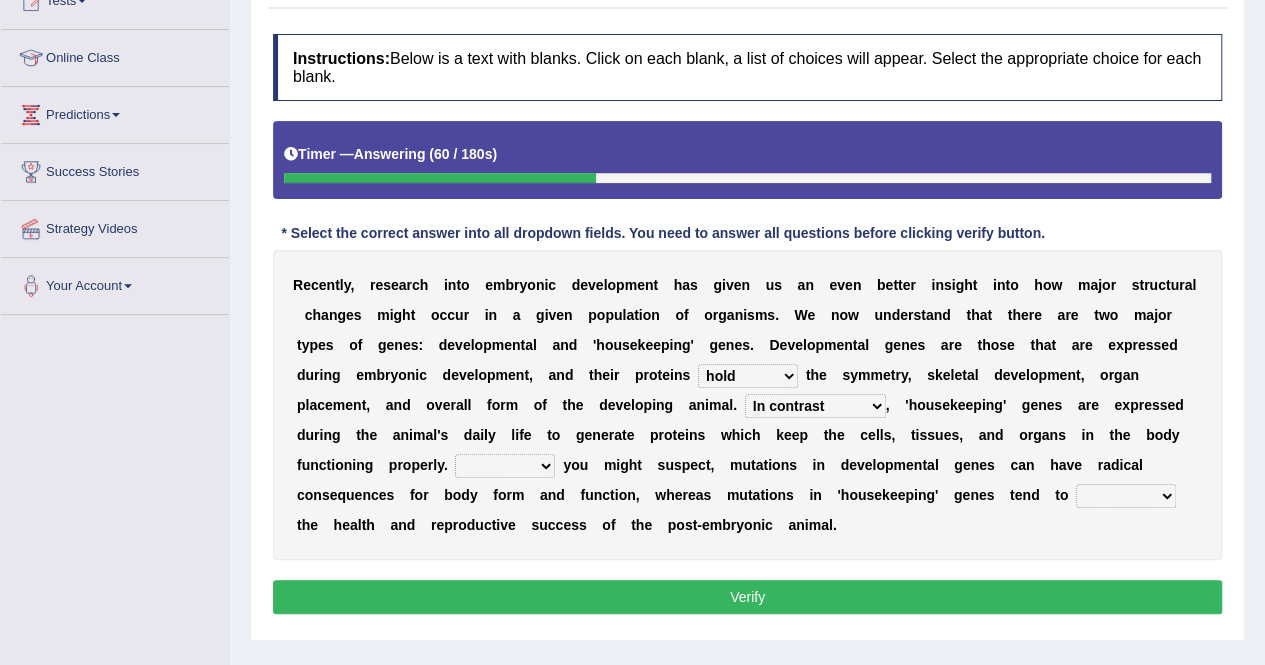 click at bounding box center (777, 525) 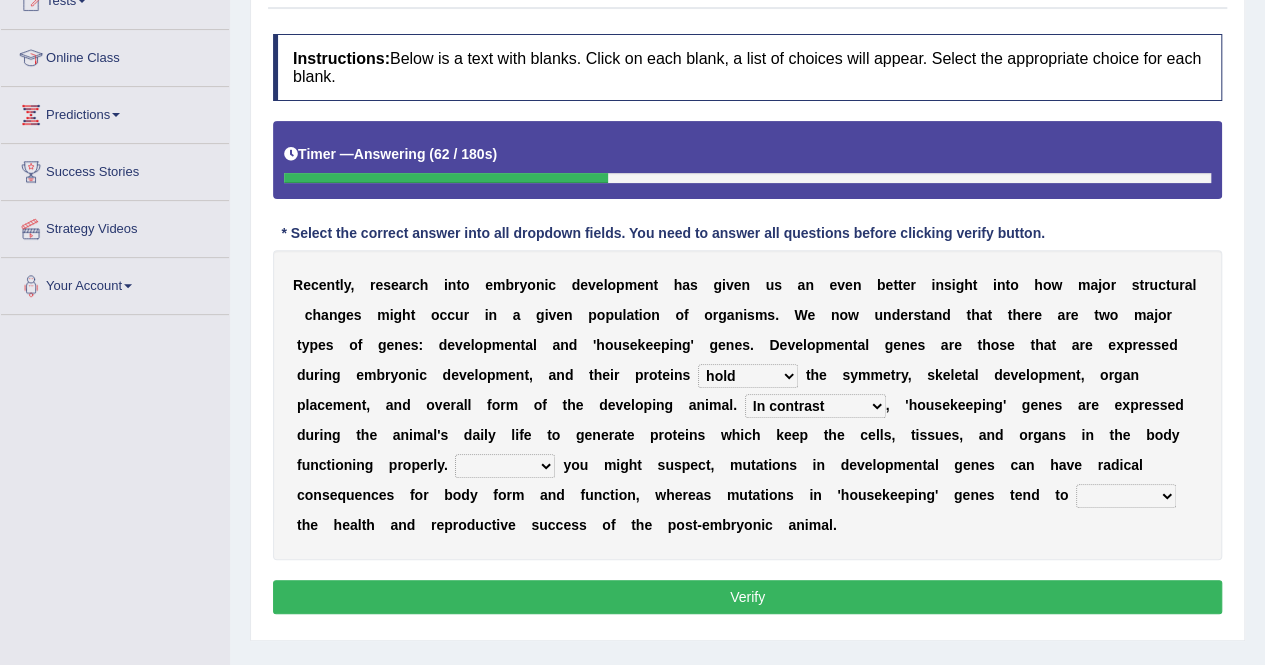 click on "For As With Within" at bounding box center (505, 466) 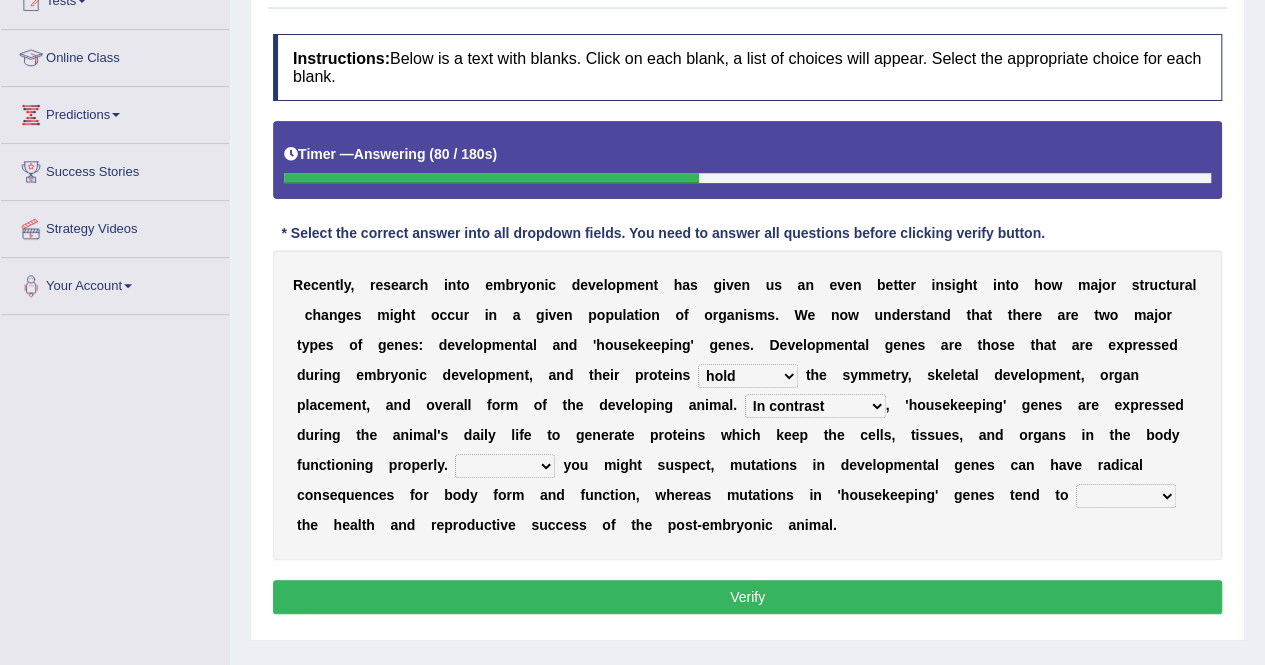 select on "As" 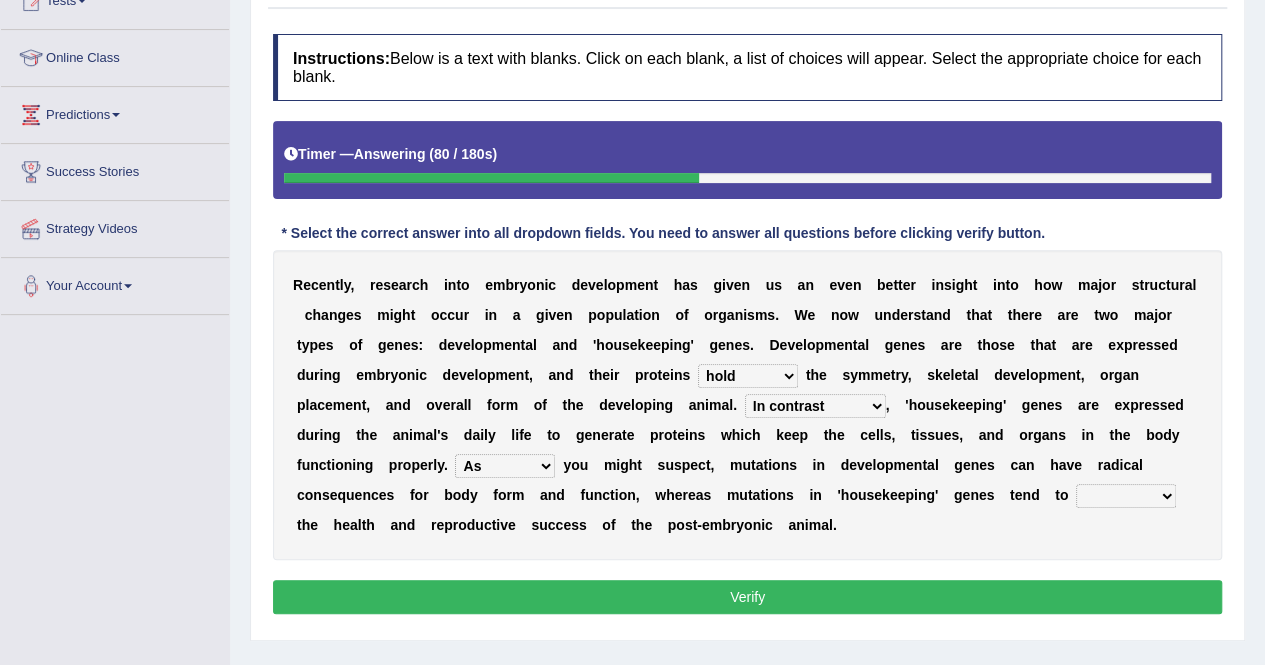 click on "For As With Within" at bounding box center (505, 466) 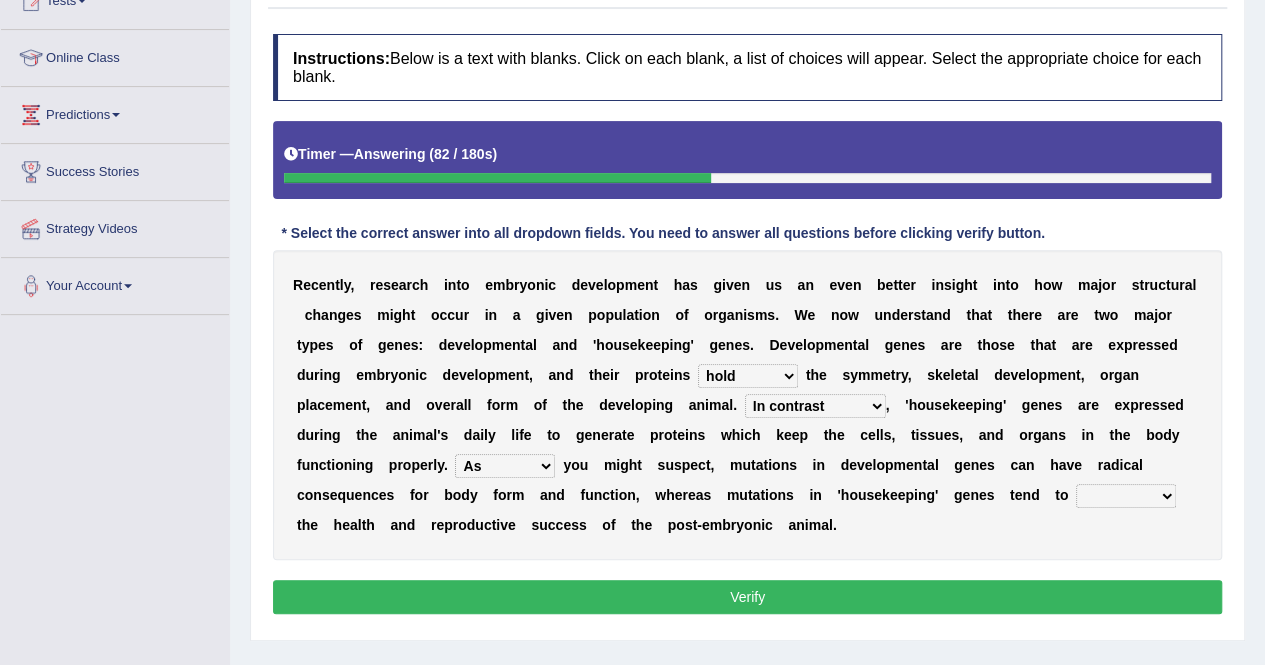 click on "affect effect interrupt defect" at bounding box center [1126, 496] 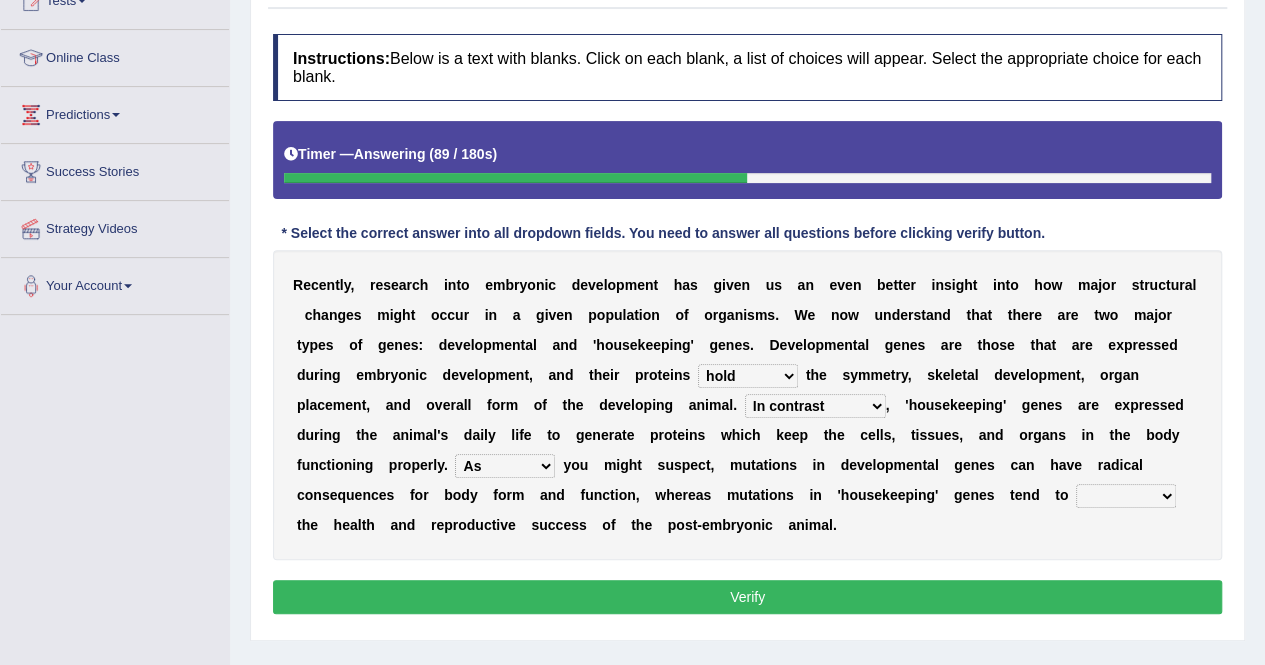 select on "affect" 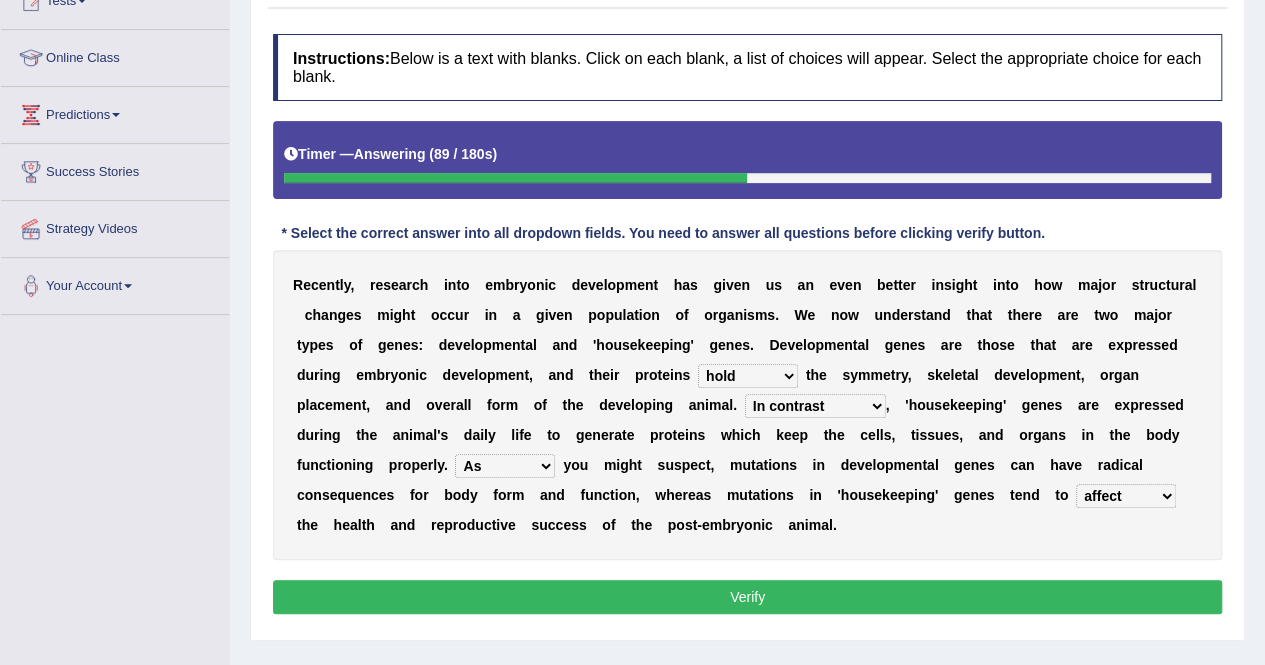click on "affect effect interrupt defect" at bounding box center [1126, 496] 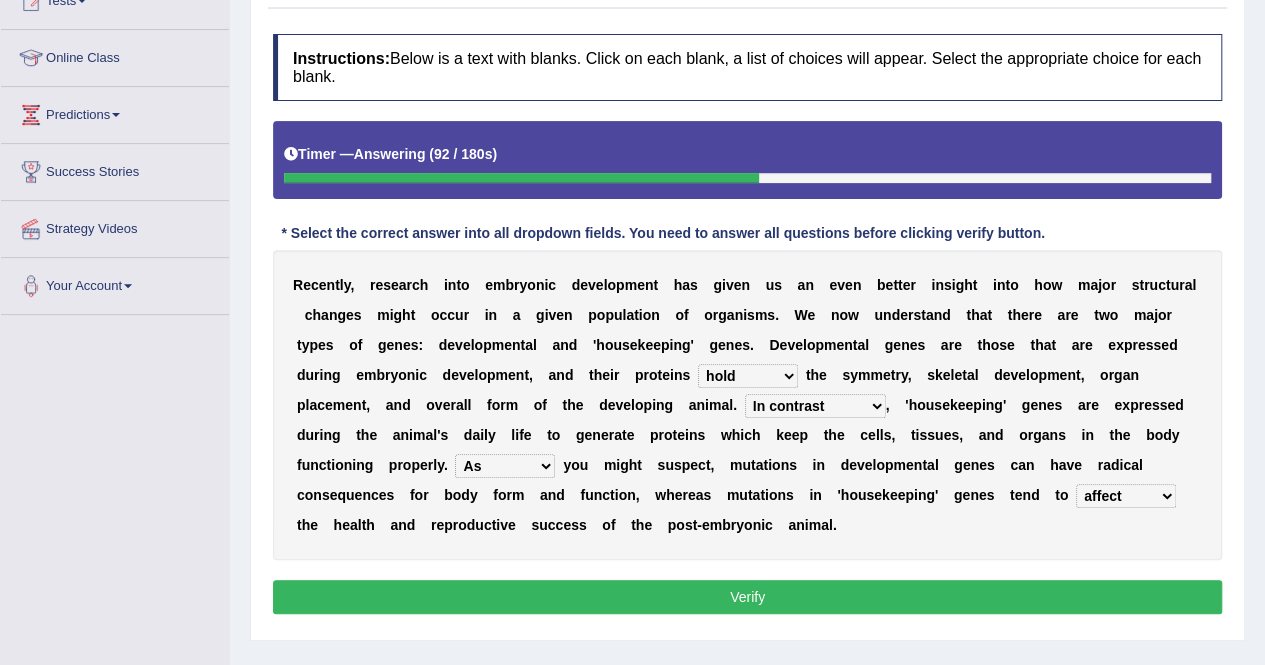 click on "Verify" at bounding box center [747, 597] 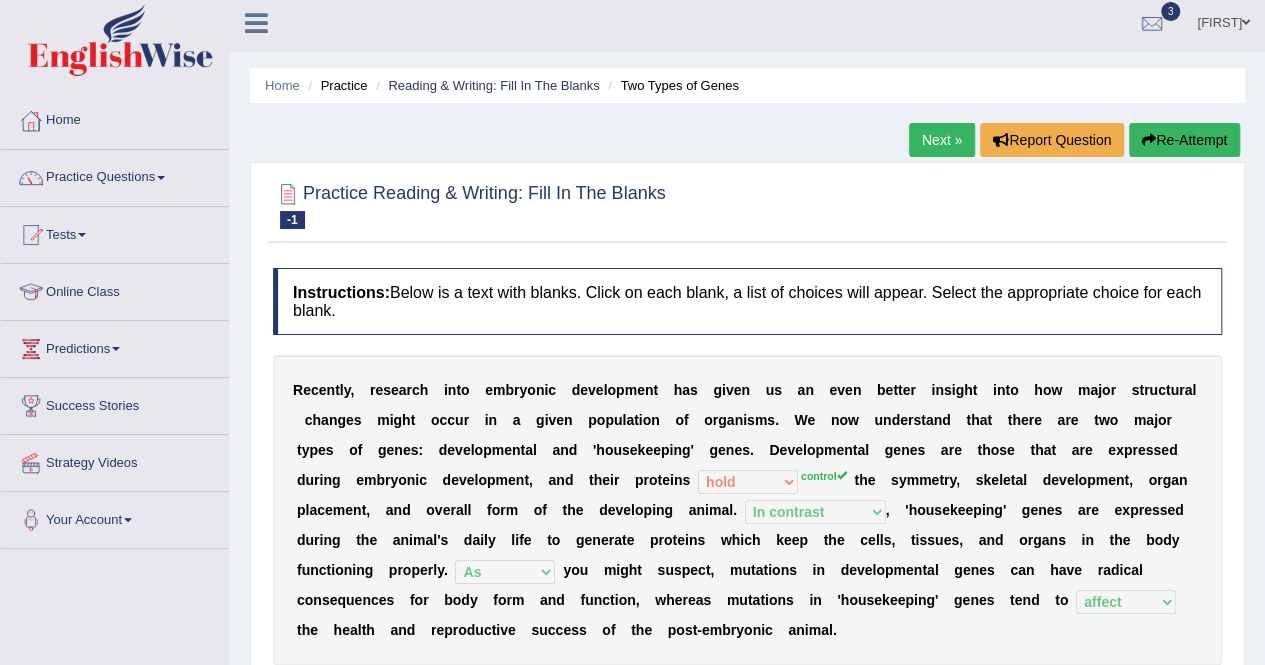 scroll, scrollTop: 0, scrollLeft: 0, axis: both 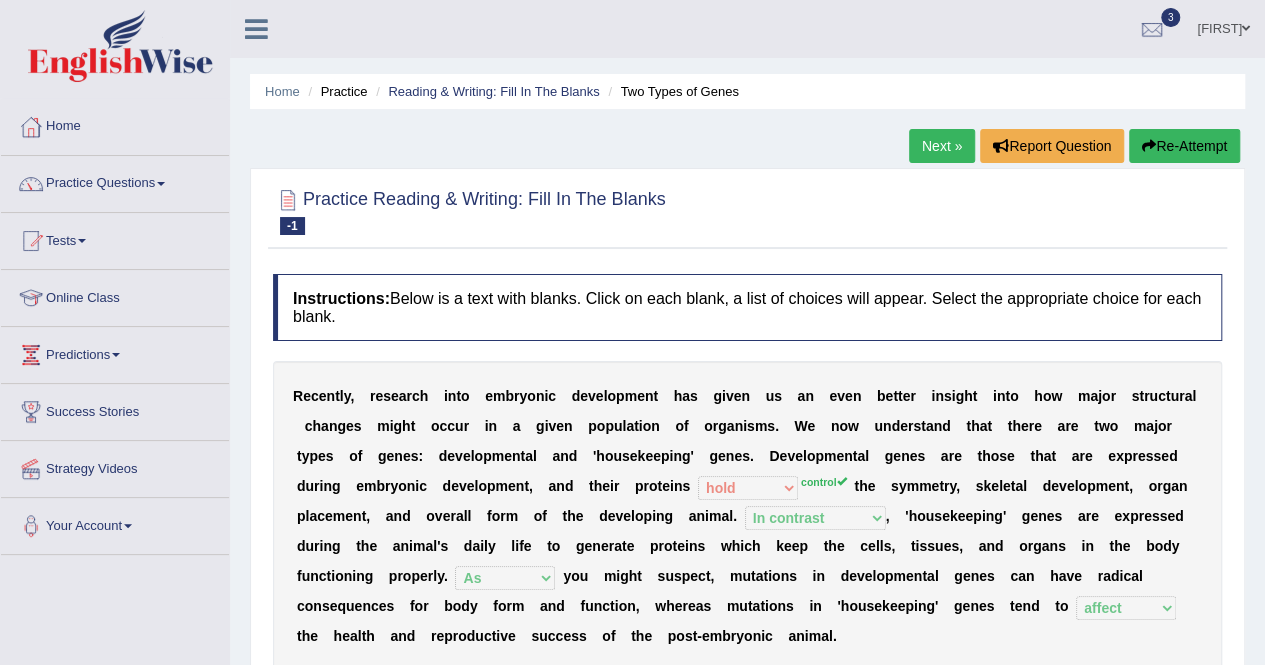 click on "Home
Practice
Reading & Writing: Fill In The Blanks
Two Types of Genes
Next »  Report Question  Re-Attempt
Practice Reading & Writing: Fill In The Blanks
-1
Two Types of Genes
Instructions:  Below is a text with blanks. Click on each blank, a list of choices will appear. Select the appropriate choice for each blank.
Timer —  Answering   ( 92 / 180s ) Skip * Select the correct answer into all dropdown fields. You need to answer all questions before clicking verify button. R e c e n t l y ,       r e s e a r c h       i n t o       e m b r y o n i c       d e v e l o p m e n t       h a s       g i v e n       u s       a n       e v e n       b e t t e r       i n s i g h t       i n t o       h o w       m a j o r       s t r u c t u r a l       c h a n g e s       m i g h t    o" at bounding box center (747, 500) 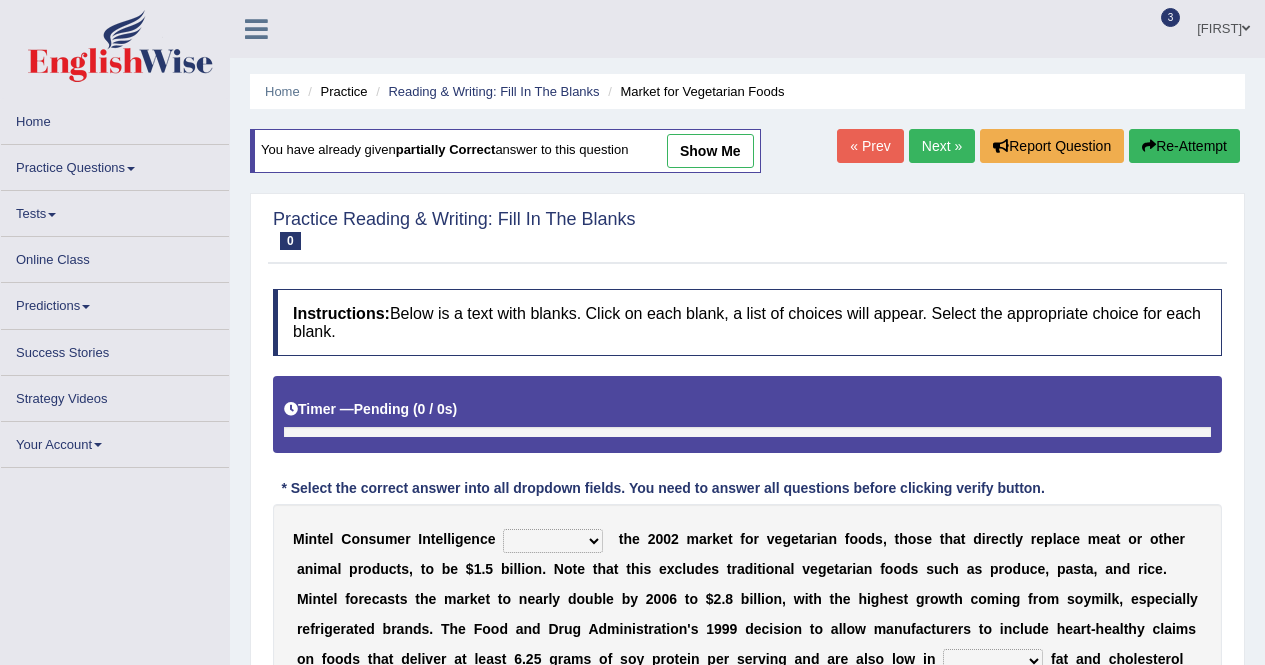 scroll, scrollTop: 0, scrollLeft: 0, axis: both 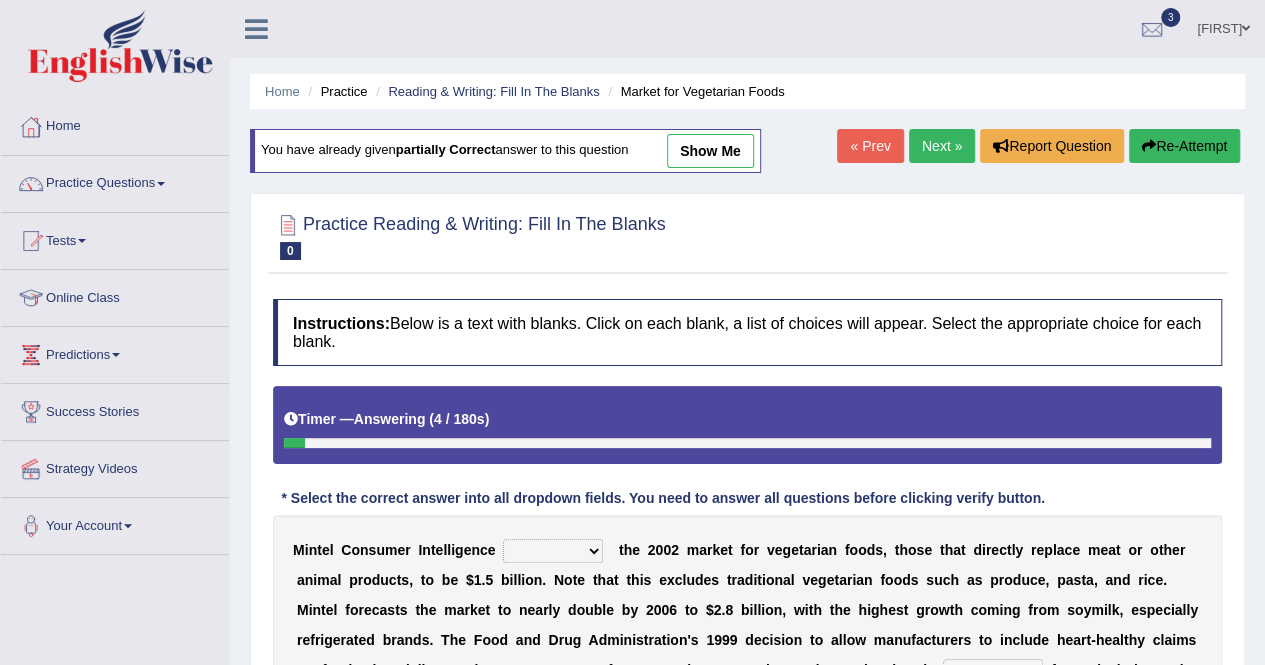 click on "Next »" at bounding box center (942, 146) 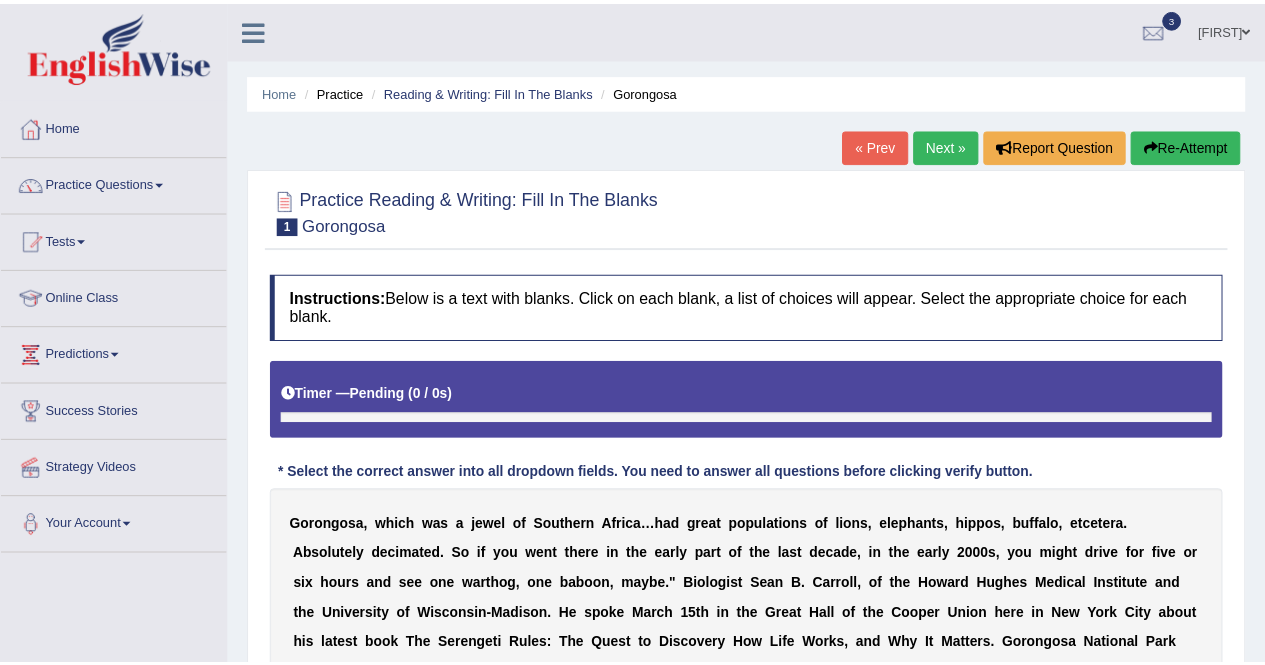 scroll, scrollTop: 0, scrollLeft: 0, axis: both 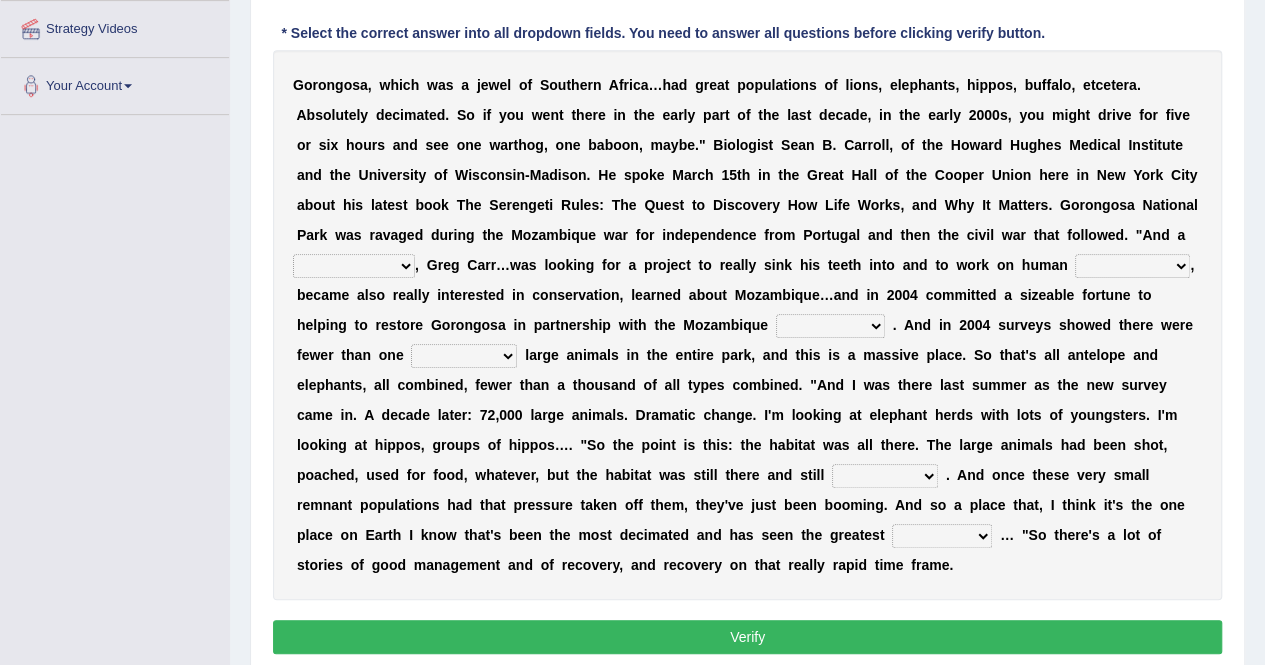 click on "passion solstice ballast philanthropist" at bounding box center (354, 266) 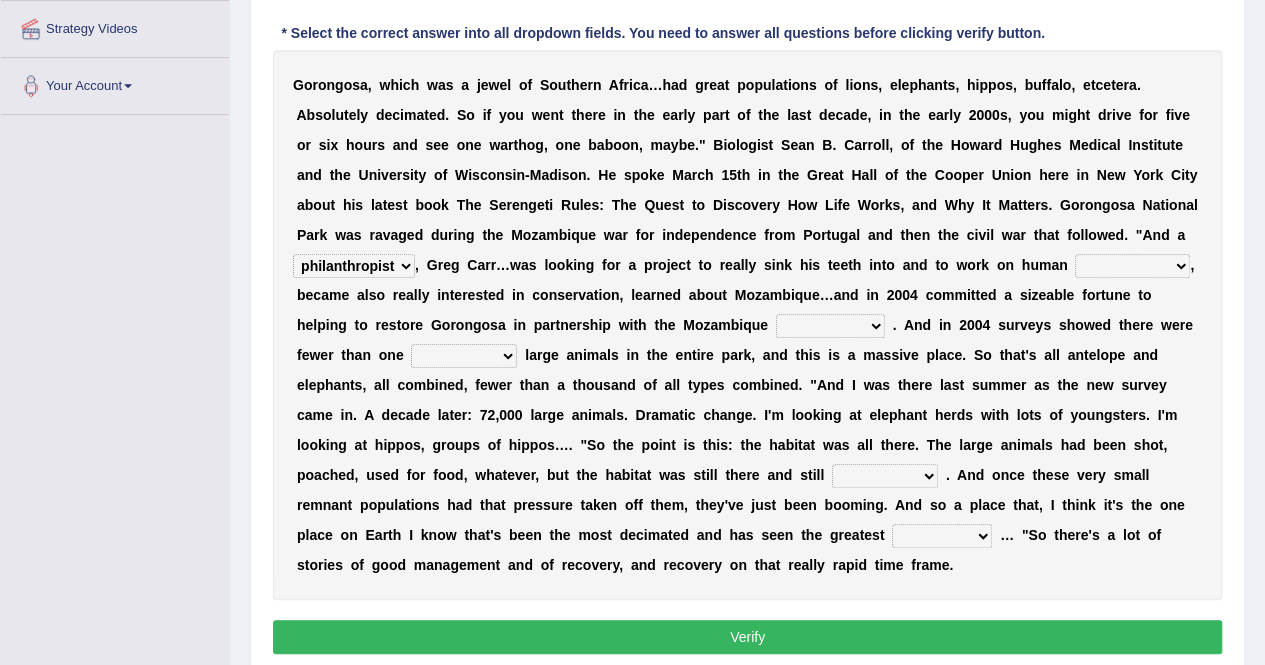 click on "passion solstice ballast philanthropist" at bounding box center (354, 266) 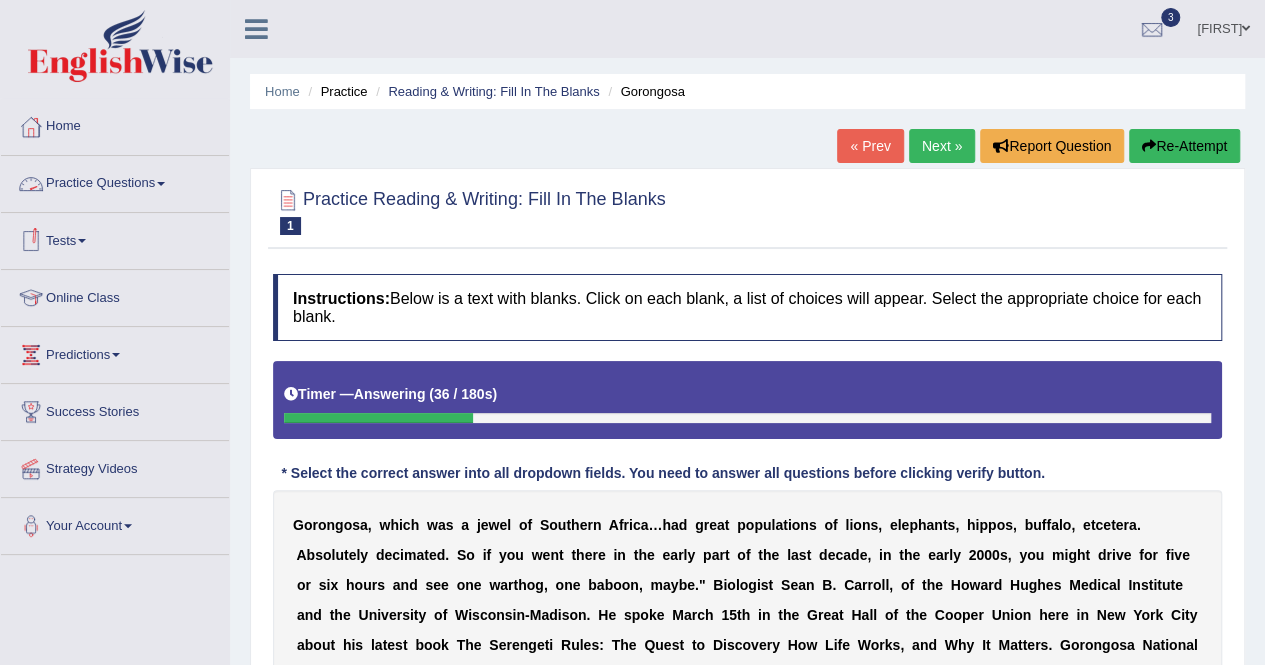 click on "Practice Questions" at bounding box center [115, 181] 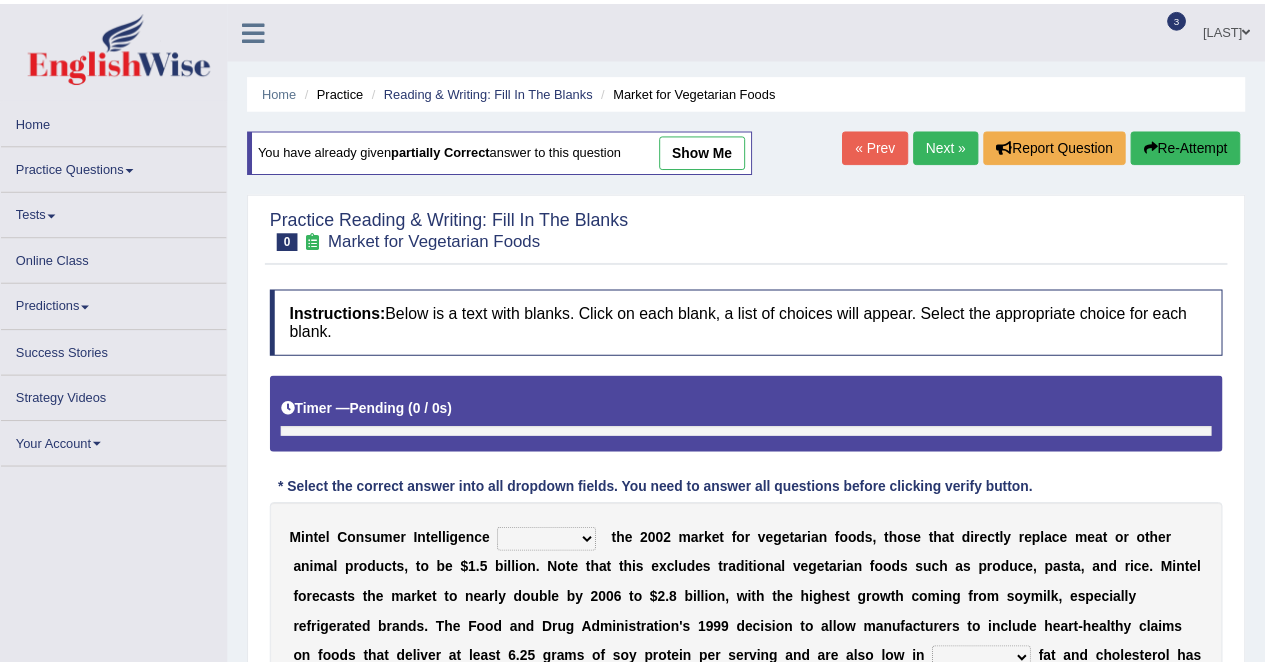 scroll, scrollTop: 0, scrollLeft: 0, axis: both 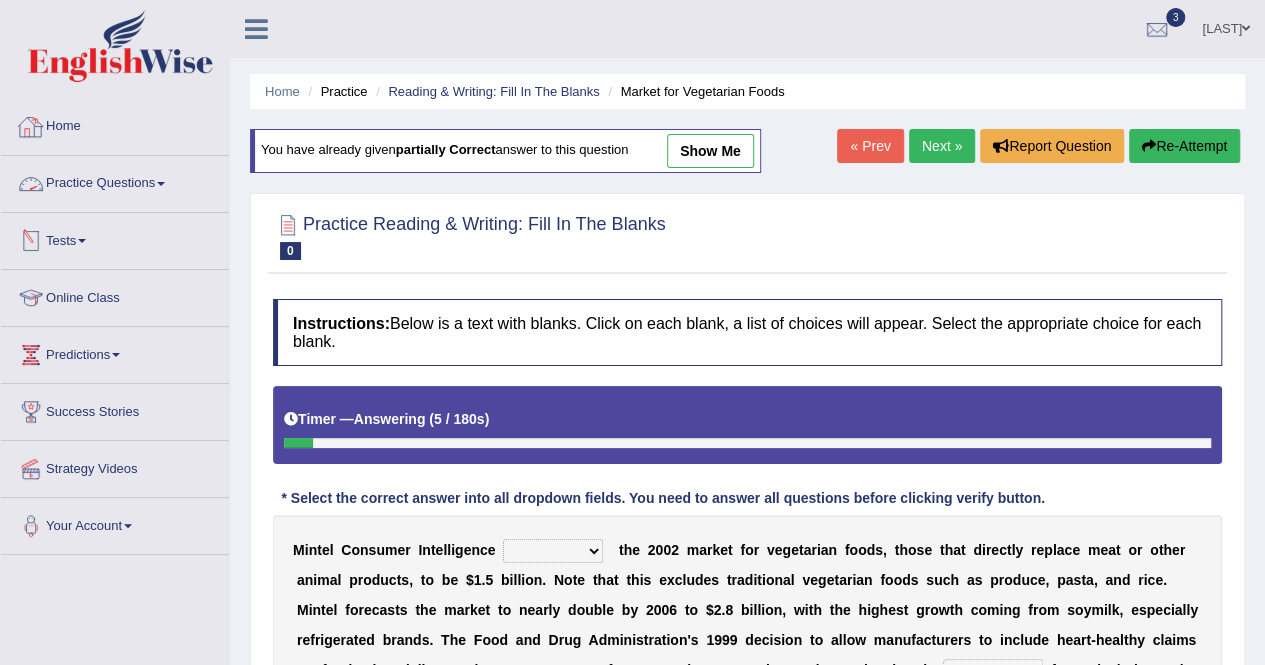 click on "Practice Questions" at bounding box center (115, 181) 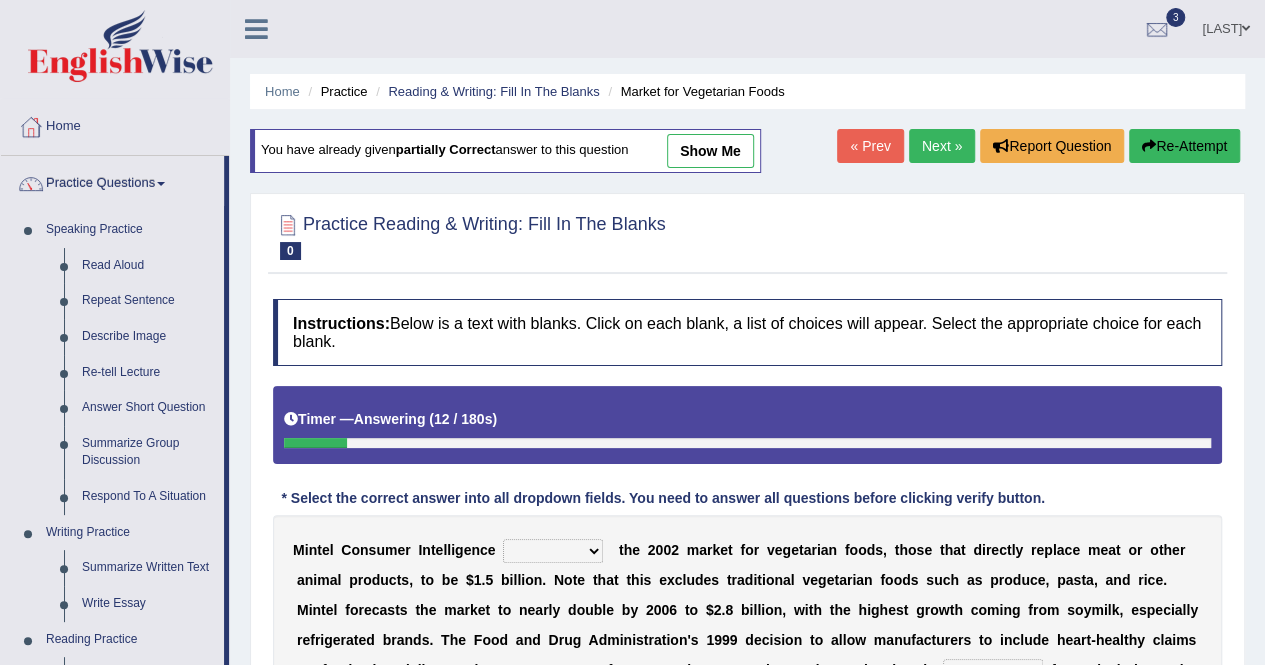 scroll, scrollTop: 582, scrollLeft: 0, axis: vertical 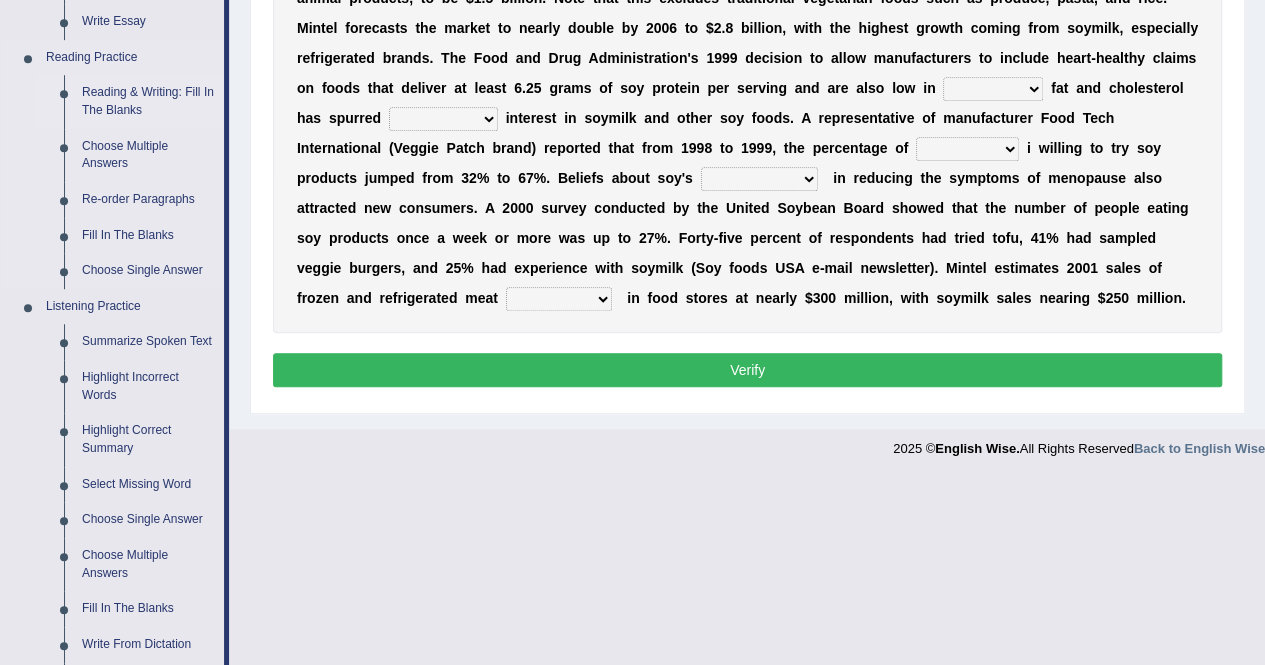 click on "Reading & Writing: Fill In The Blanks" at bounding box center (148, 101) 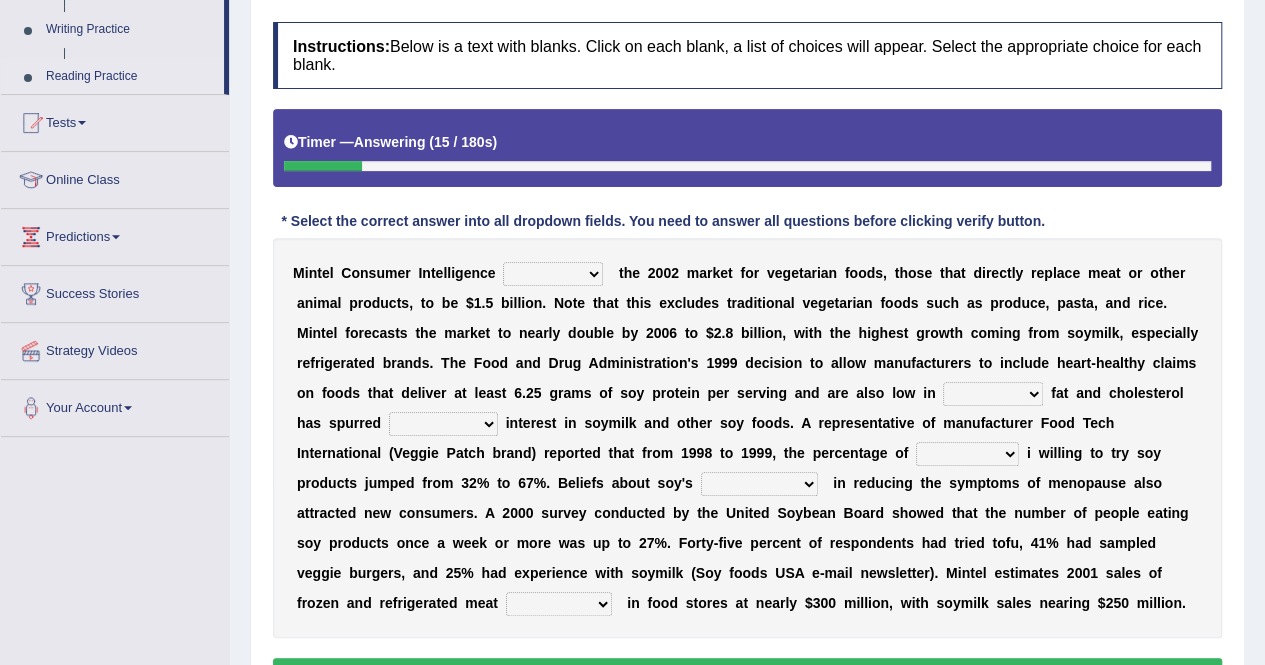 scroll, scrollTop: 232, scrollLeft: 0, axis: vertical 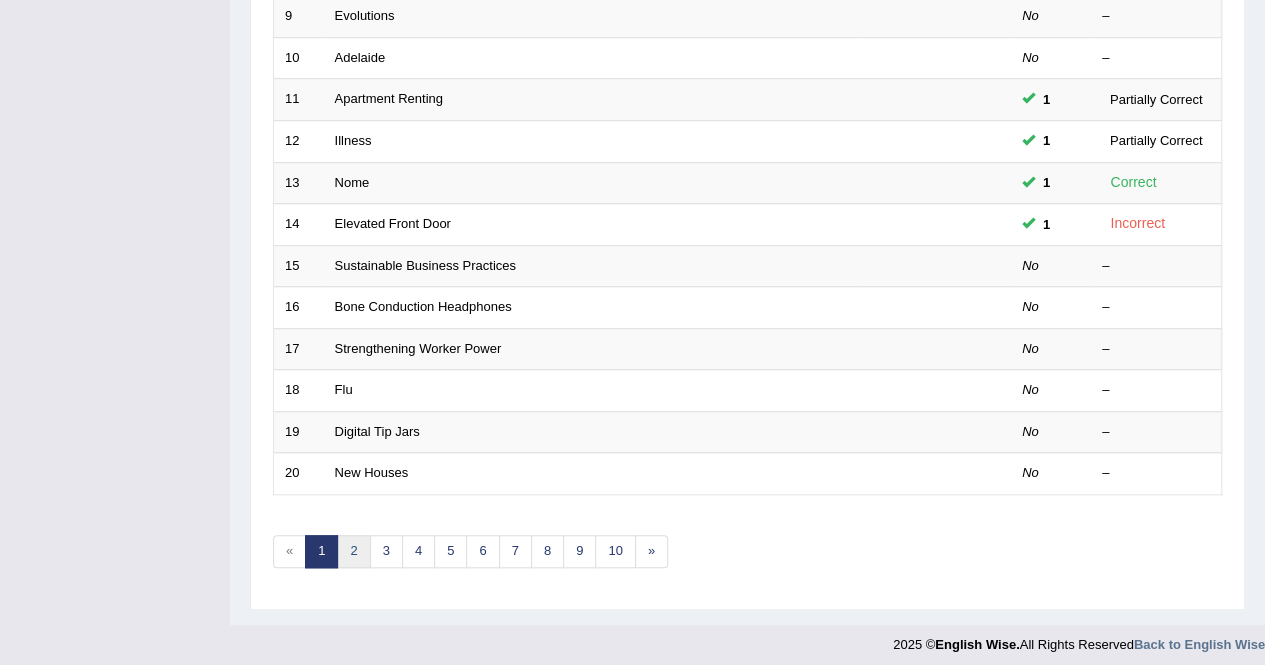 click on "2" at bounding box center (353, 551) 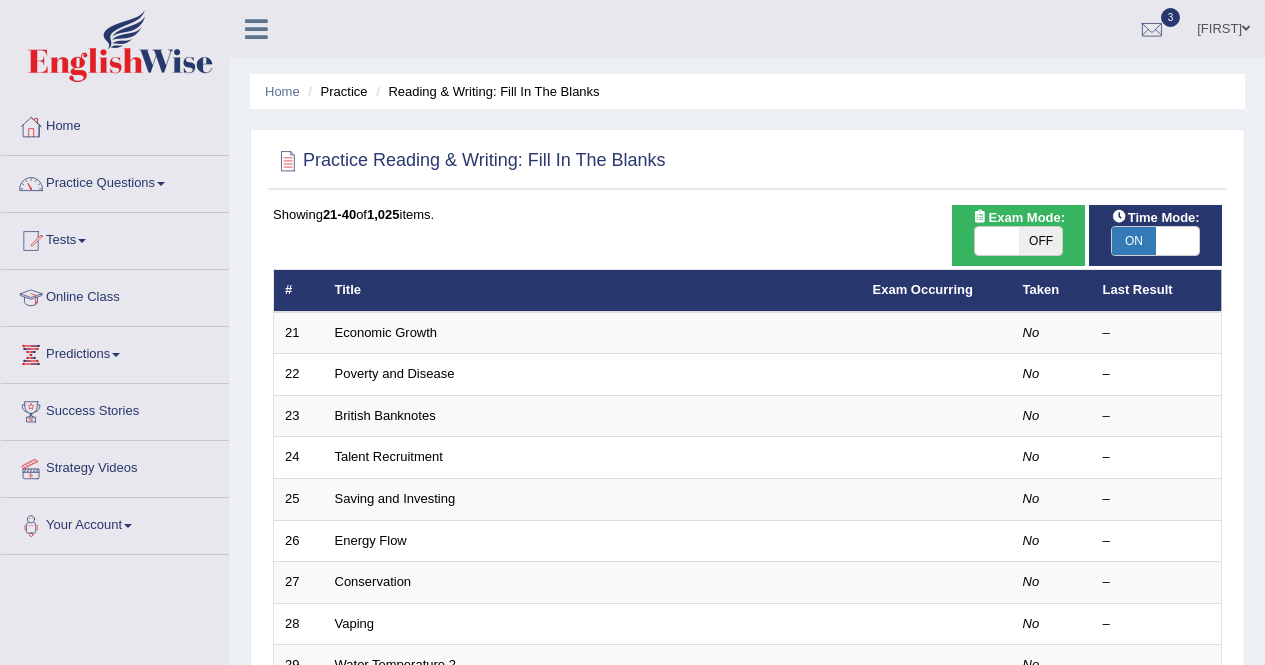 scroll, scrollTop: 0, scrollLeft: 0, axis: both 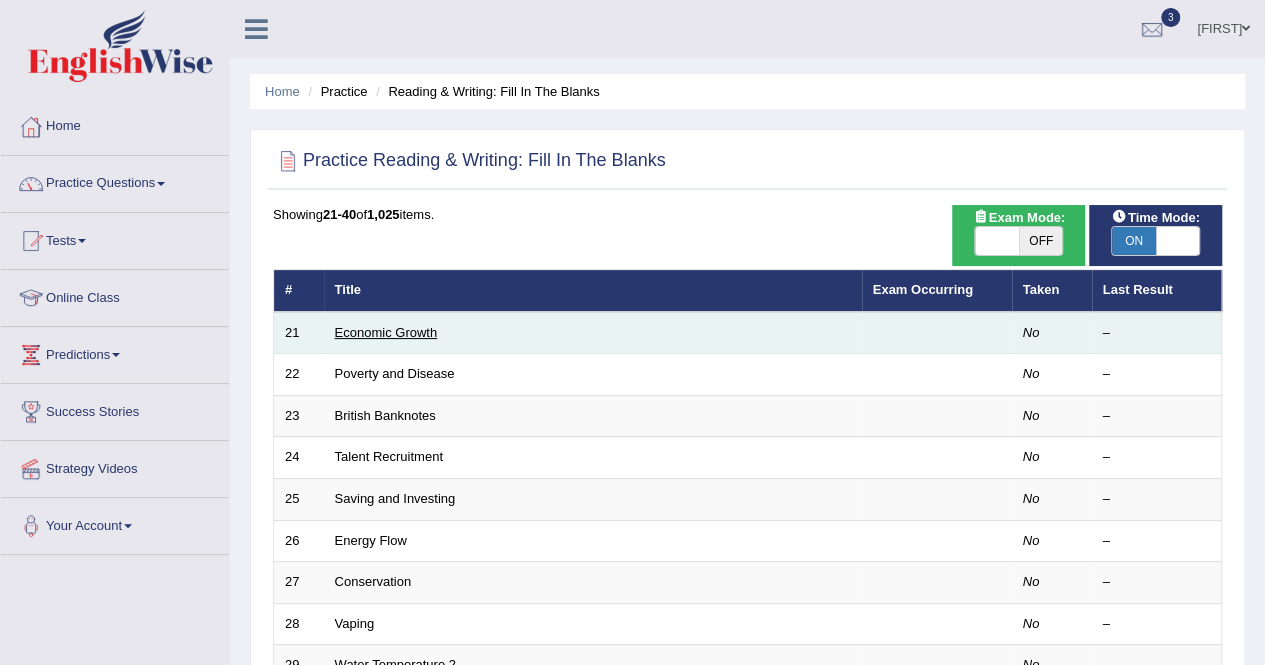 click on "Economic Growth" at bounding box center (386, 332) 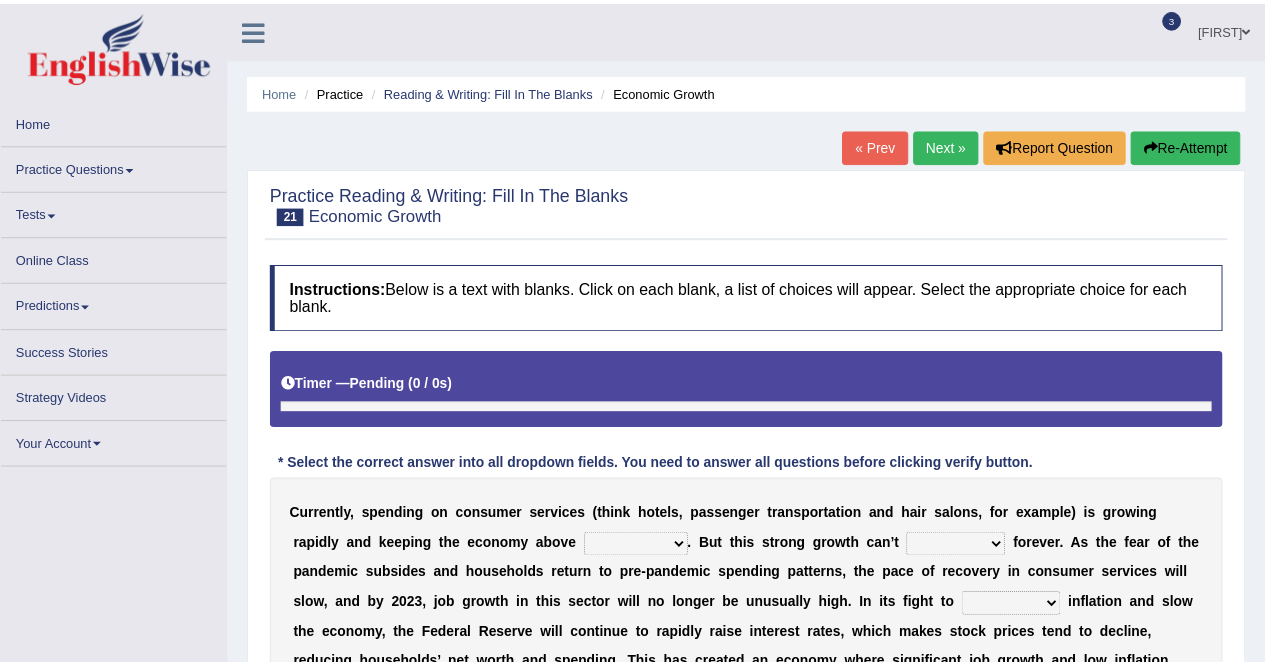 scroll, scrollTop: 0, scrollLeft: 0, axis: both 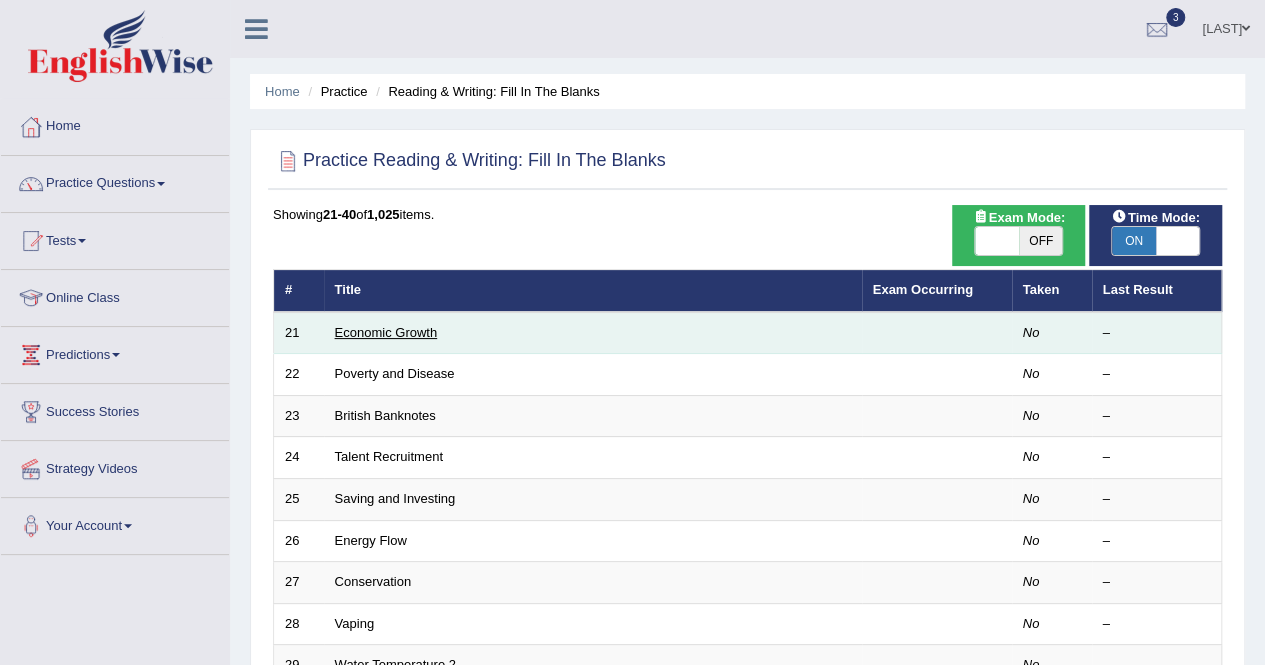 click on "Economic Growth" at bounding box center [386, 332] 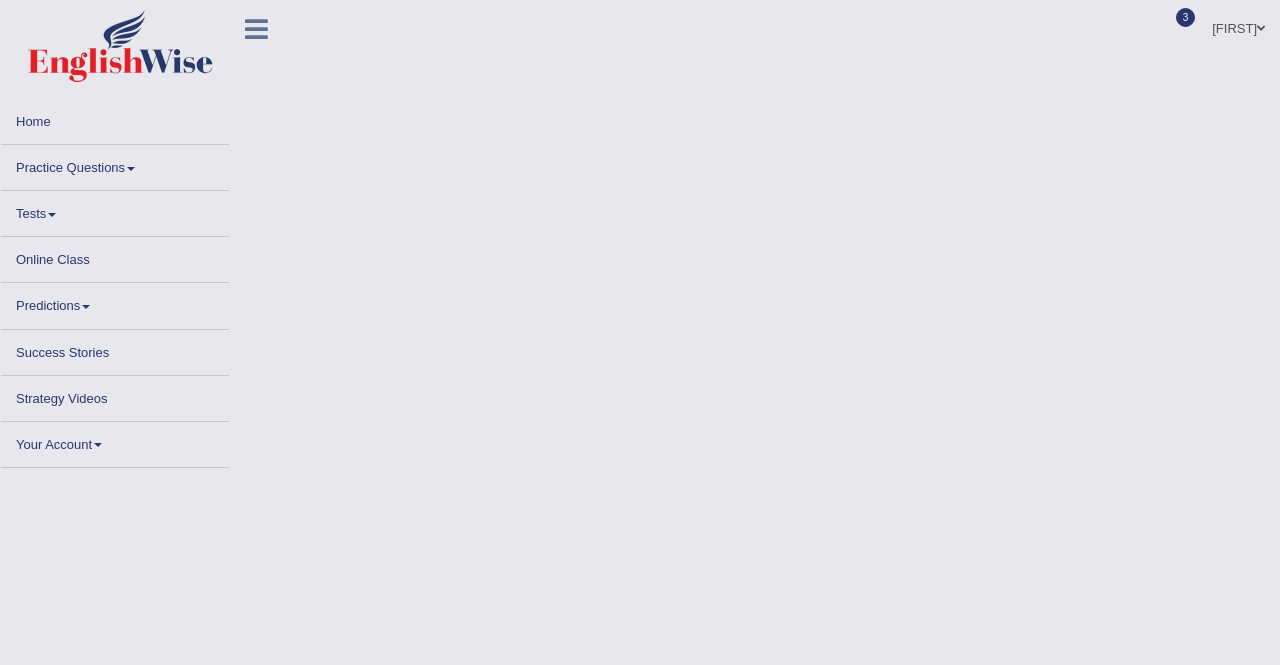 scroll, scrollTop: 0, scrollLeft: 0, axis: both 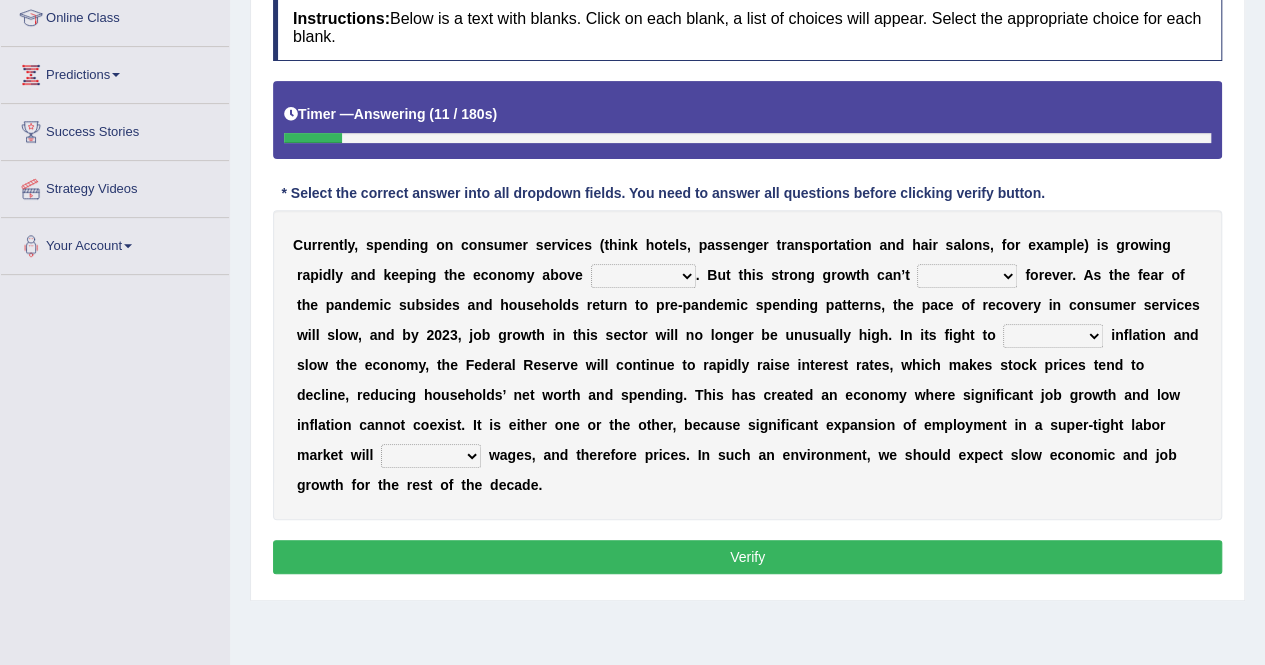 click on "." at bounding box center (698, 275) 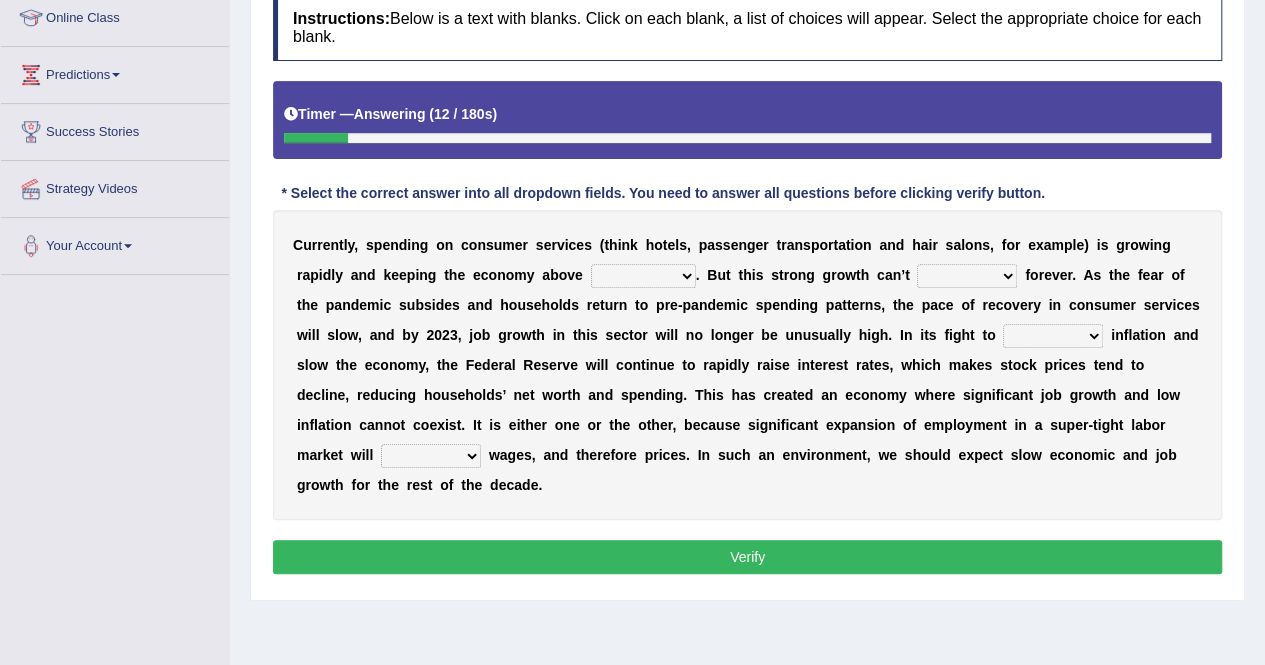 click on "board water all themselves" at bounding box center (643, 276) 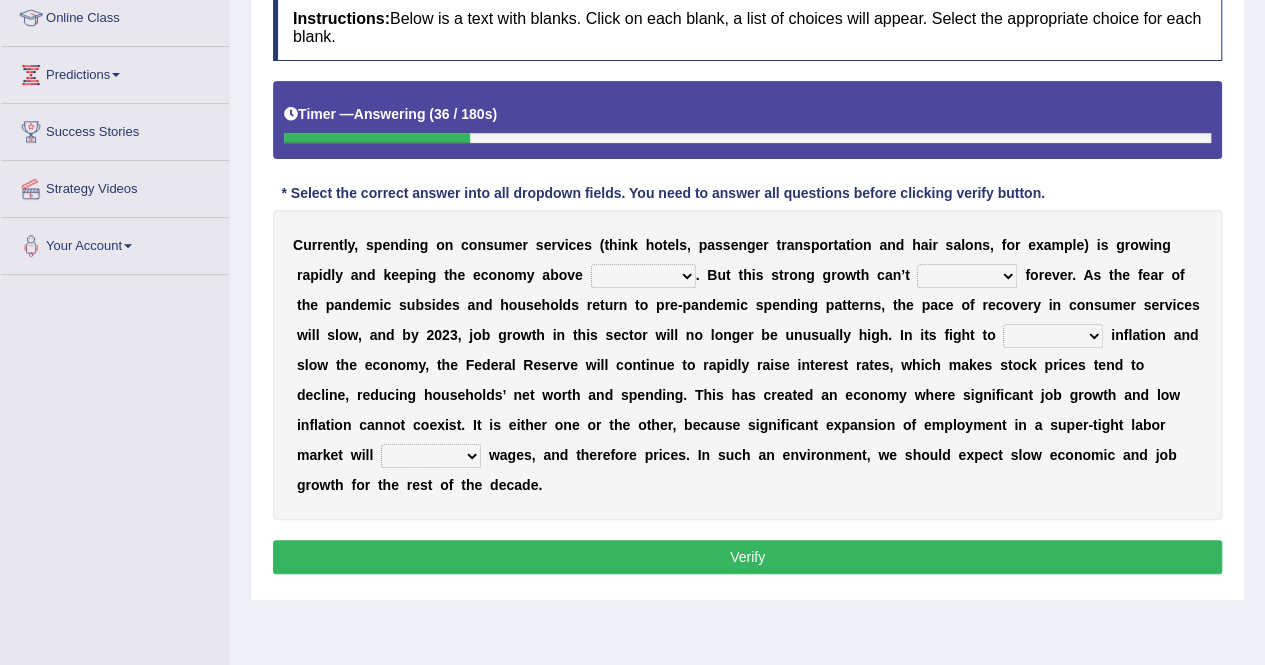 select on "all" 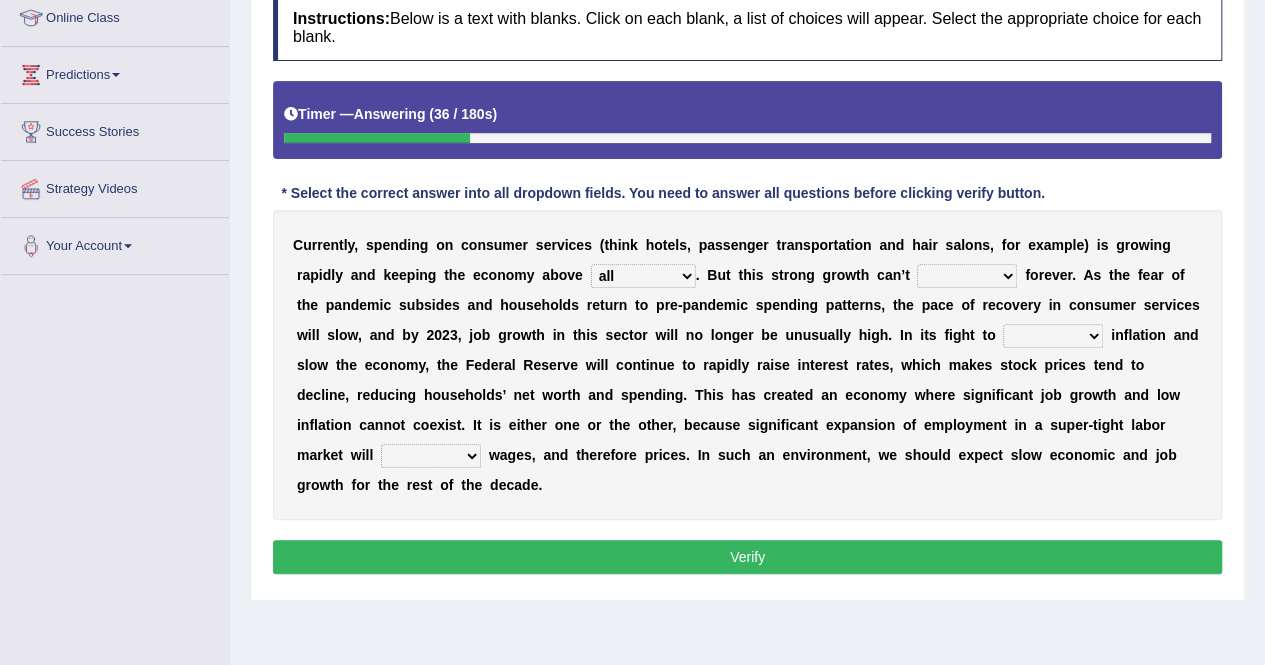 click on "board water all themselves" at bounding box center (643, 276) 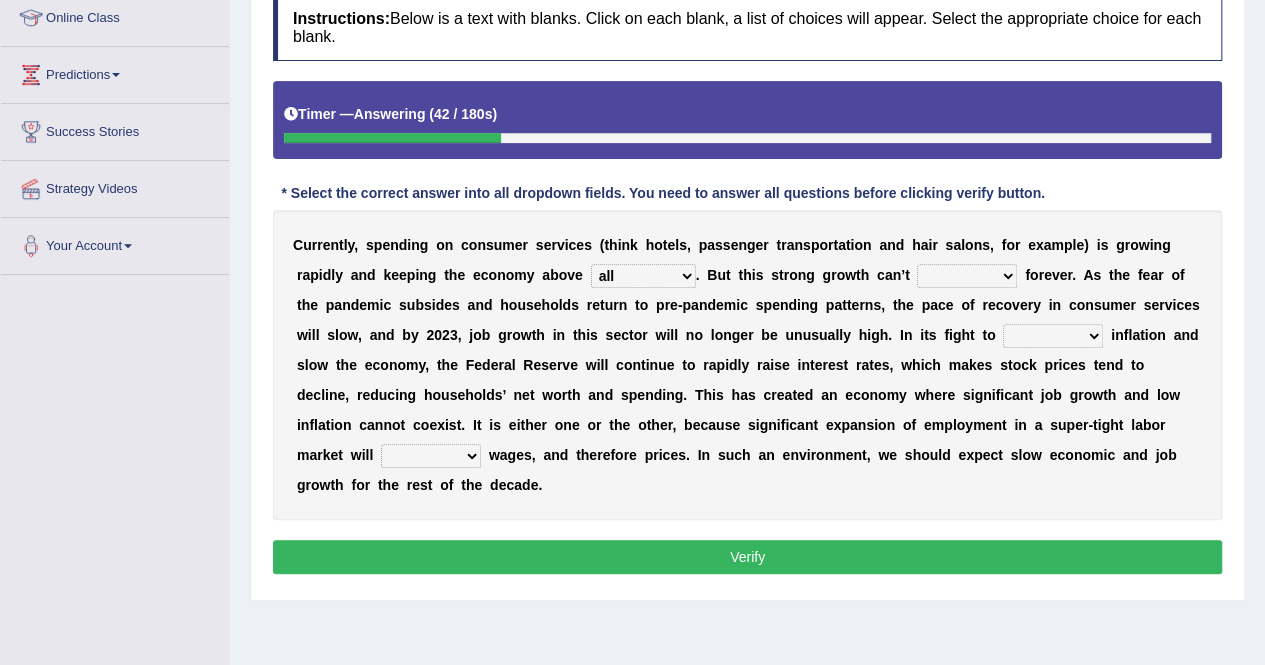 click on "perceive persist stride underlie" at bounding box center [967, 276] 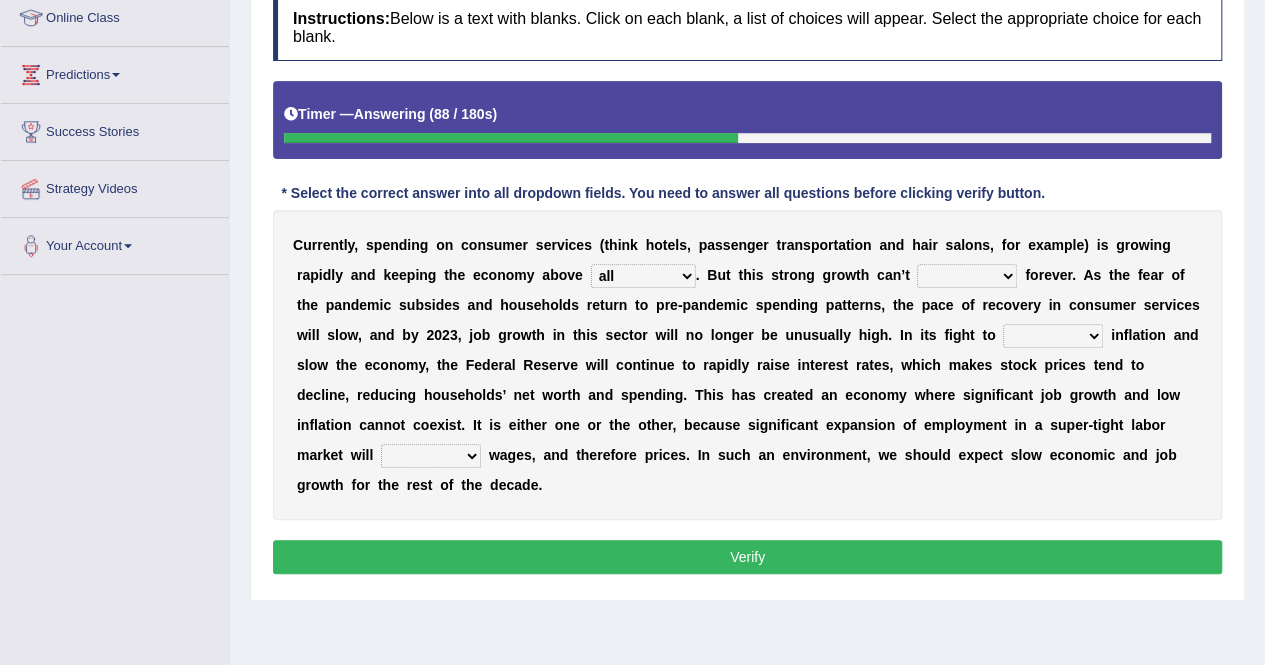 select on "persist" 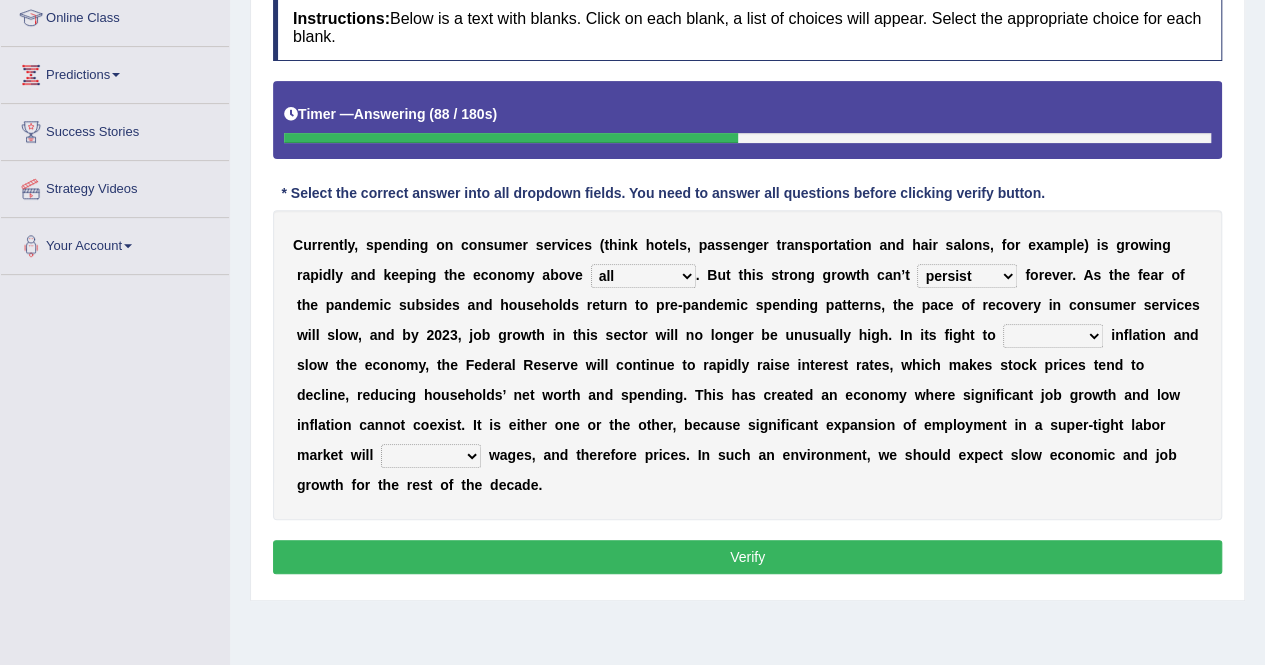 click on "perceive persist stride underlie" at bounding box center (967, 276) 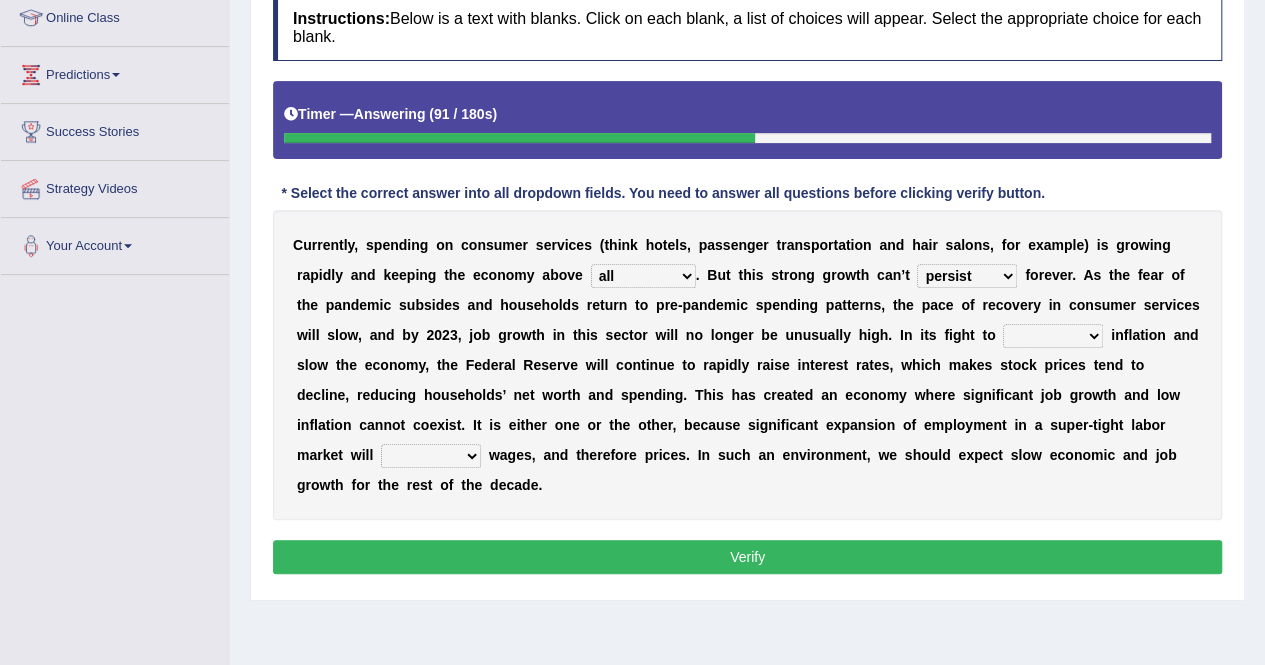 click on "inflow disarm tame distaste" at bounding box center [1053, 336] 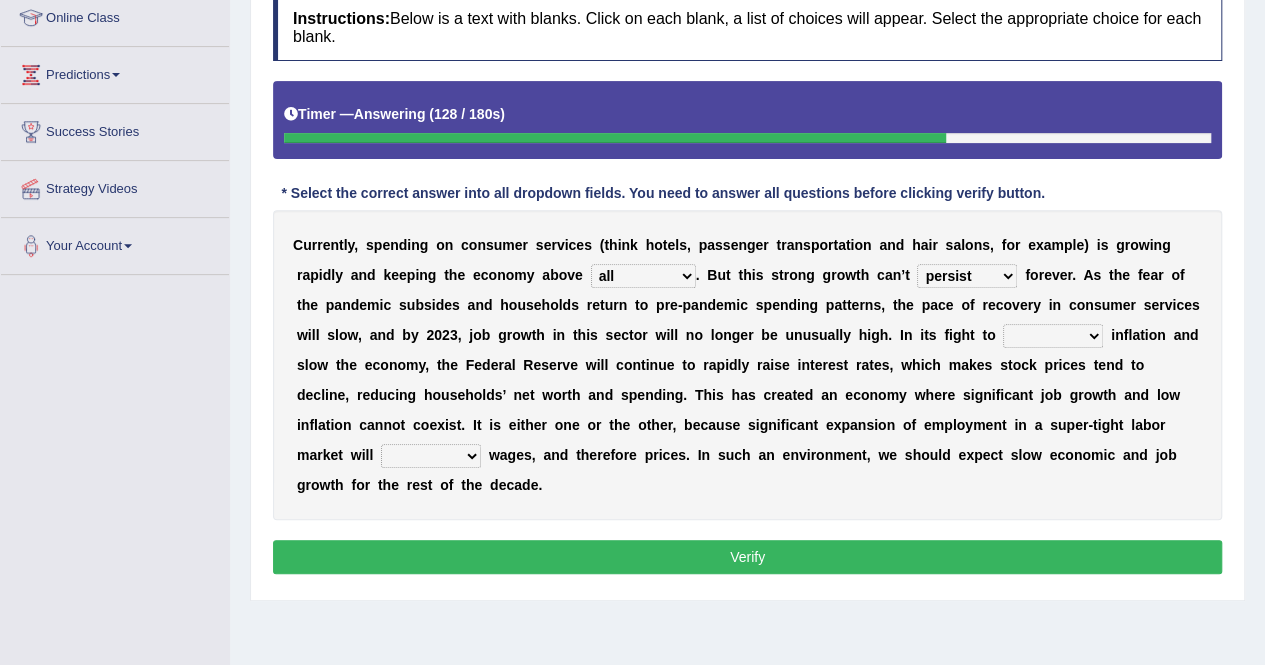 select on "inflow" 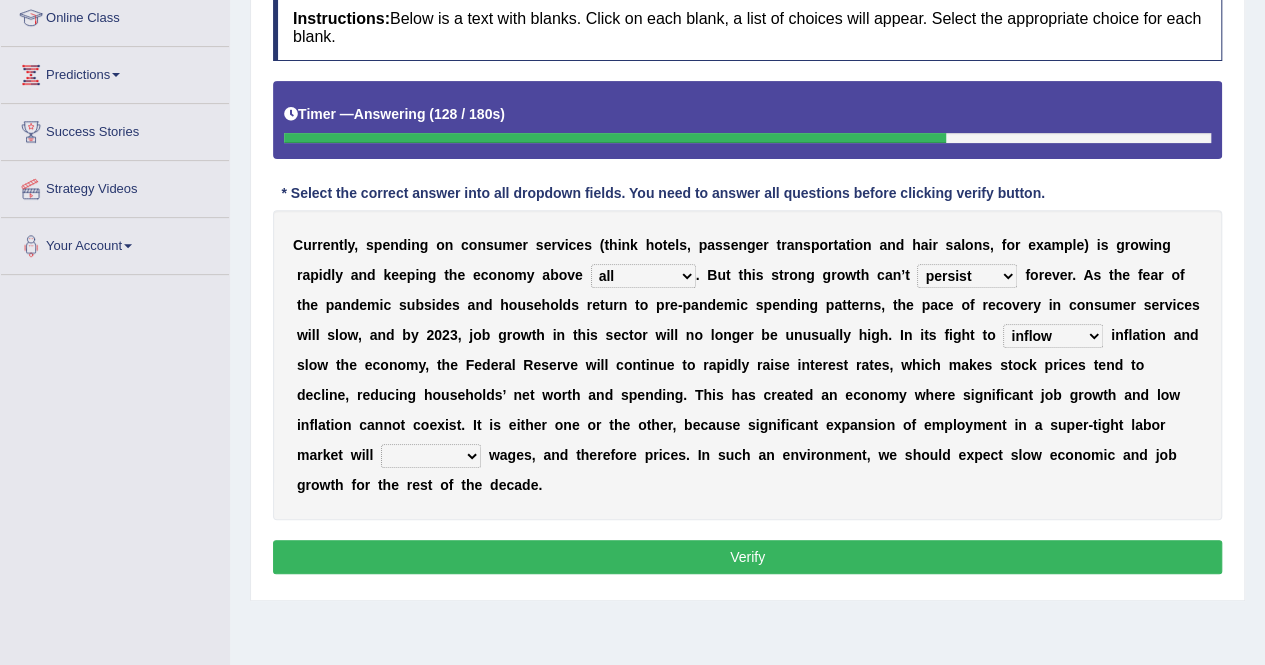 click on "inflow disarm tame distaste" at bounding box center (1053, 336) 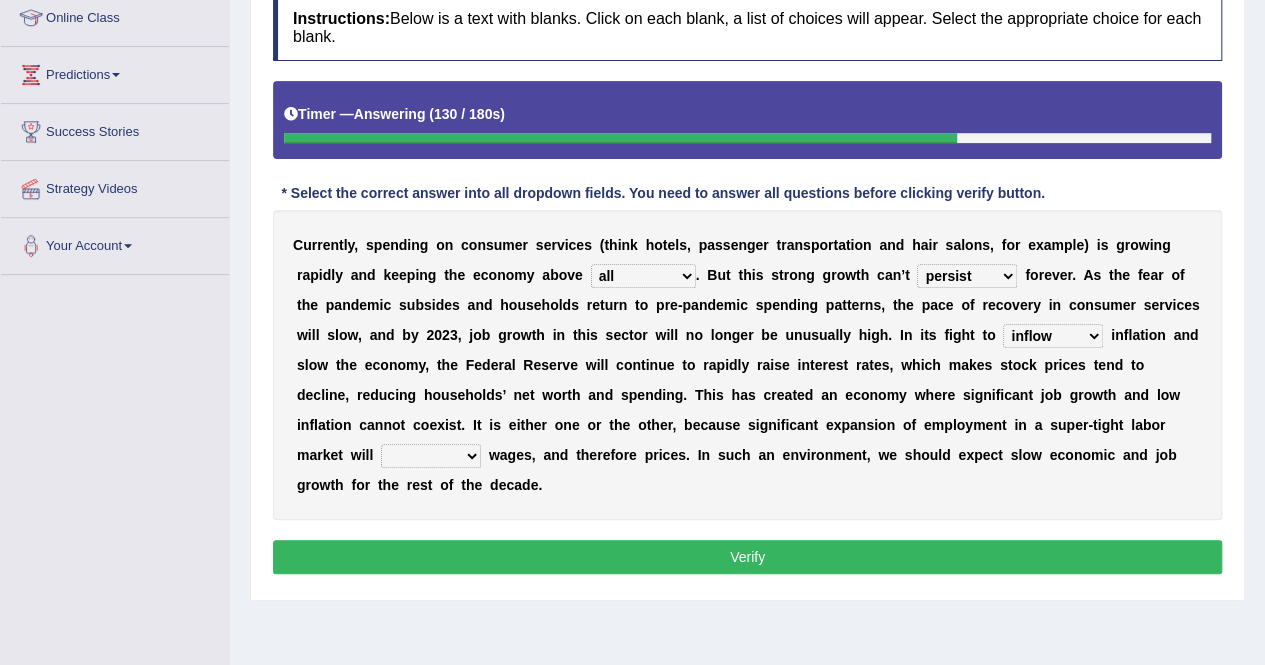 click on "precede rupture accede accelerate" at bounding box center (431, 456) 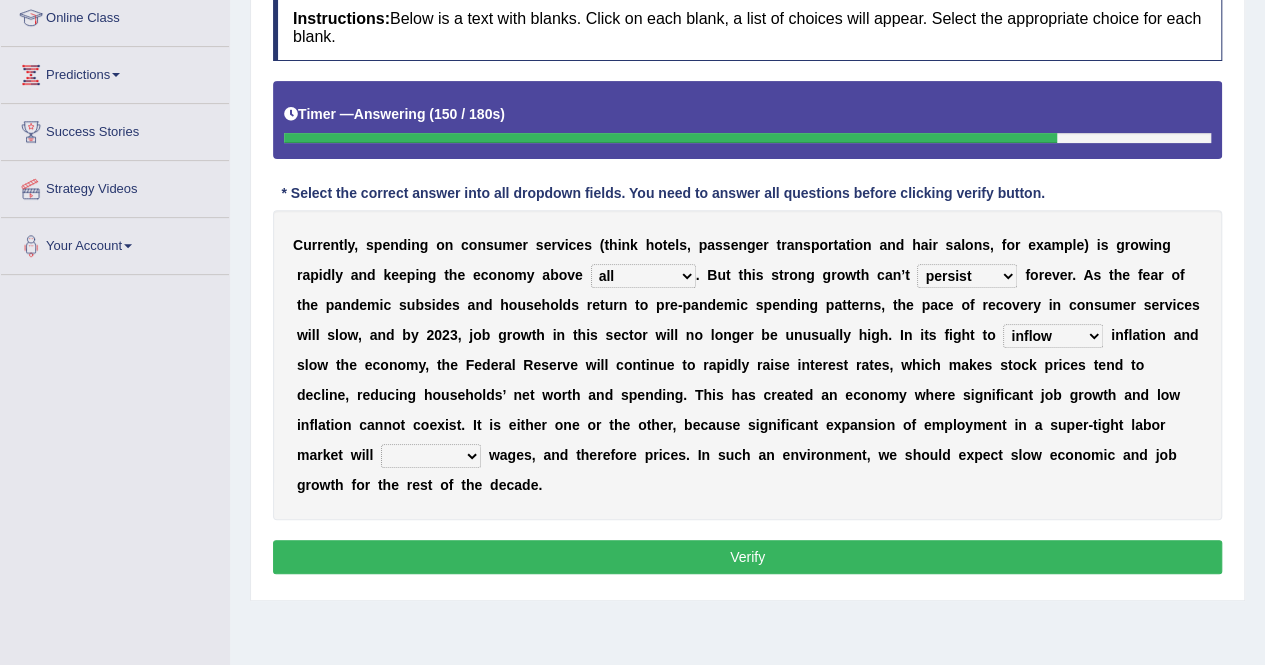 select on "accelerate" 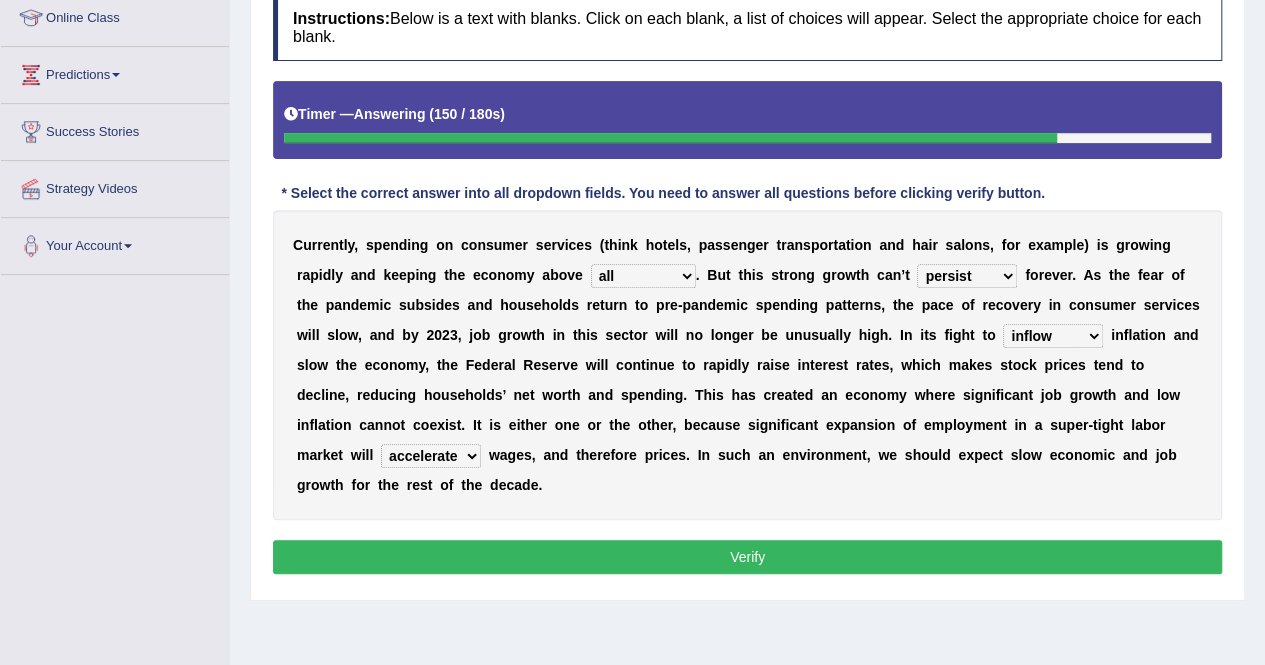 click on "precede rupture accede accelerate" at bounding box center [431, 456] 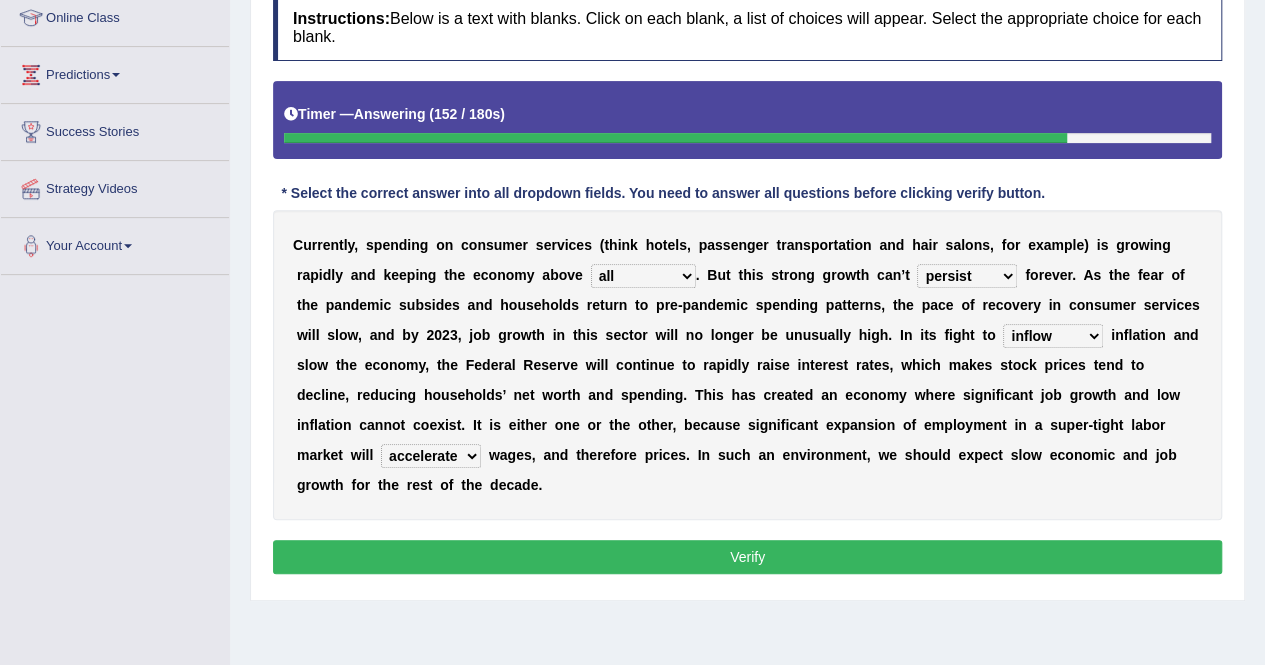 click on "Verify" at bounding box center (747, 557) 